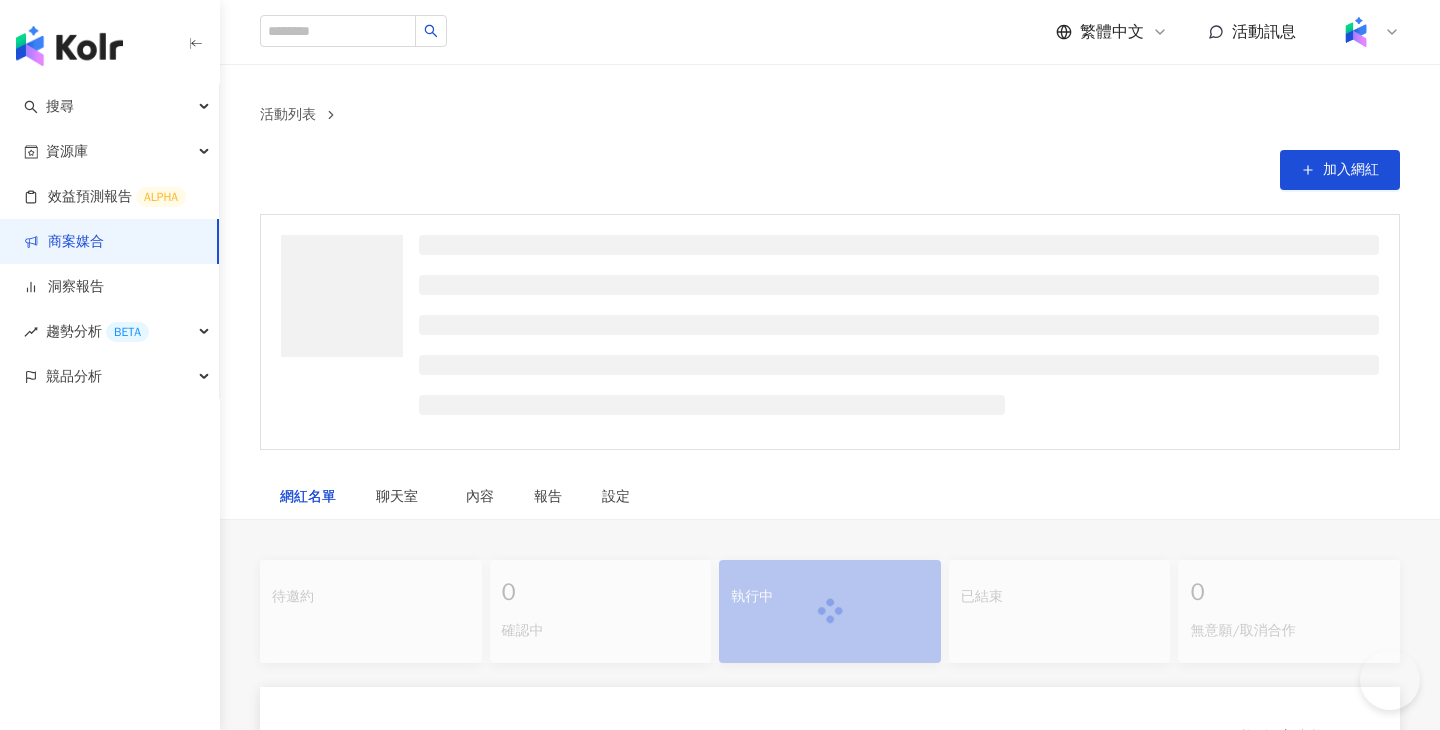 scroll, scrollTop: 0, scrollLeft: 0, axis: both 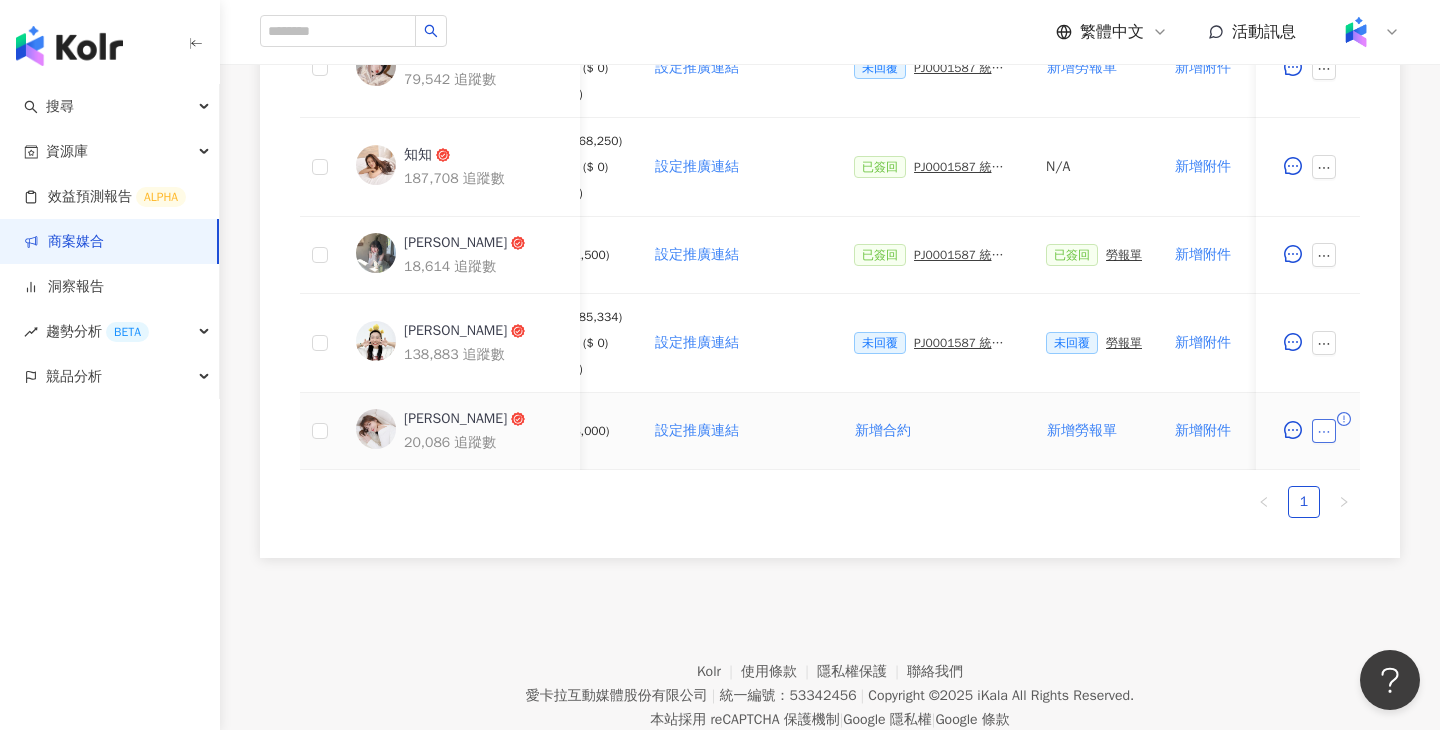 click at bounding box center [1324, 431] 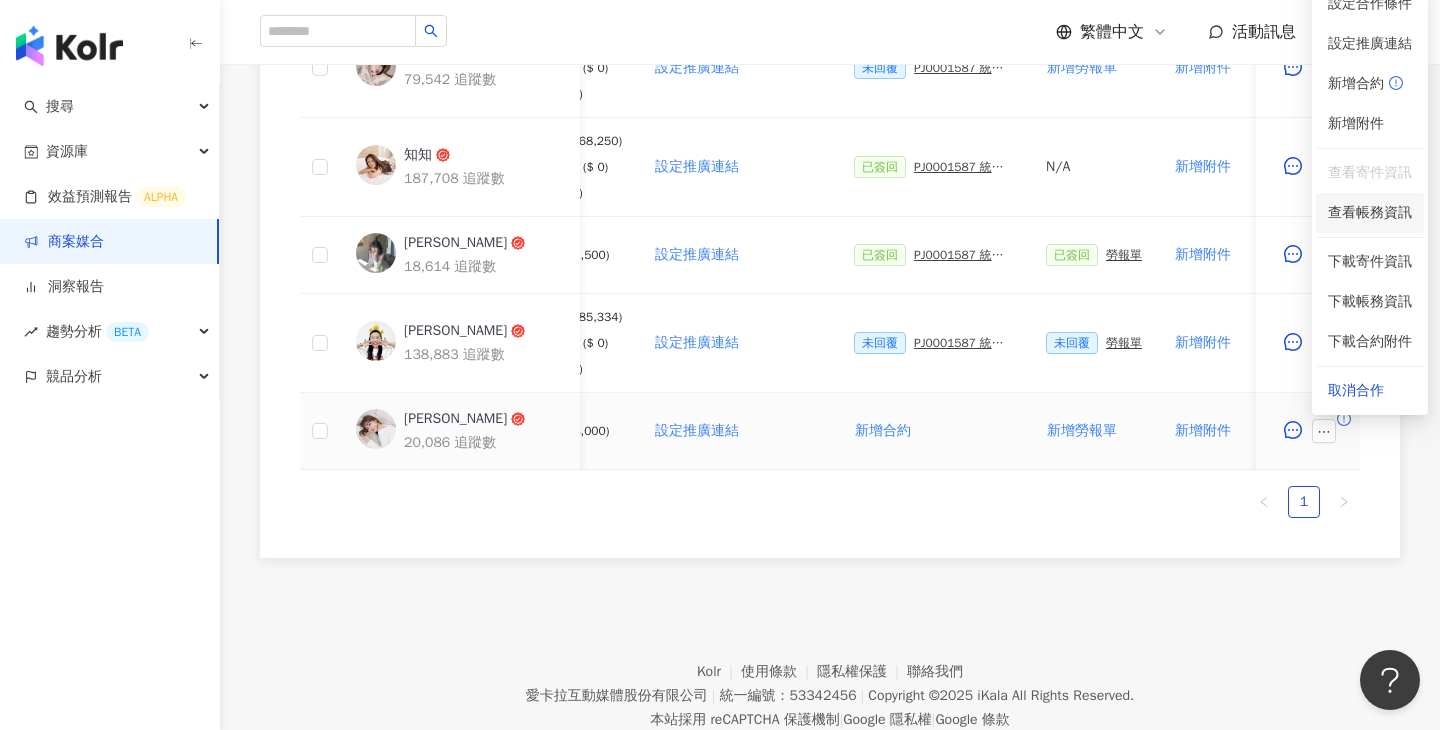 click on "查看帳務資訊" at bounding box center (1370, 213) 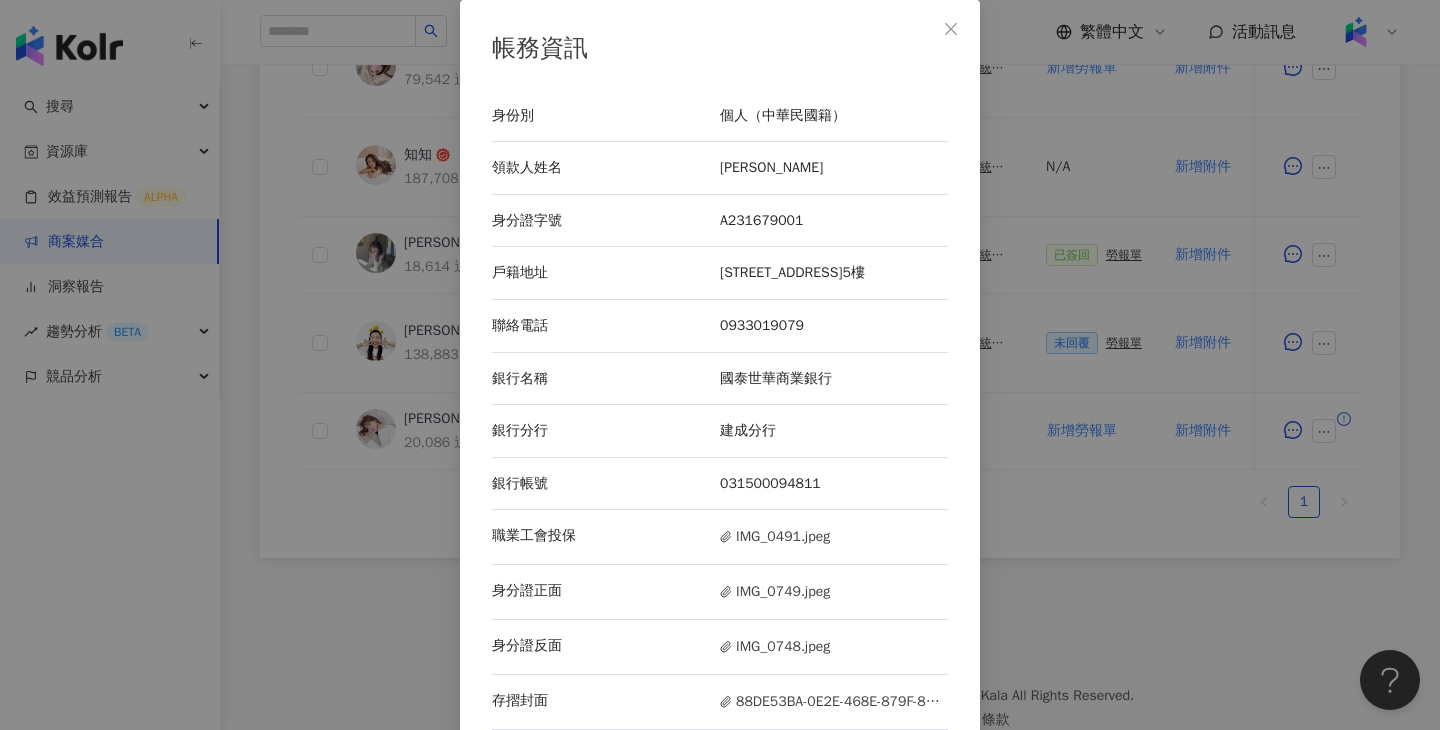 scroll, scrollTop: 44, scrollLeft: 0, axis: vertical 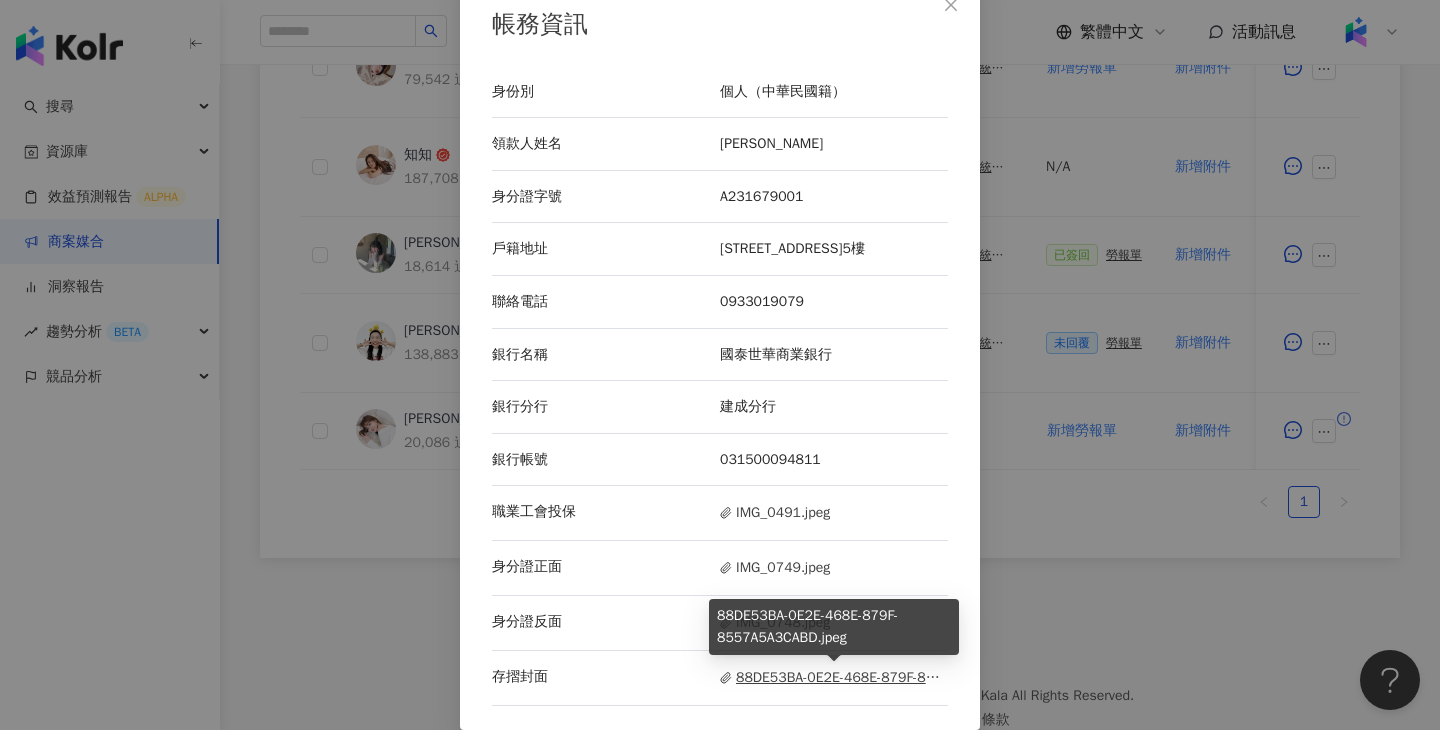 click on "88DE53BA-0E2E-468E-879F-8557A5A3CABD.jpeg" at bounding box center (834, 678) 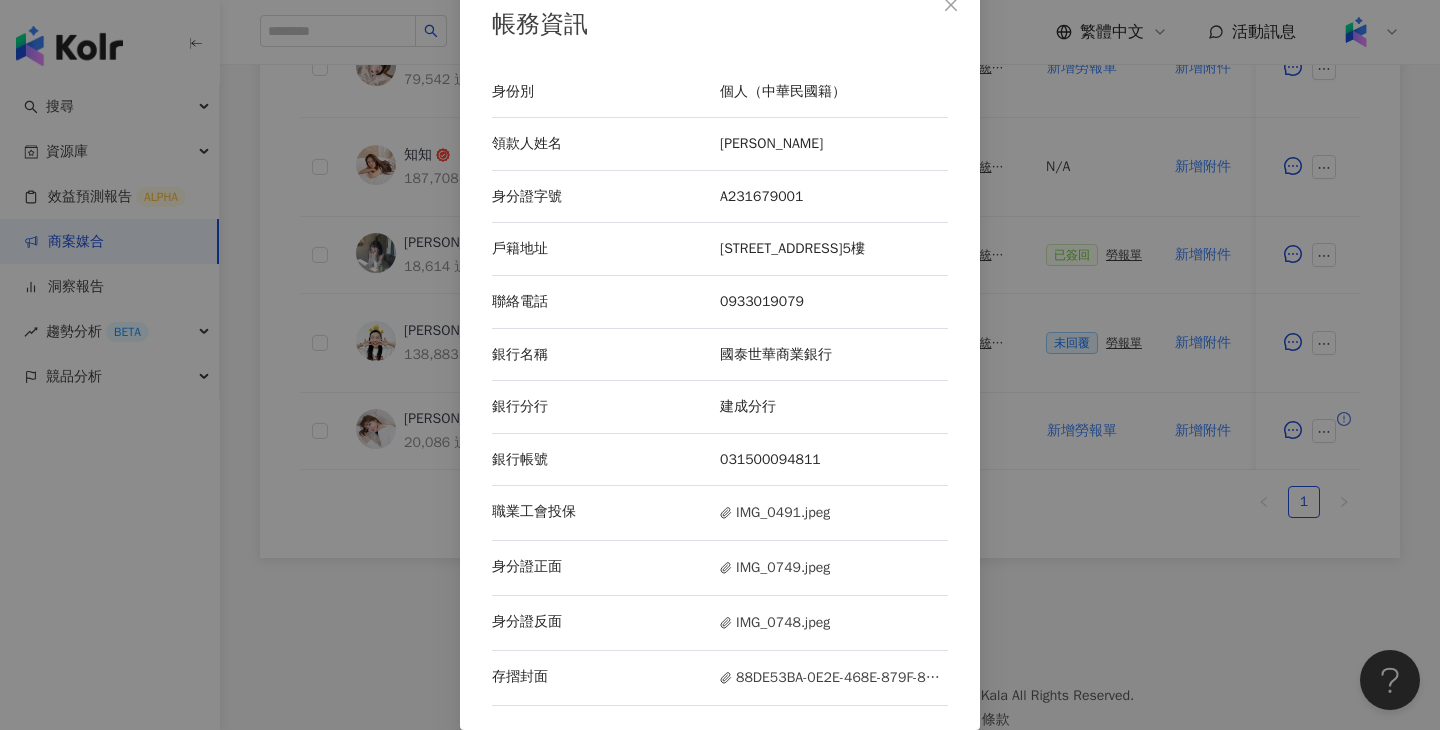 click on "帳務資訊 身份別 個人（中華民國籍） 領款人姓名 郭律均 身分證字號 A231679001 戶籍地址 臺北市大同區建泰里17鄰太原路79巷38號5樓 聯絡電話 0933019079 銀行名稱 國泰世華商業銀行 銀行分行 建成分行 銀行帳號 031500094811 職業工會投保 IMG_0491.jpeg 身分證正面 IMG_0749.jpeg 身分證反面 IMG_0748.jpeg 存摺封面 88DE53BA-0E2E-468E-879F-8557A5A3CABD.jpeg" at bounding box center (720, 365) 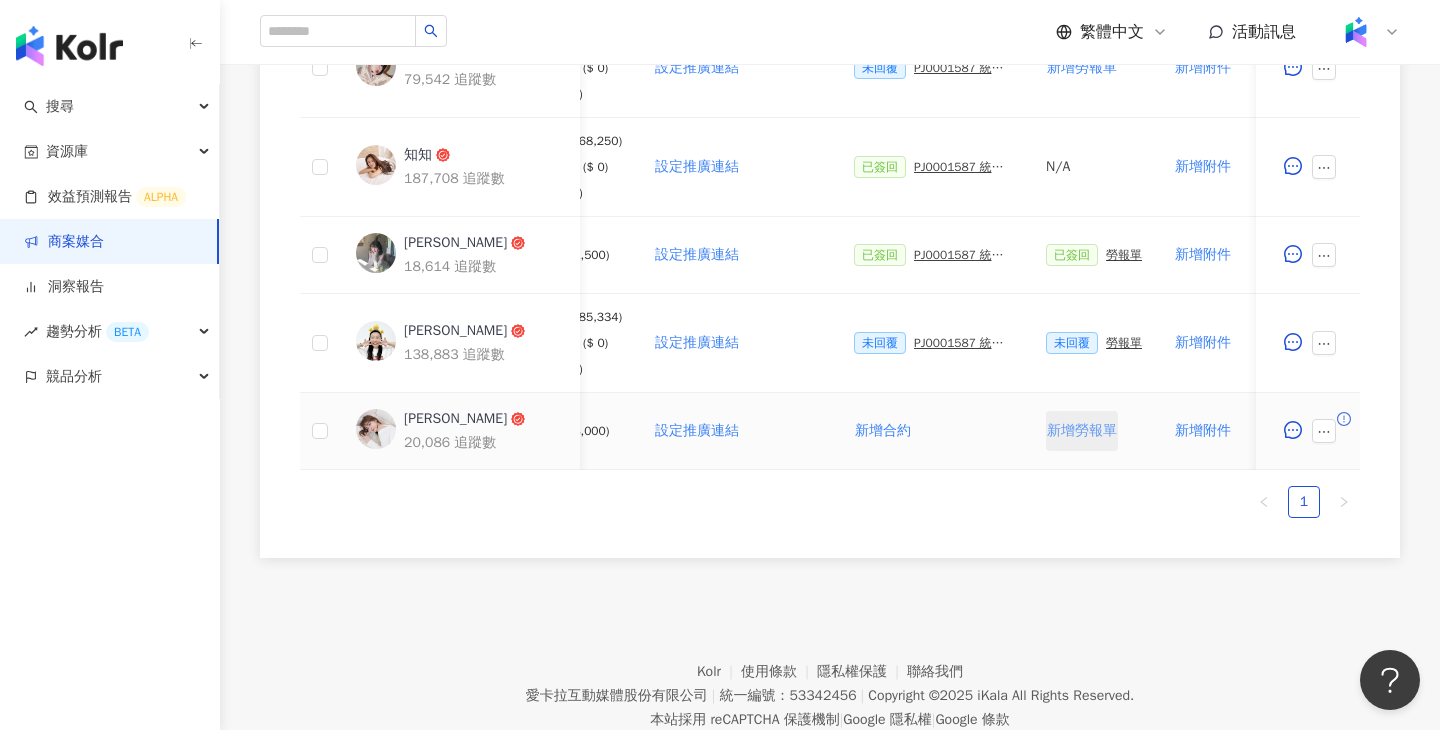 click on "新增勞報單" at bounding box center (1082, 431) 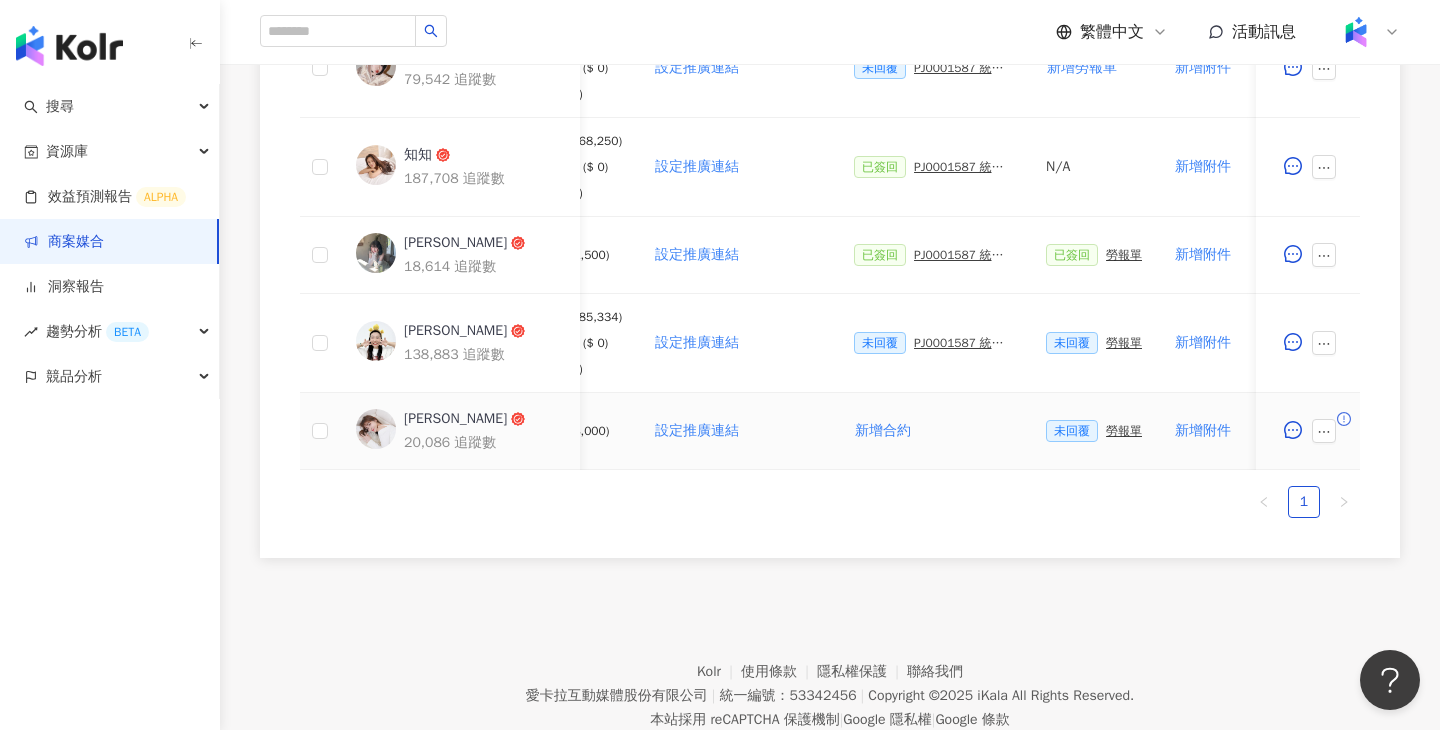 click on "勞報單" at bounding box center [1124, 431] 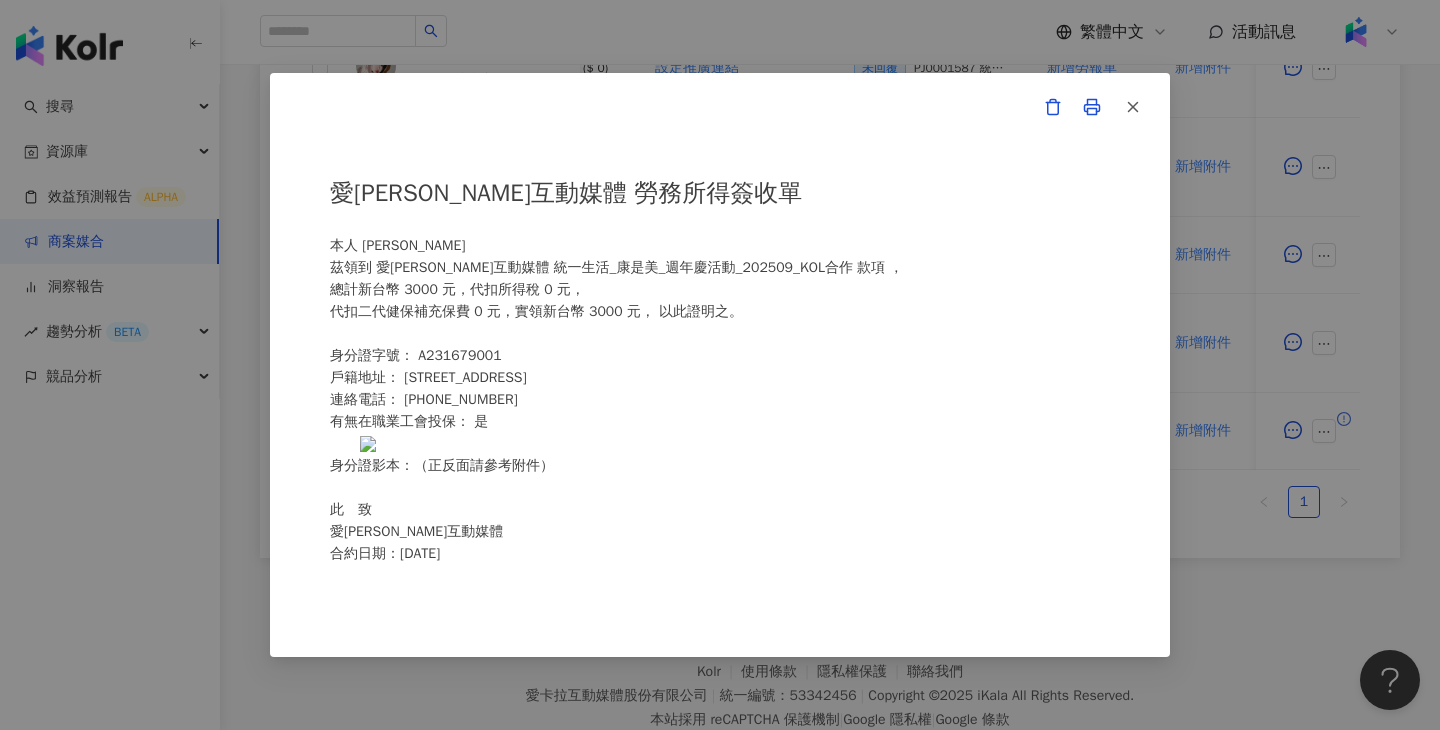 scroll, scrollTop: 481, scrollLeft: 0, axis: vertical 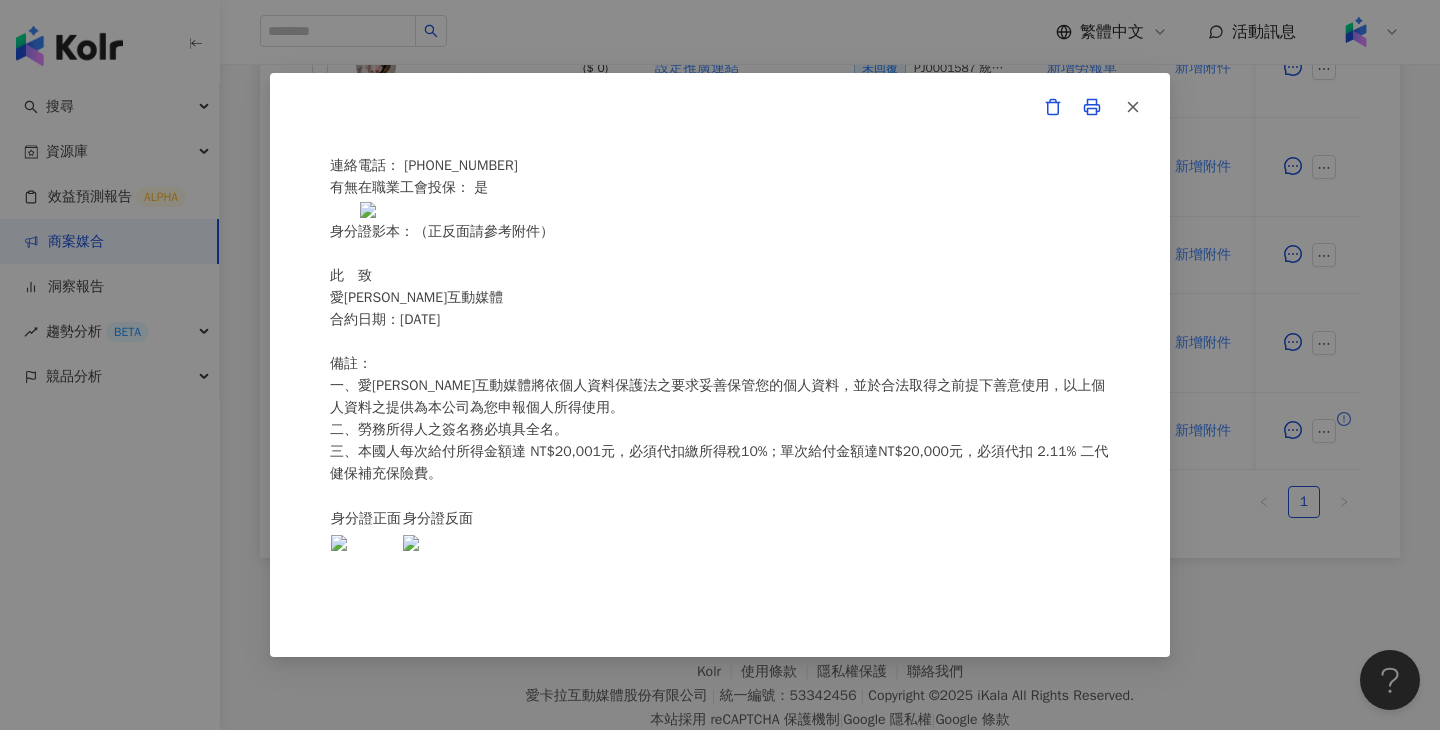 click on "愛卡拉互動媒體 勞務所得簽收單 本人 郭律均 茲領到 愛卡拉互動媒體 統一生活_康是美_週年慶活動_202509_KOL合作 款項 ，  總計新台幣 3000 元，代扣所得稅 0 元， 代扣二代健保補充保費 0 元，實領新台幣 3000 元， 以此證明之。 身分證字號： A231679001 戶籍地址： 臺北市大同區建泰里17鄰太原路79巷38號5樓 連絡電話： 0933019079 有無在職業工會投保： 是 身分證影本：（正反面請參考附件） 此　致 愛卡拉互動媒體 合約日期：114 年 7 月 24 日 備註： 一、愛卡拉互動媒體將依個人資料保護法之要求妥善保管您的個人資料，並於合法取得之前提下善意使用，以上個人資料之提供為本公司為您申報個人所得使用。 二、勞務所得人之簽名務必填具全名。 身分證正面 身分證反面" at bounding box center (720, 365) 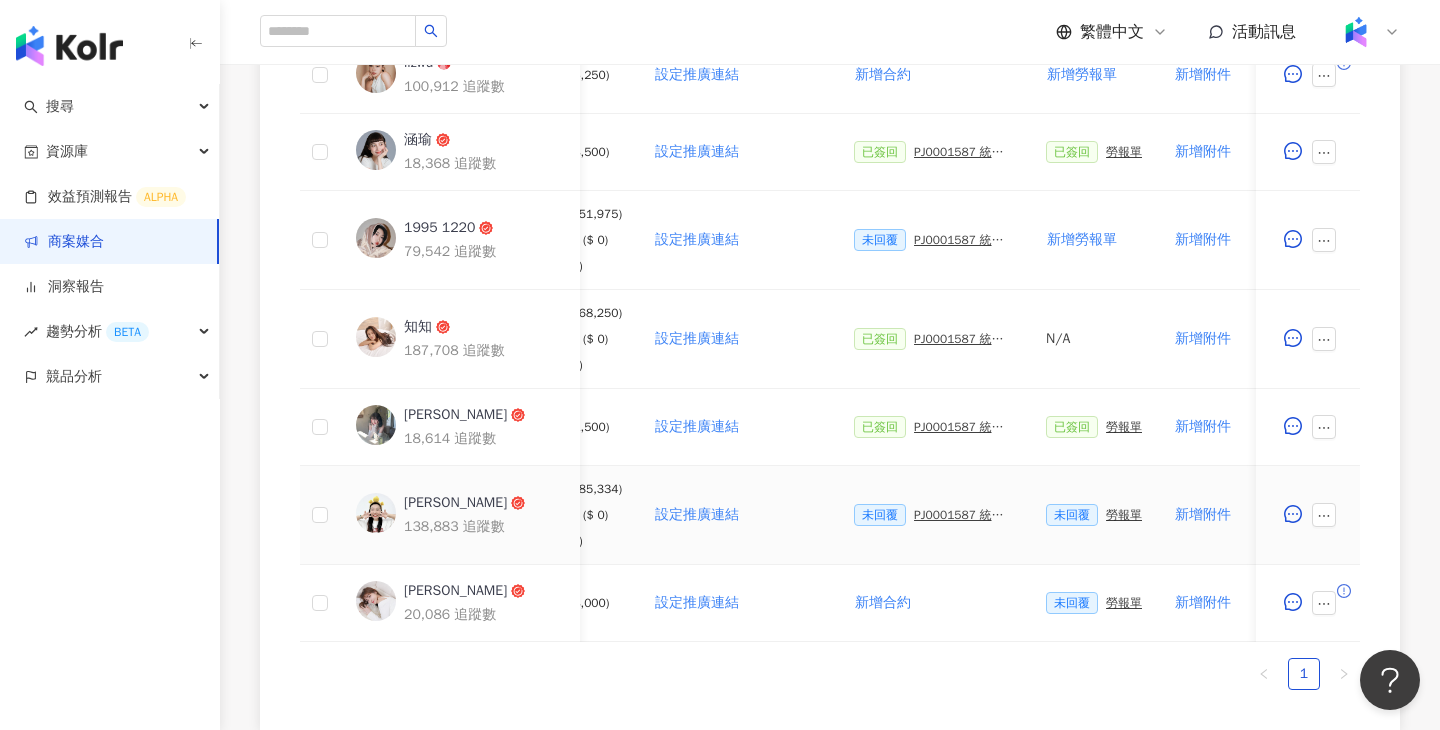 scroll, scrollTop: 584, scrollLeft: 0, axis: vertical 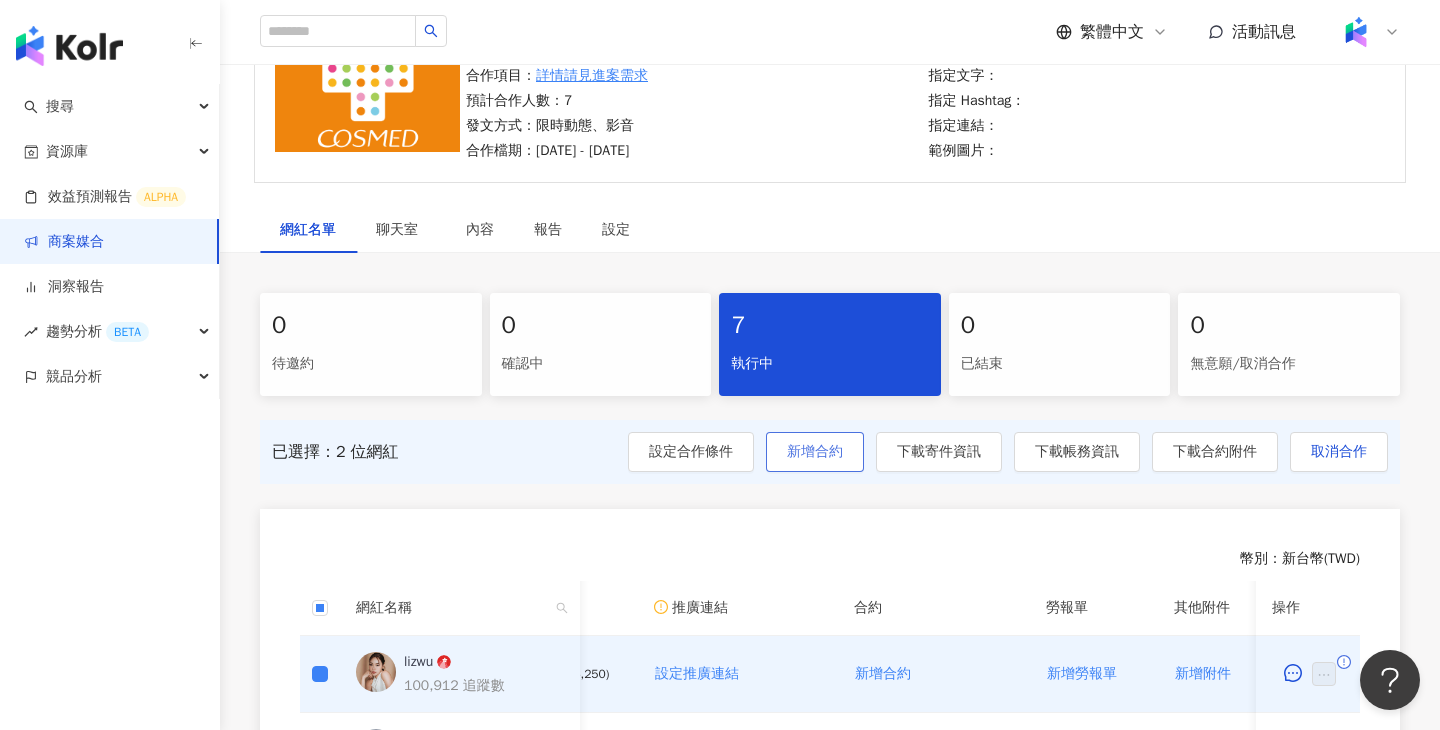 click on "新增合約" at bounding box center (815, 452) 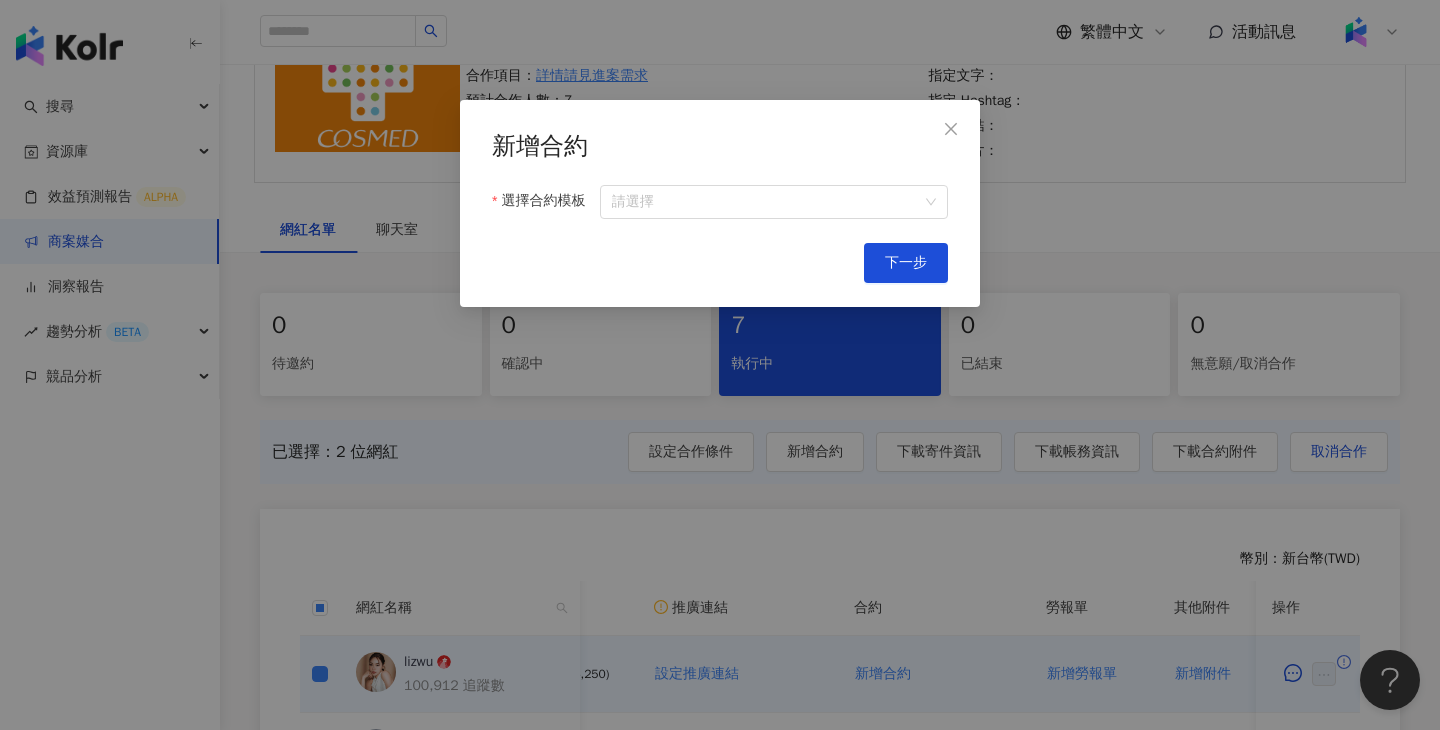 click on "新增合約 選擇合約模板 請選擇" at bounding box center [720, 175] 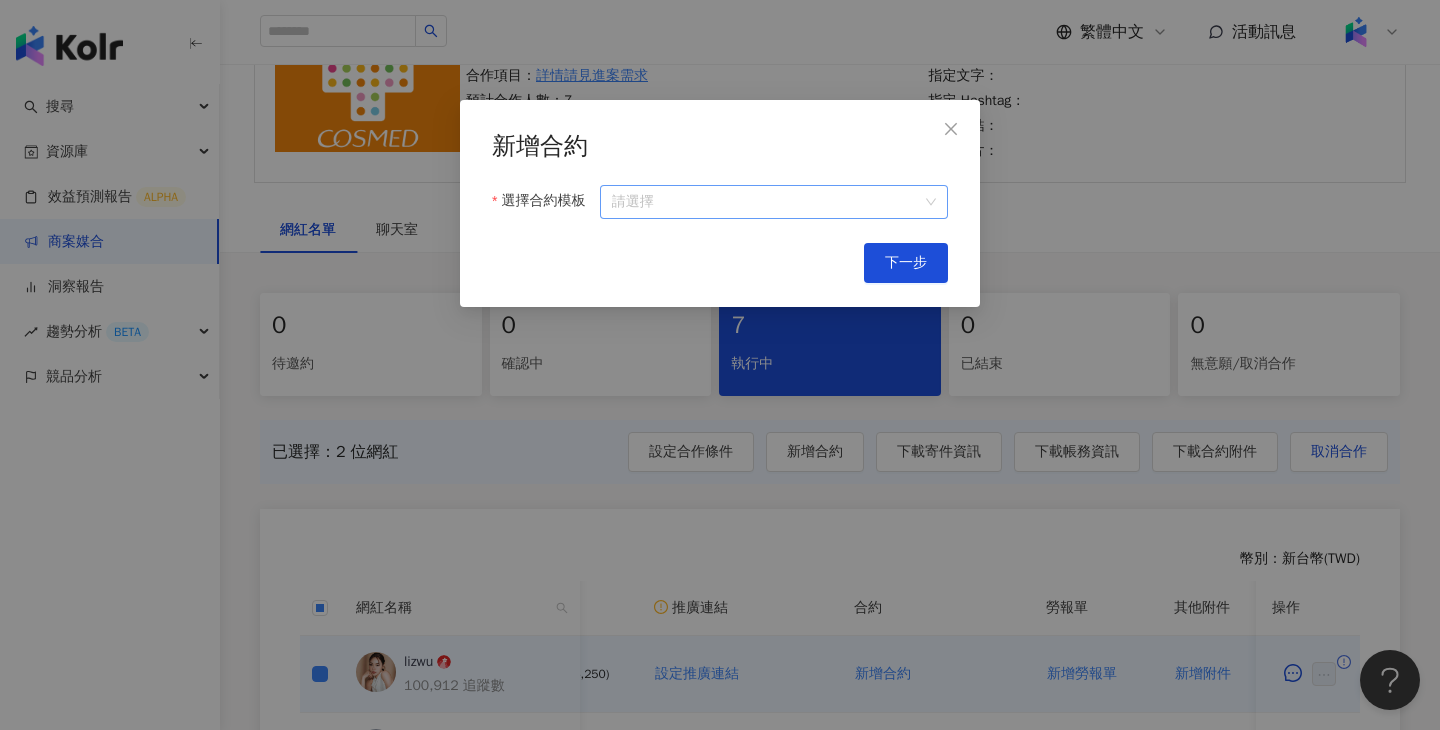 click on "選擇合約模板" at bounding box center (774, 202) 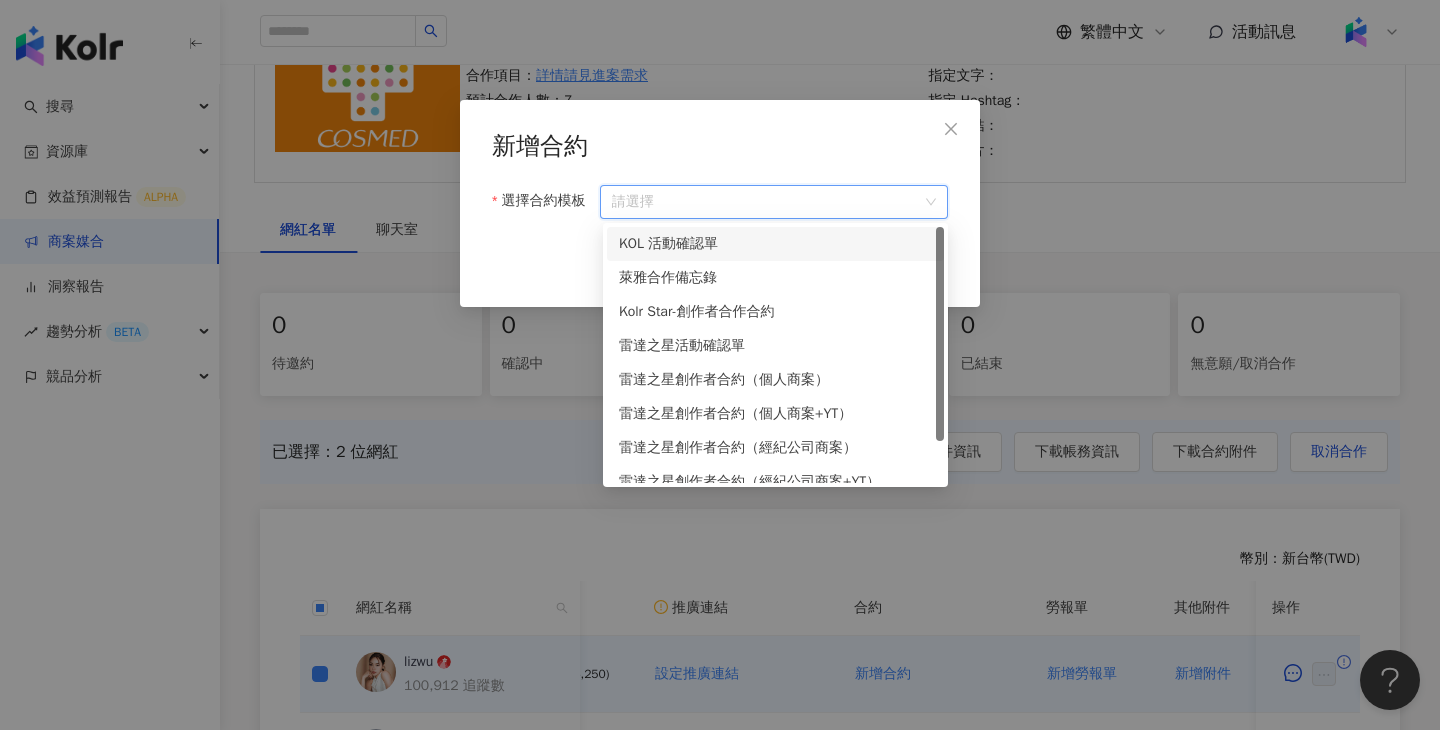 click on "KOL 活動確認單" at bounding box center [775, 244] 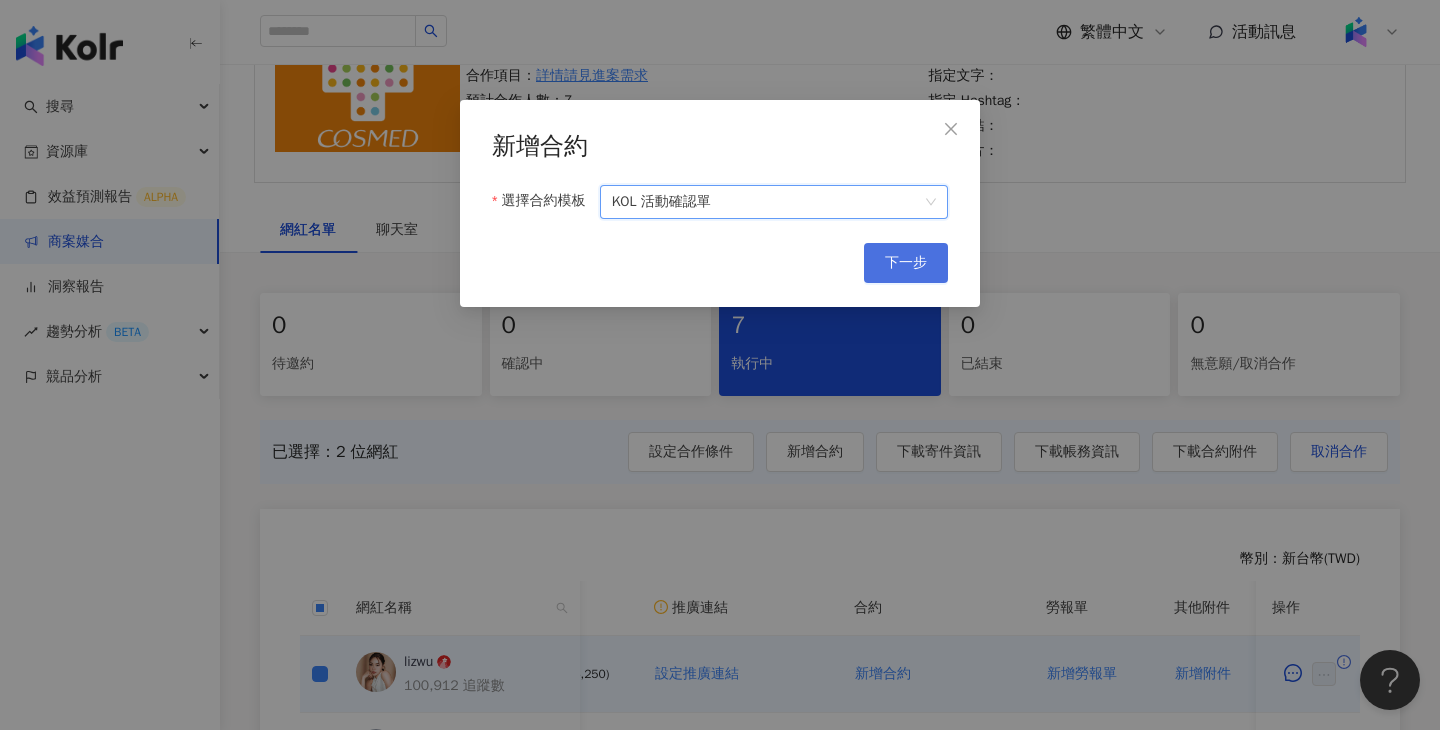click on "下一步" at bounding box center [906, 263] 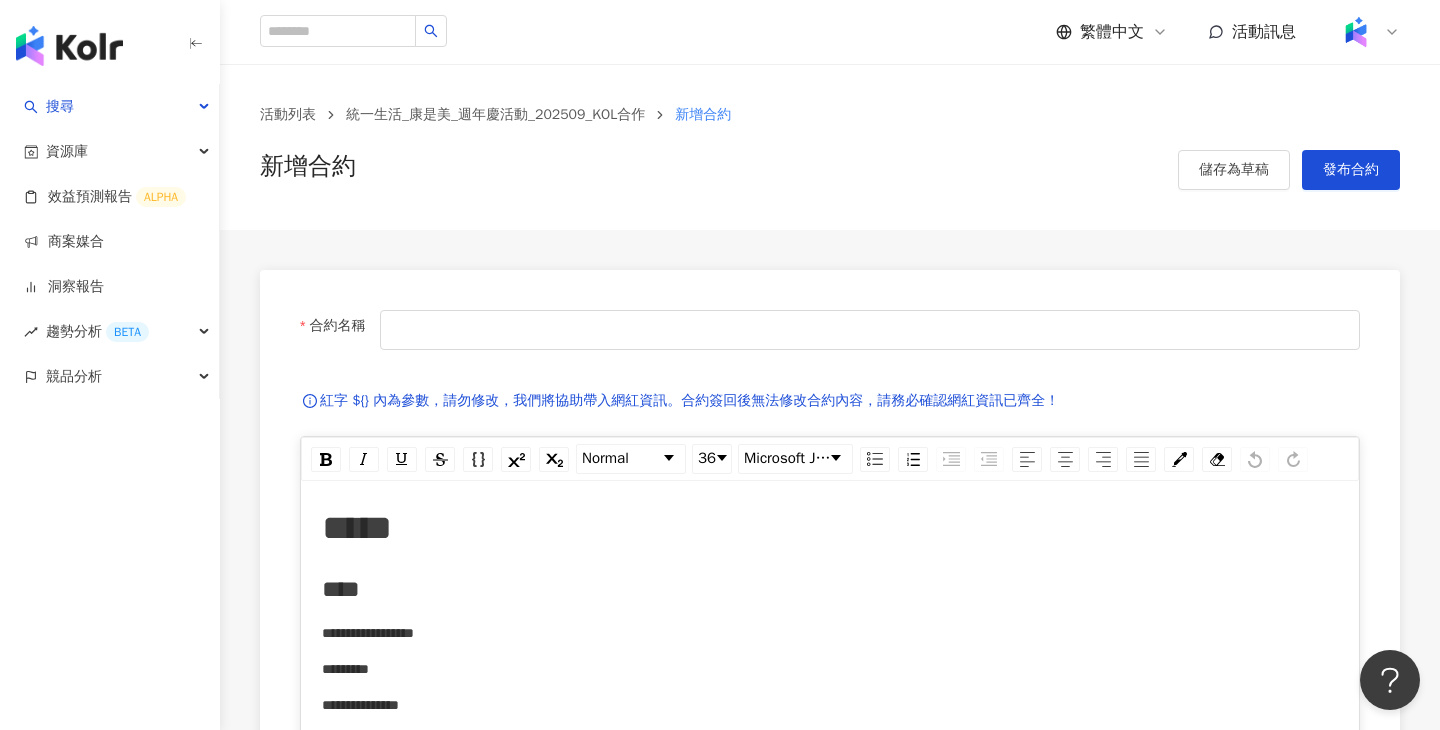 scroll, scrollTop: 72, scrollLeft: 0, axis: vertical 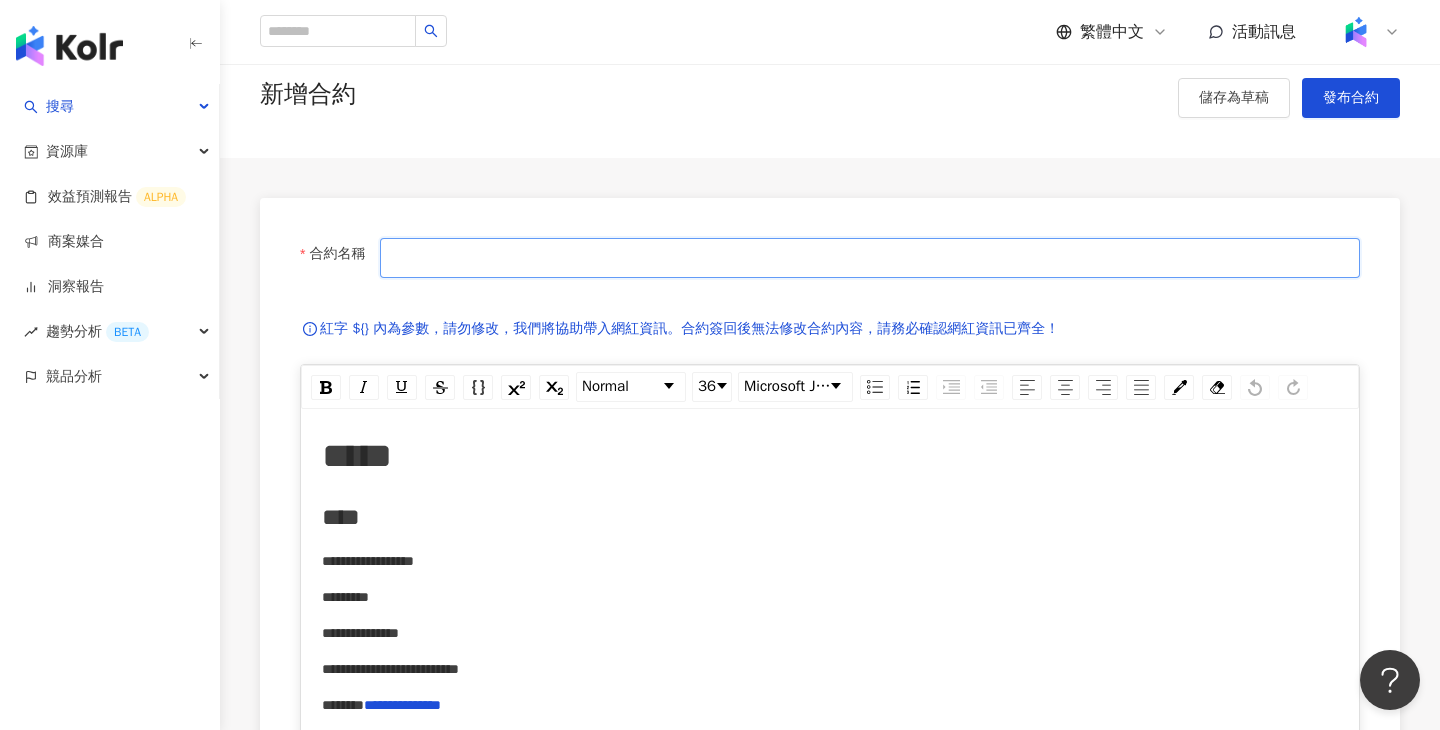 click on "合約名稱" at bounding box center [870, 258] 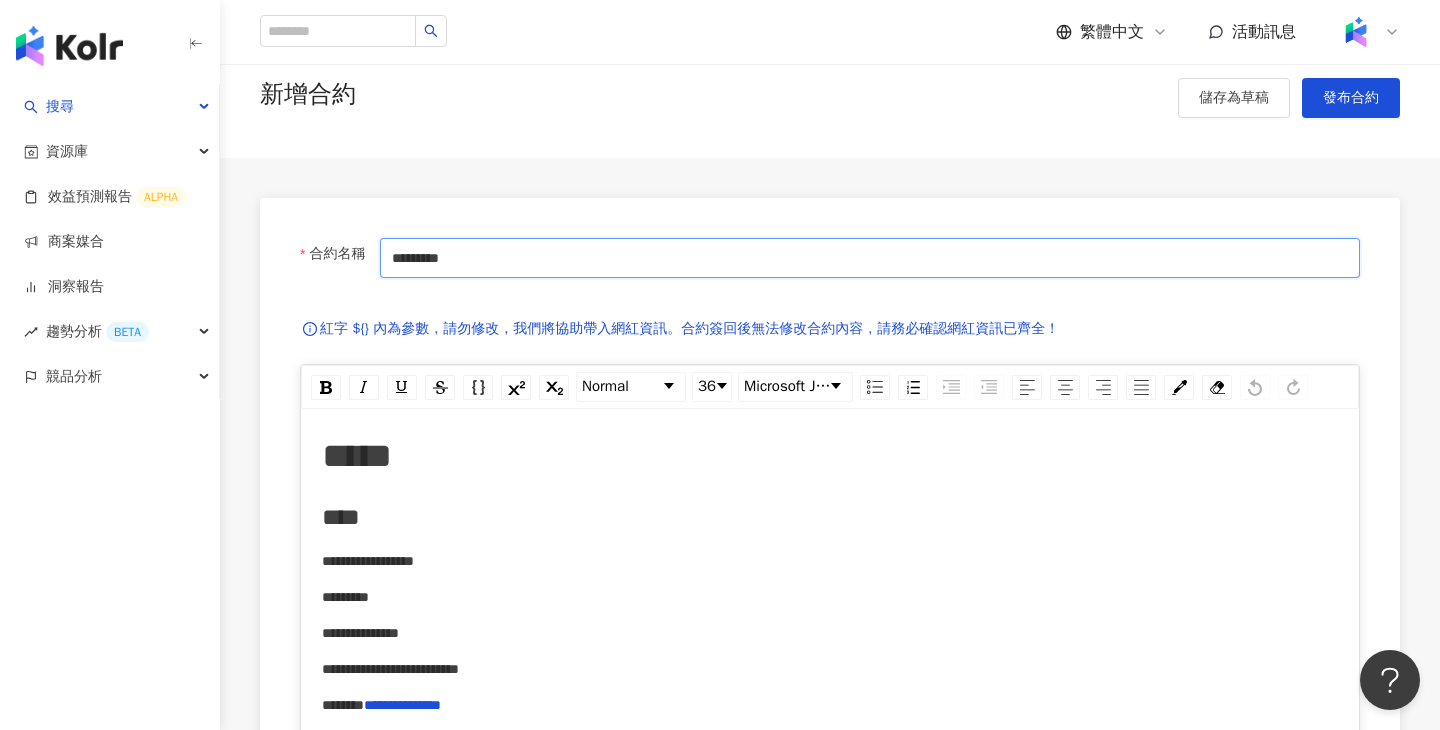 type on "**********" 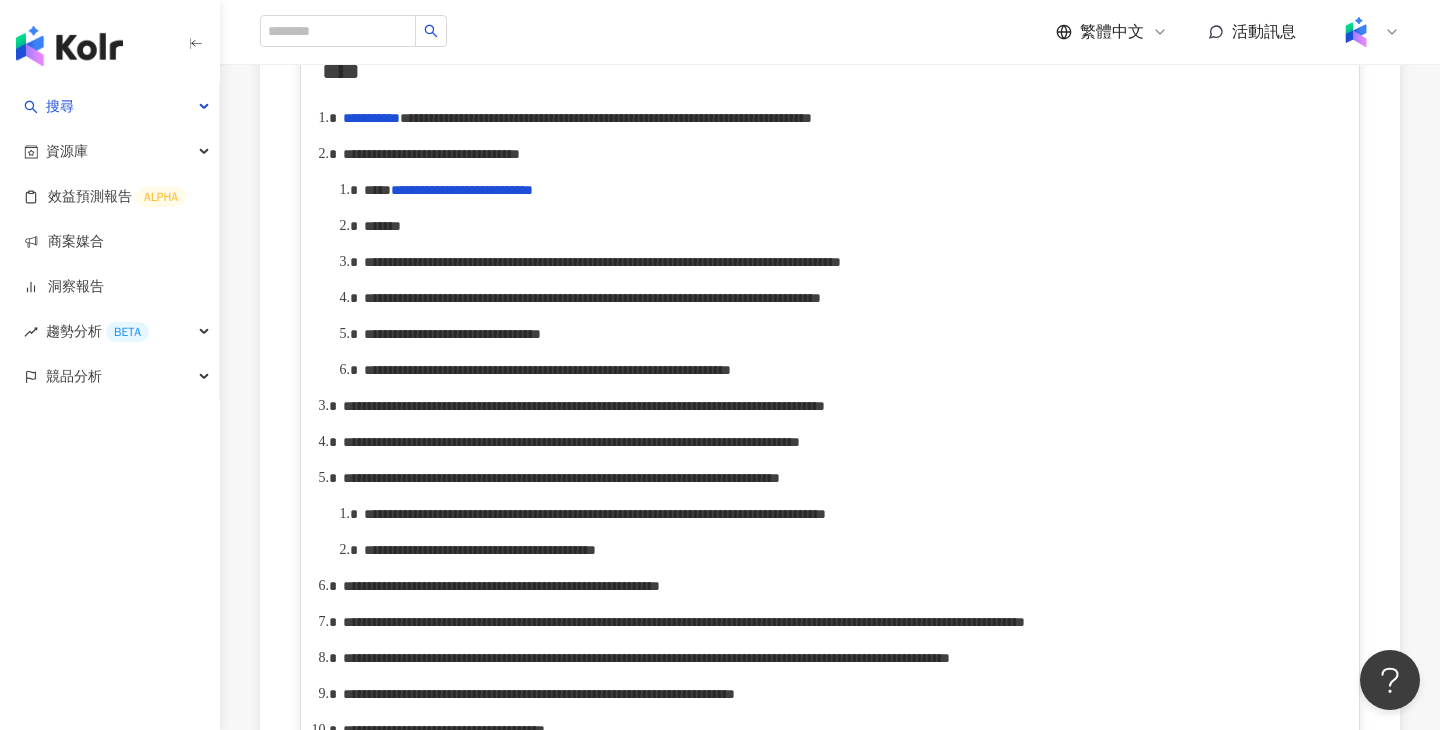 scroll, scrollTop: 1002, scrollLeft: 0, axis: vertical 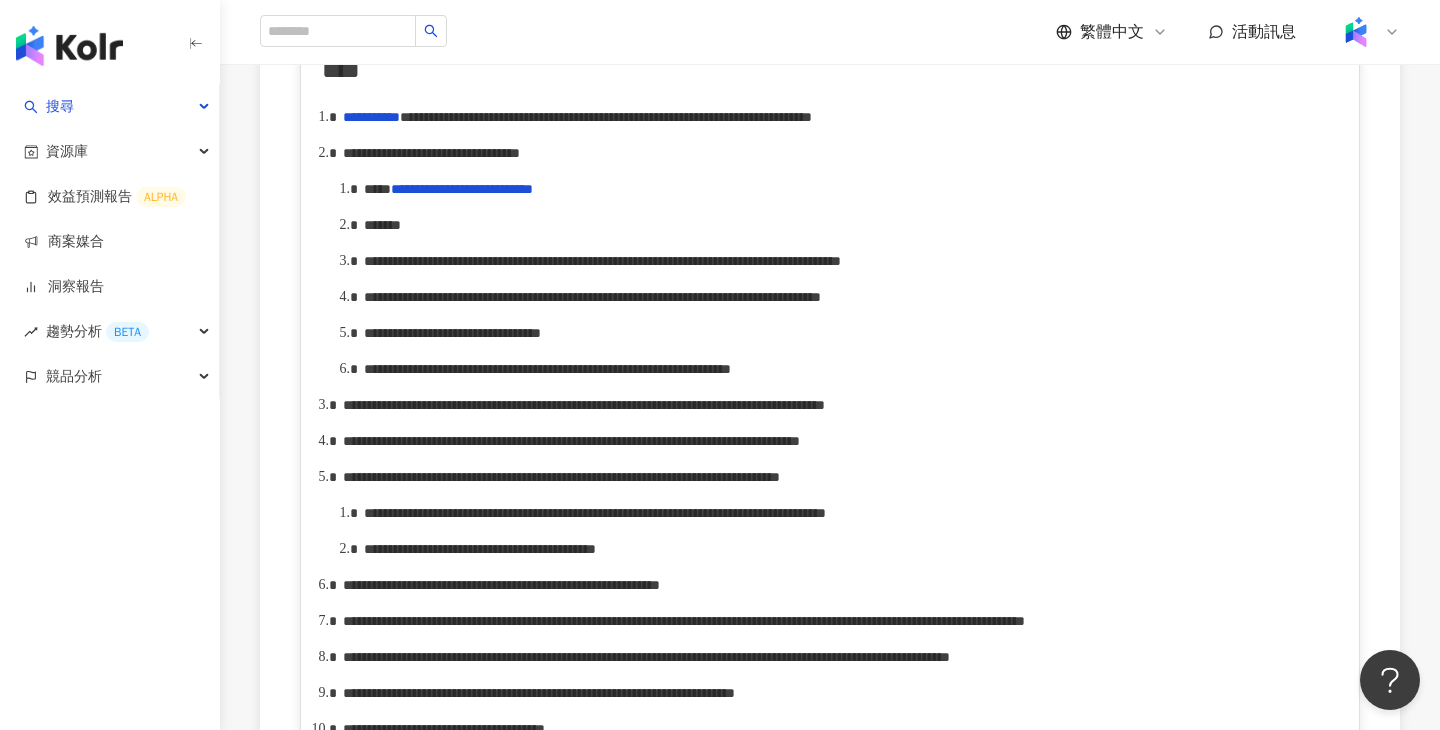 click on "**********" at bounding box center (851, 369) 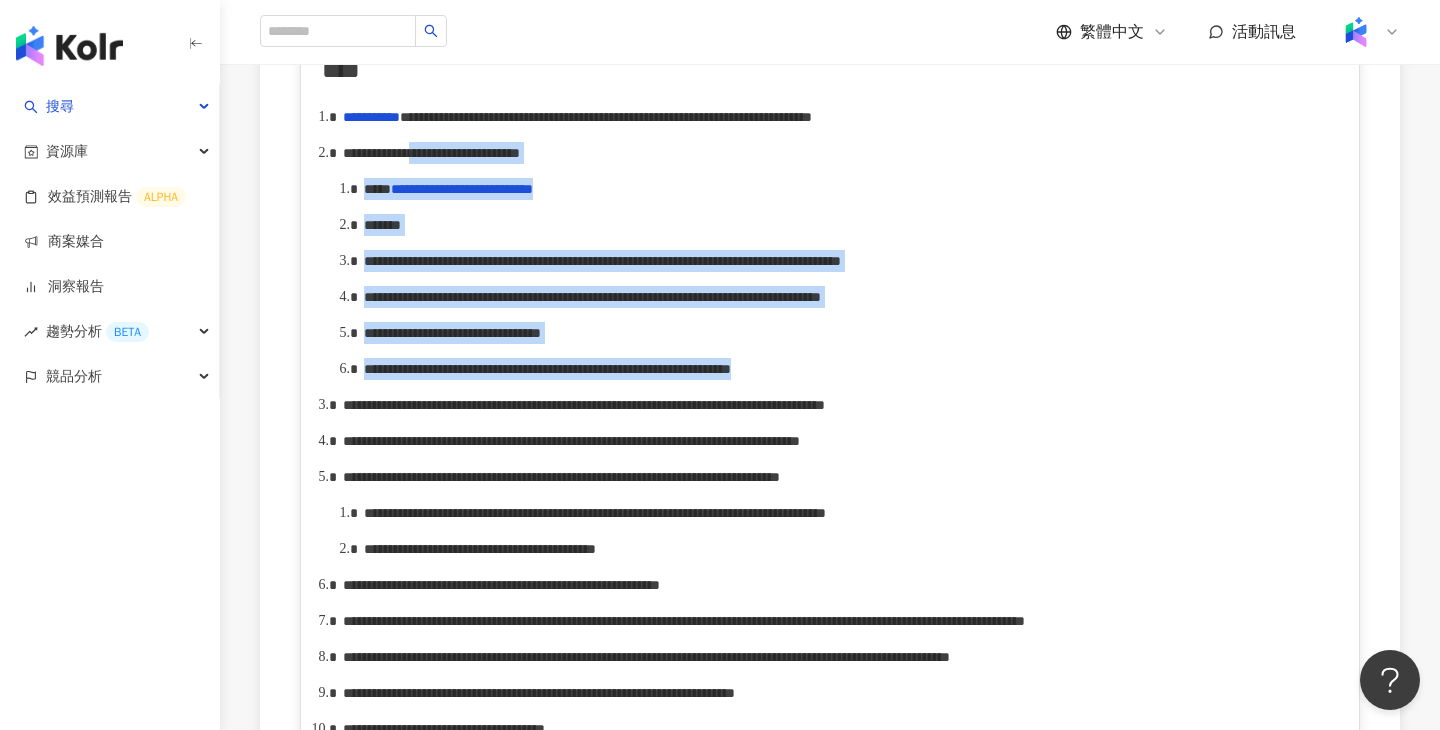 click on "**********" at bounding box center [431, 153] 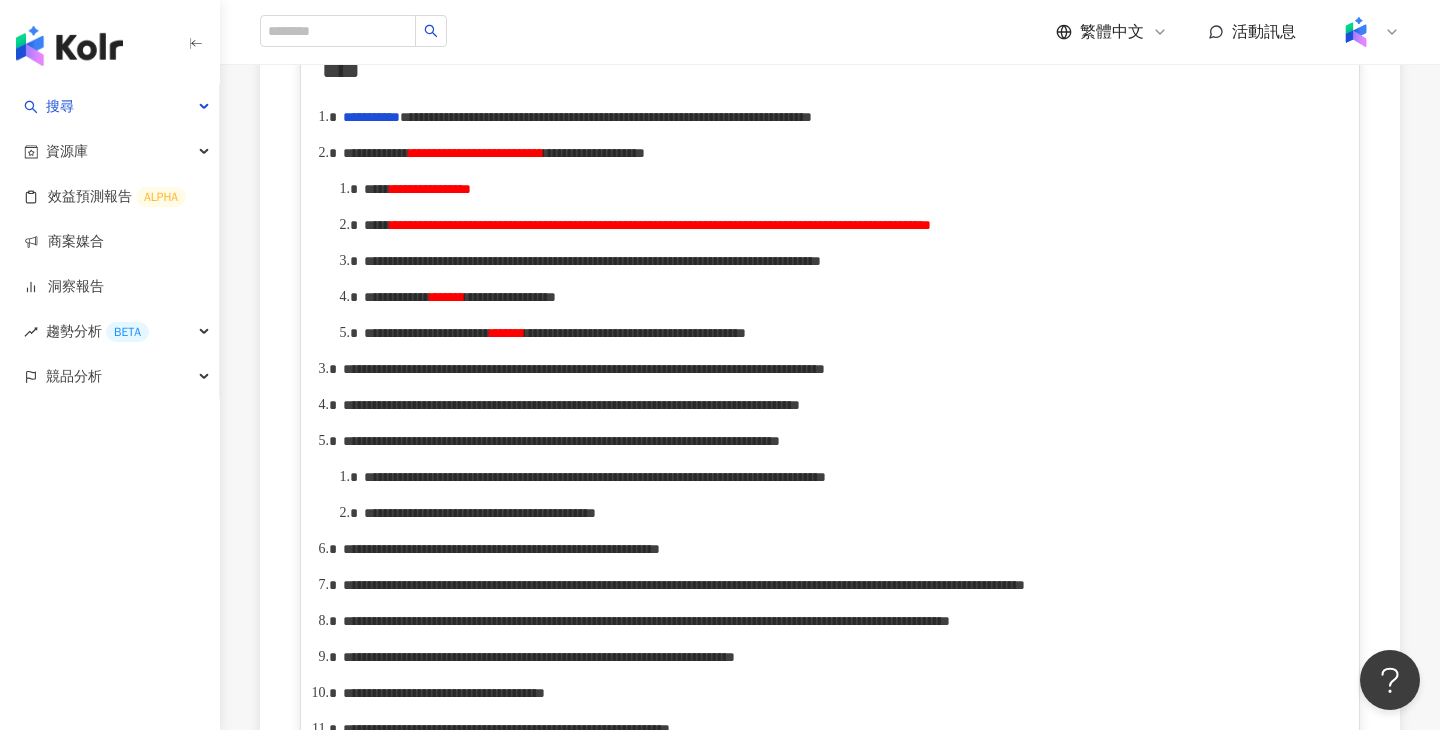 click on "**********" at bounding box center (660, 225) 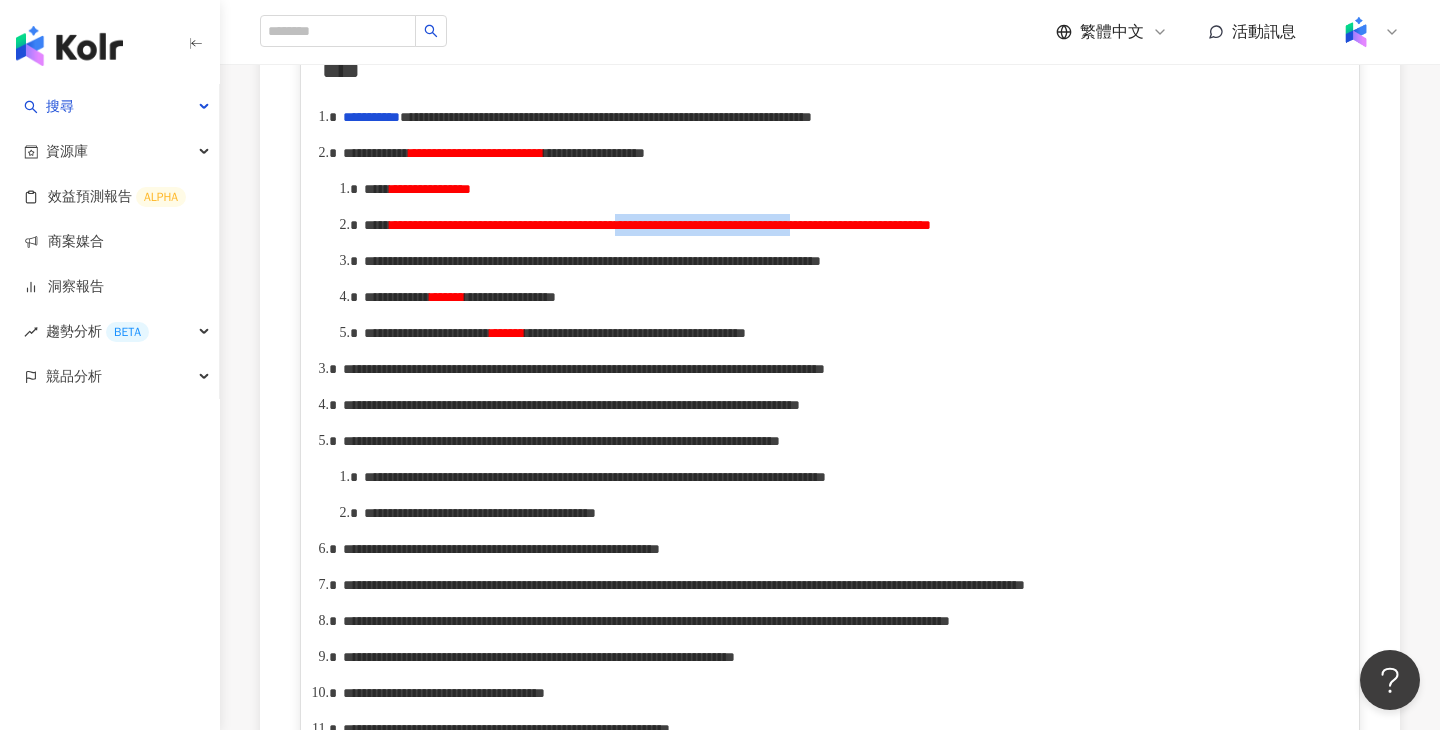 click on "**********" at bounding box center [660, 225] 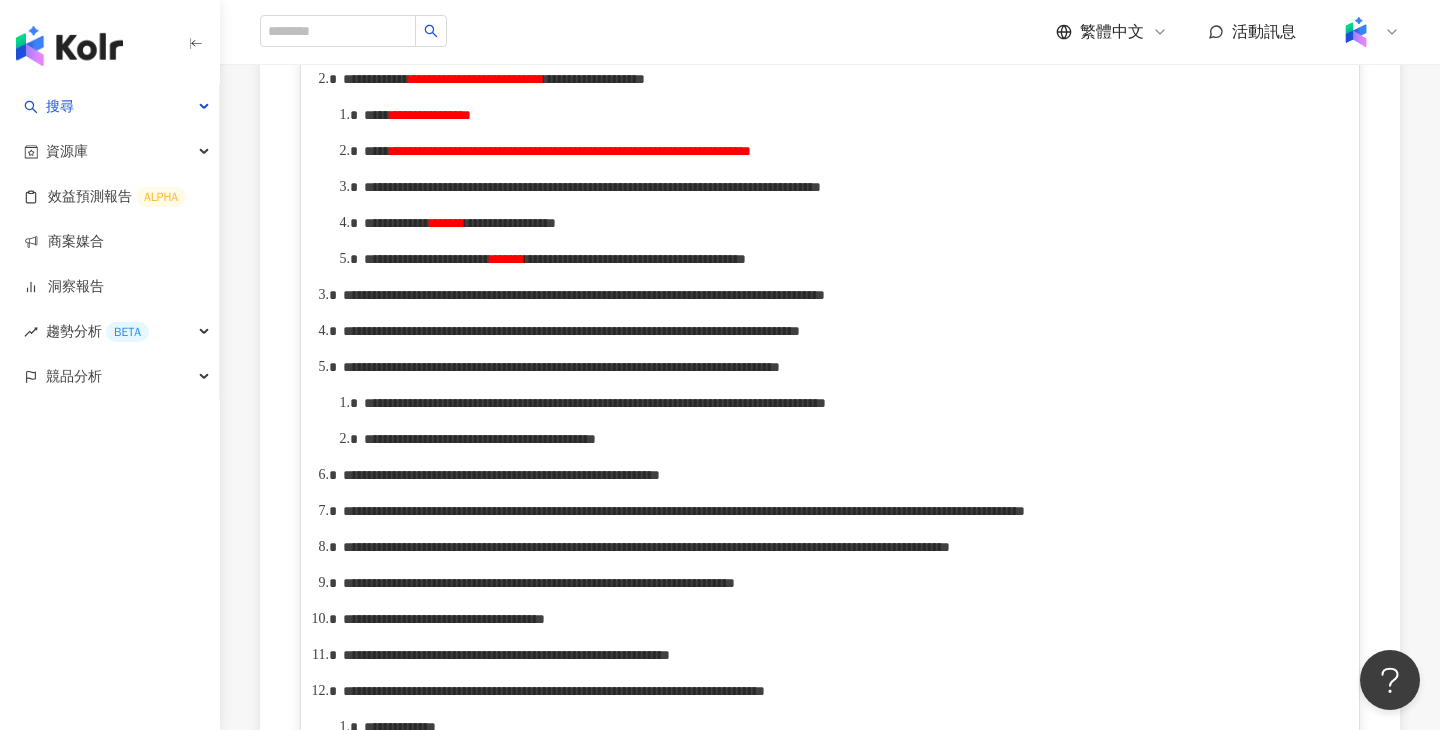 scroll, scrollTop: 1102, scrollLeft: 0, axis: vertical 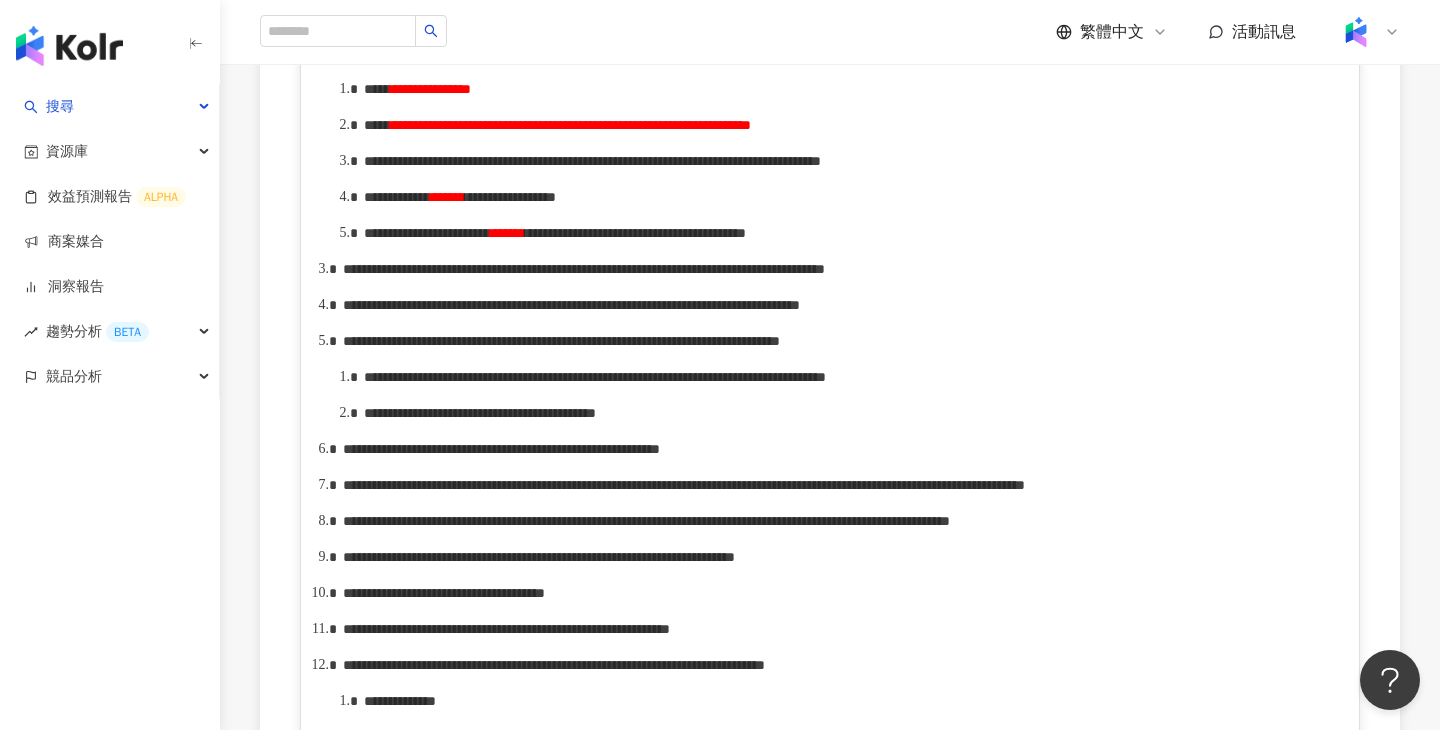 click on "**********" at bounding box center [841, 341] 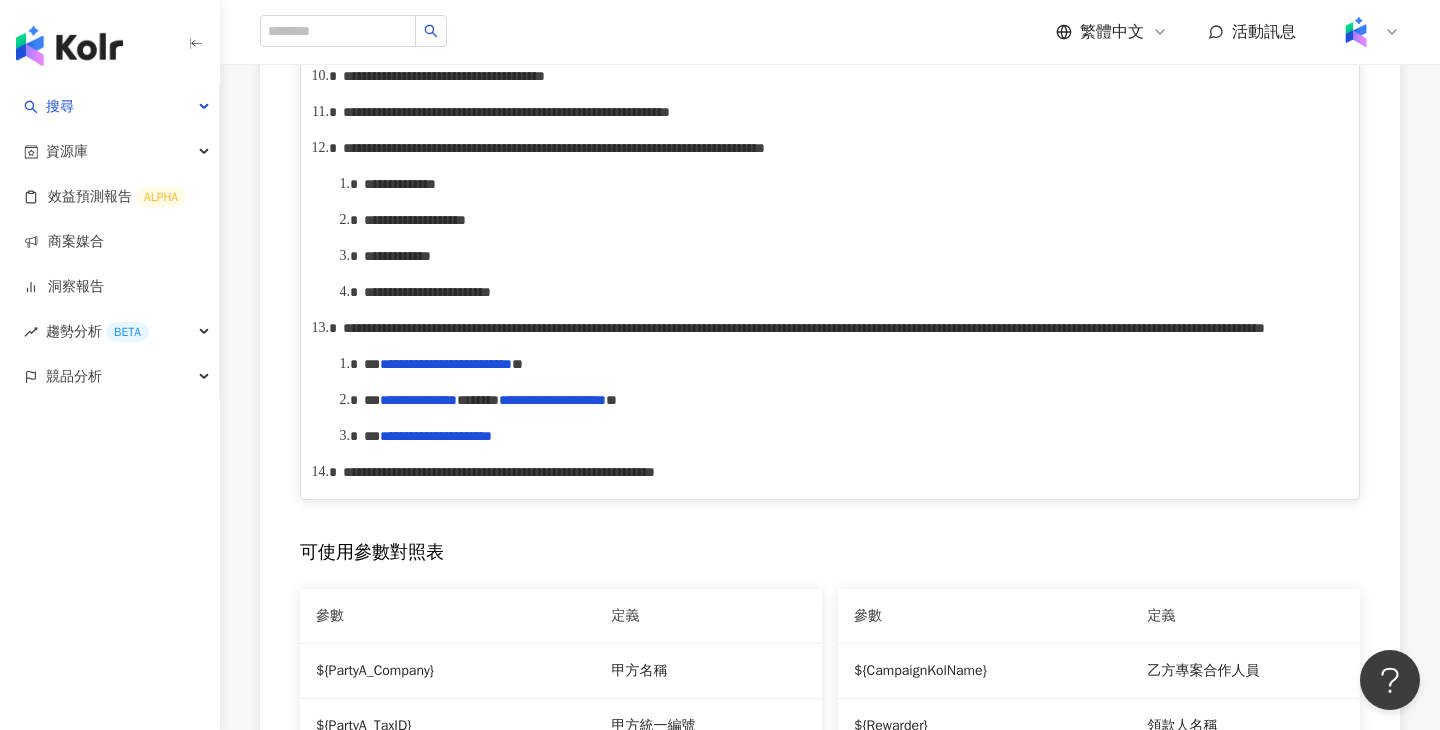 scroll, scrollTop: 1613, scrollLeft: 0, axis: vertical 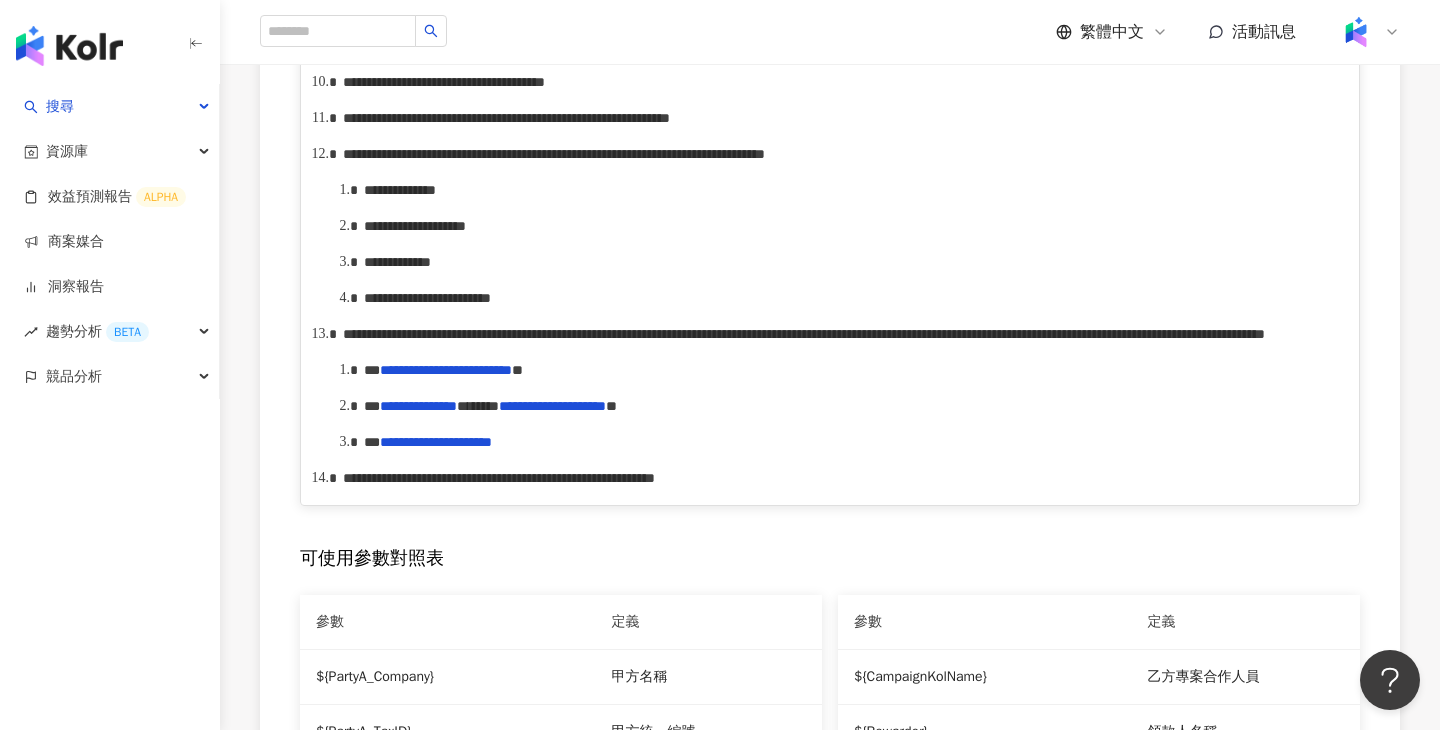 click on "**********" at bounding box center [841, 154] 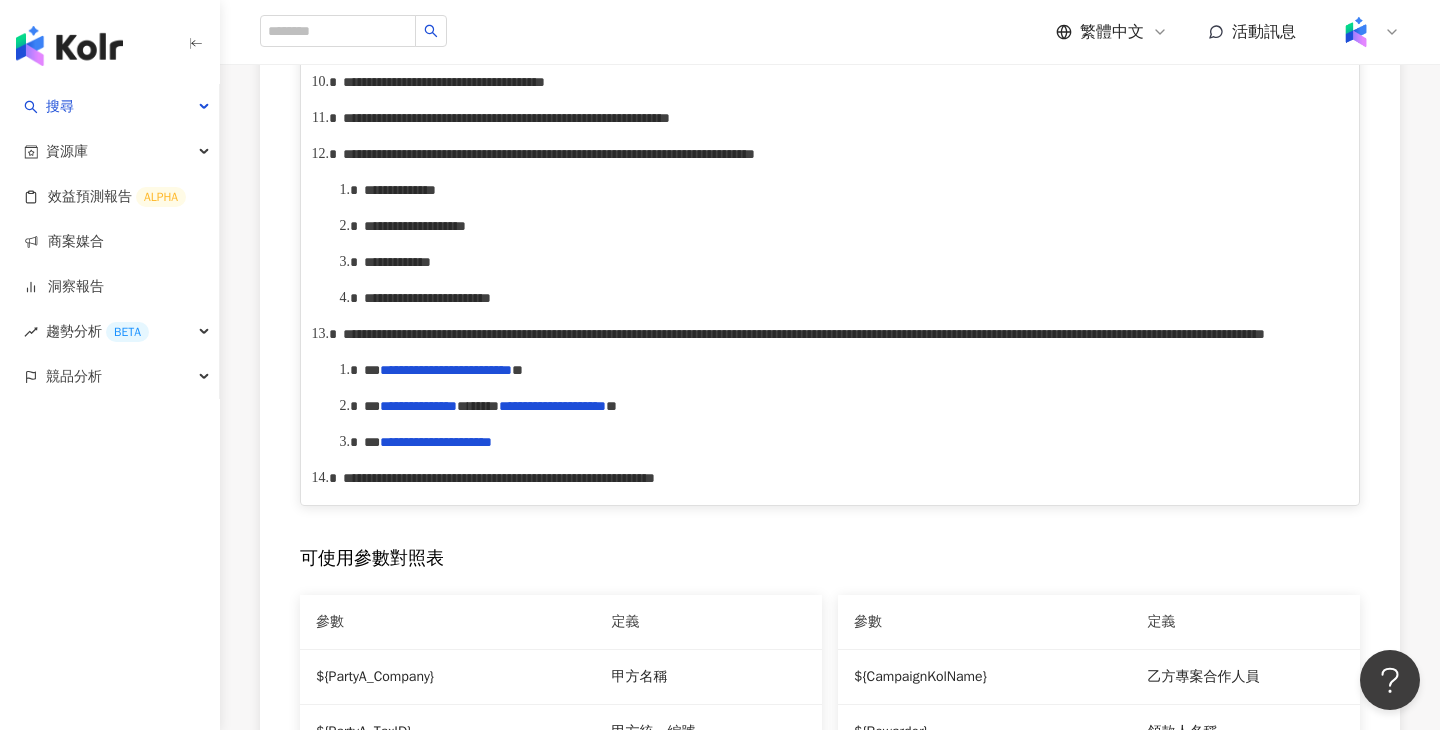 click on "**********" at bounding box center [549, 154] 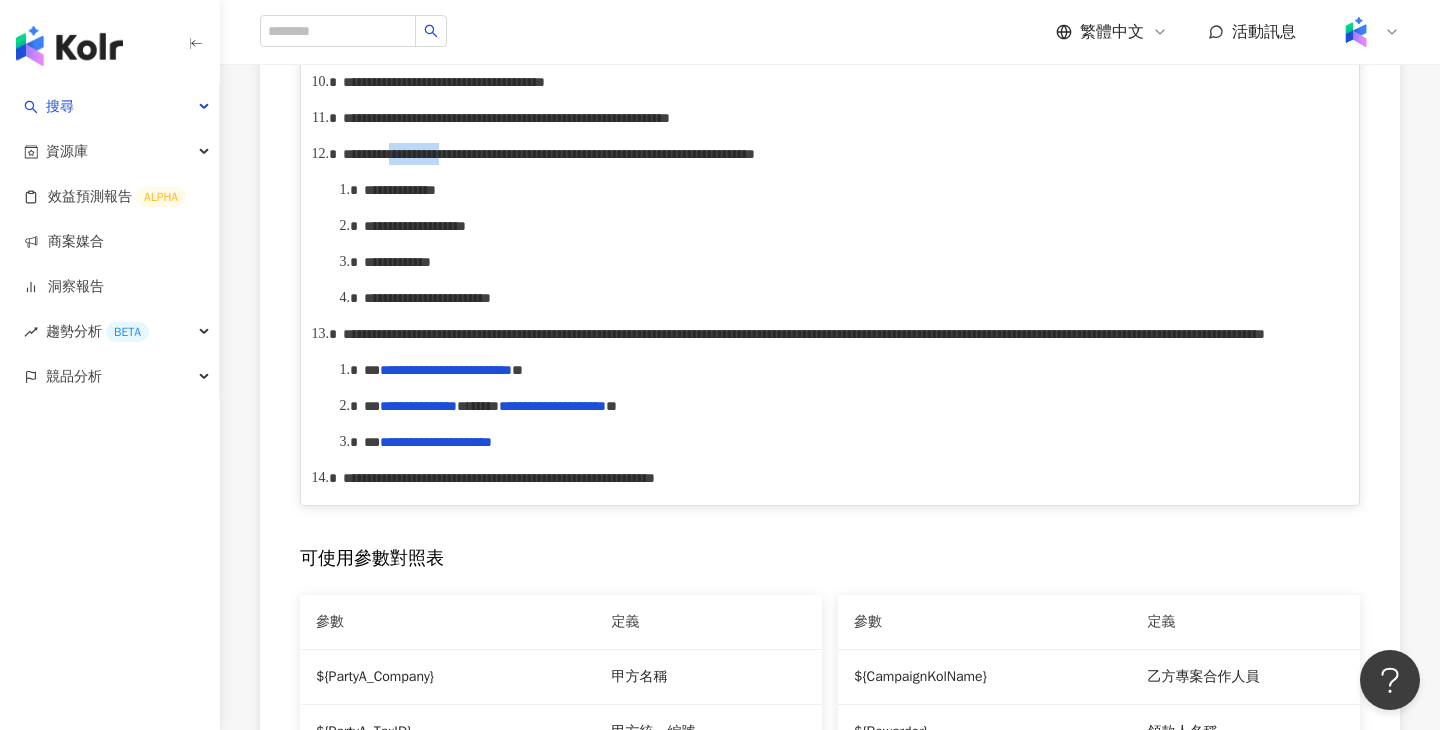 click on "**********" at bounding box center [549, 154] 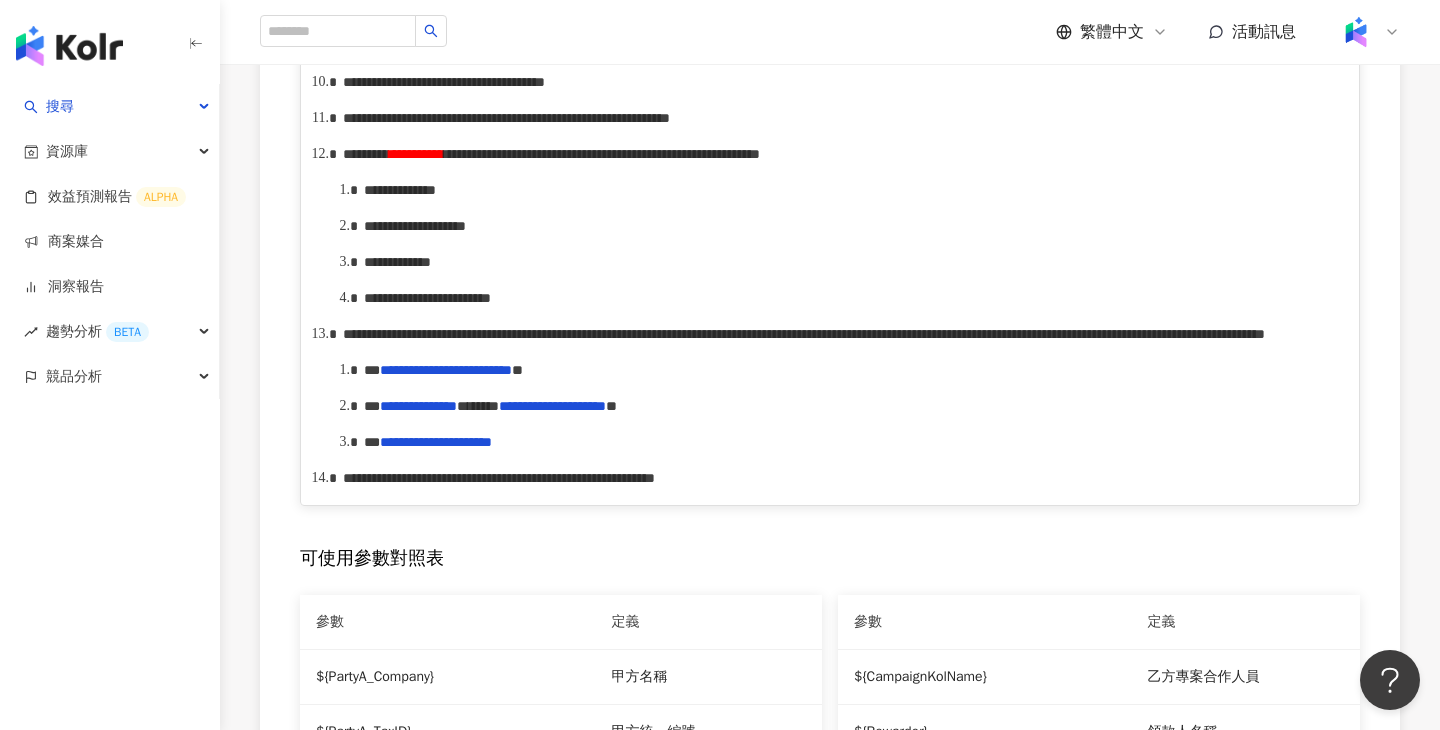 click on "**********" at bounding box center (416, 154) 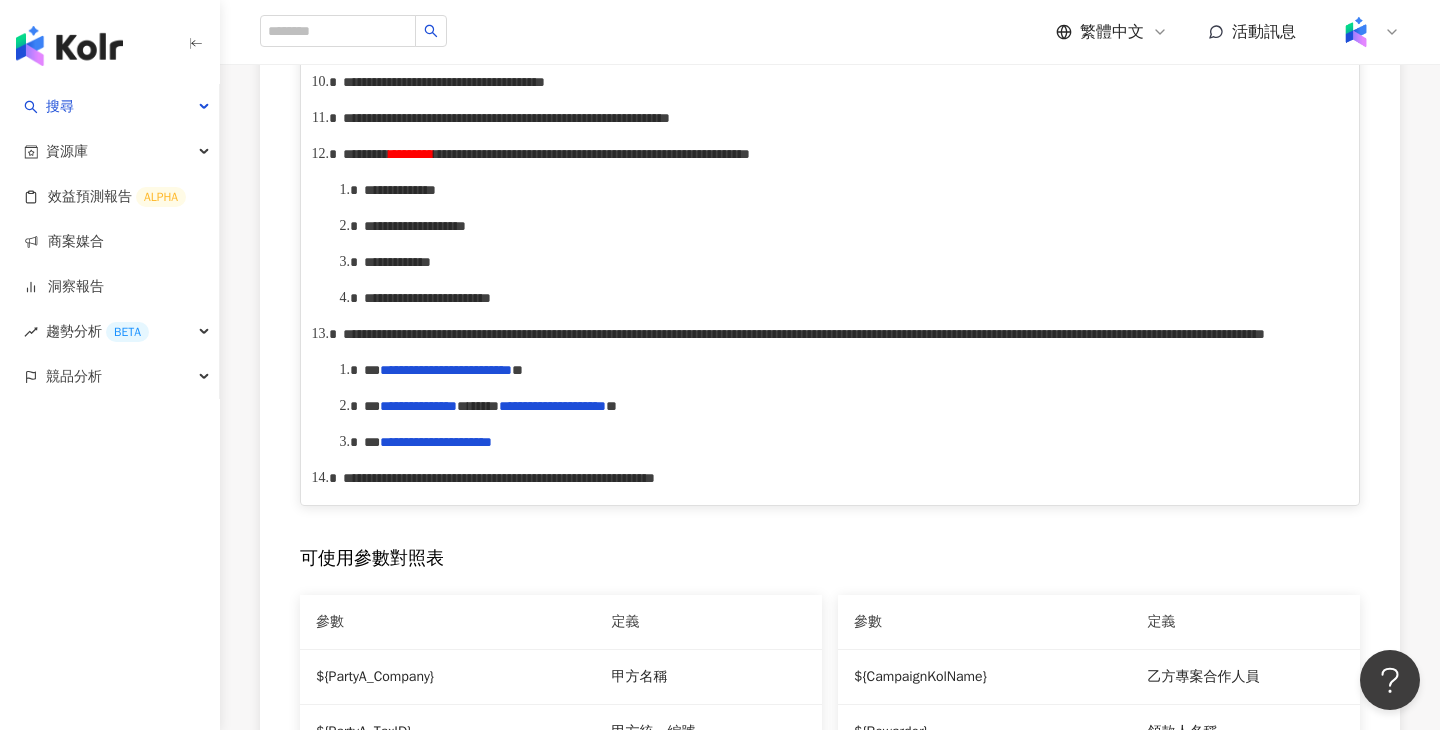 type 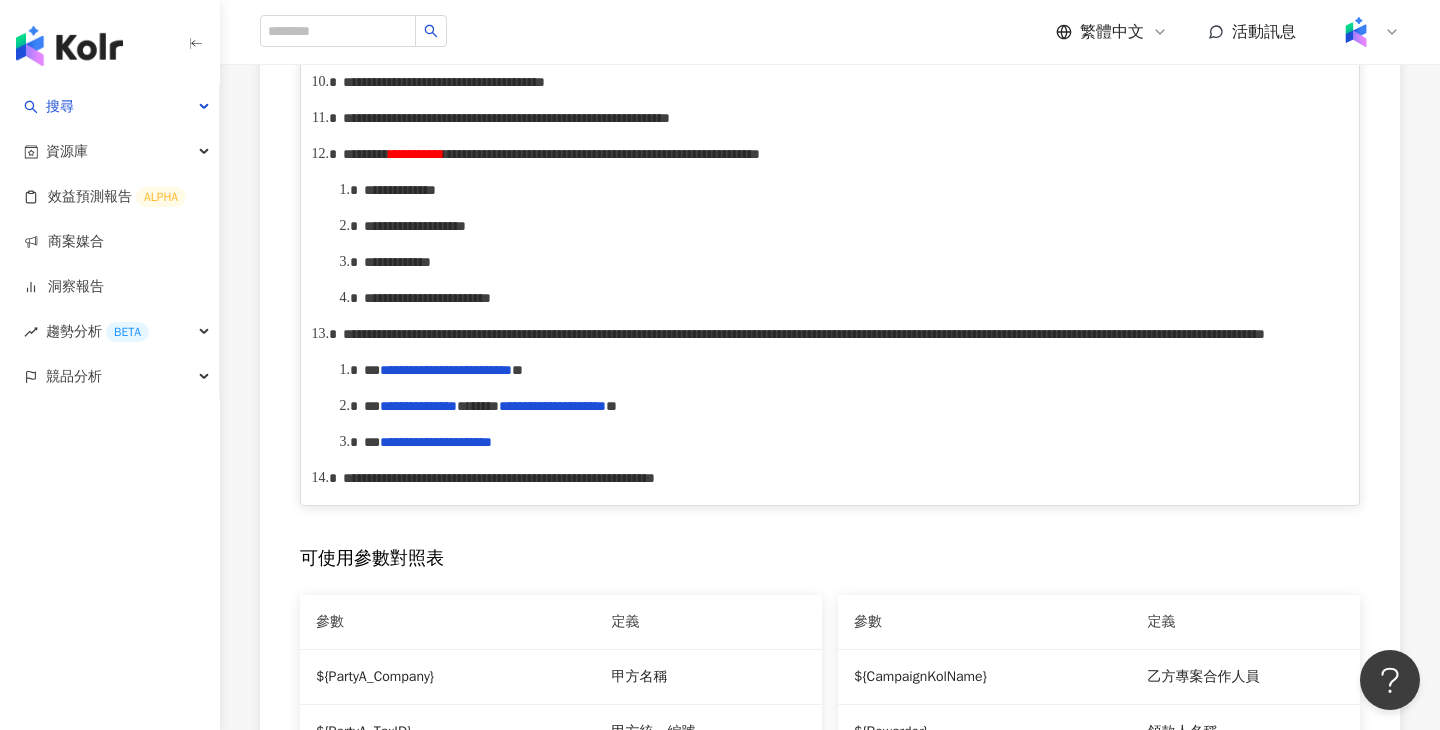 click on "**********" at bounding box center [602, 154] 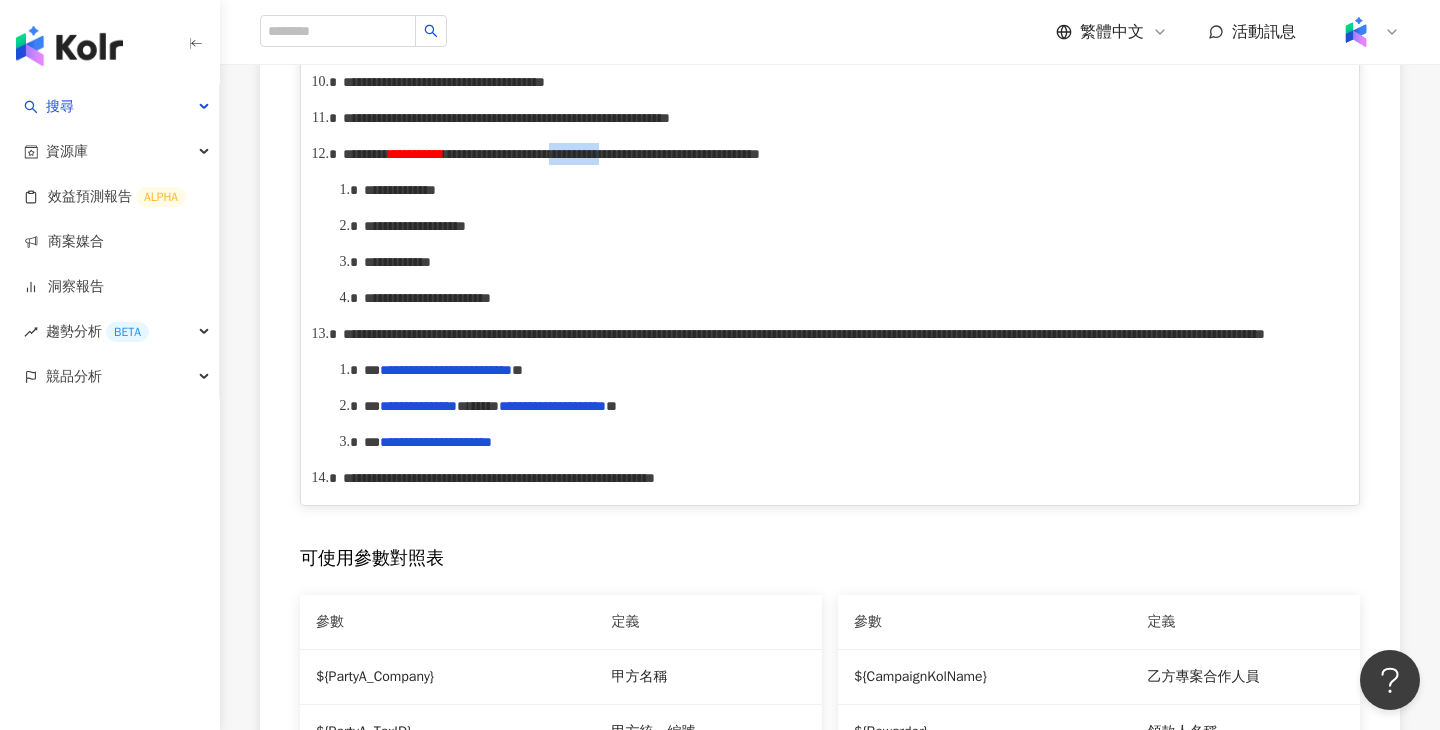 click on "**********" at bounding box center (602, 154) 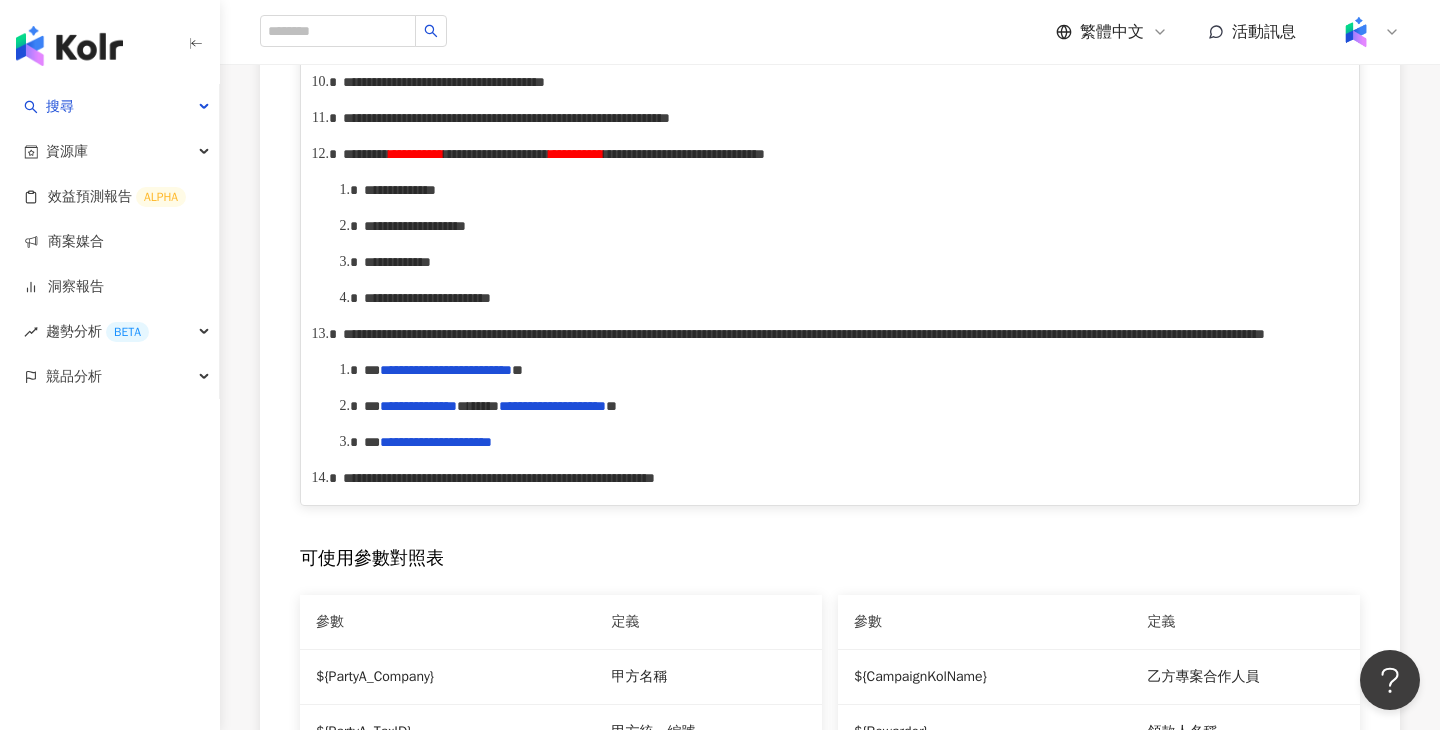 click on "**********" at bounding box center (576, 154) 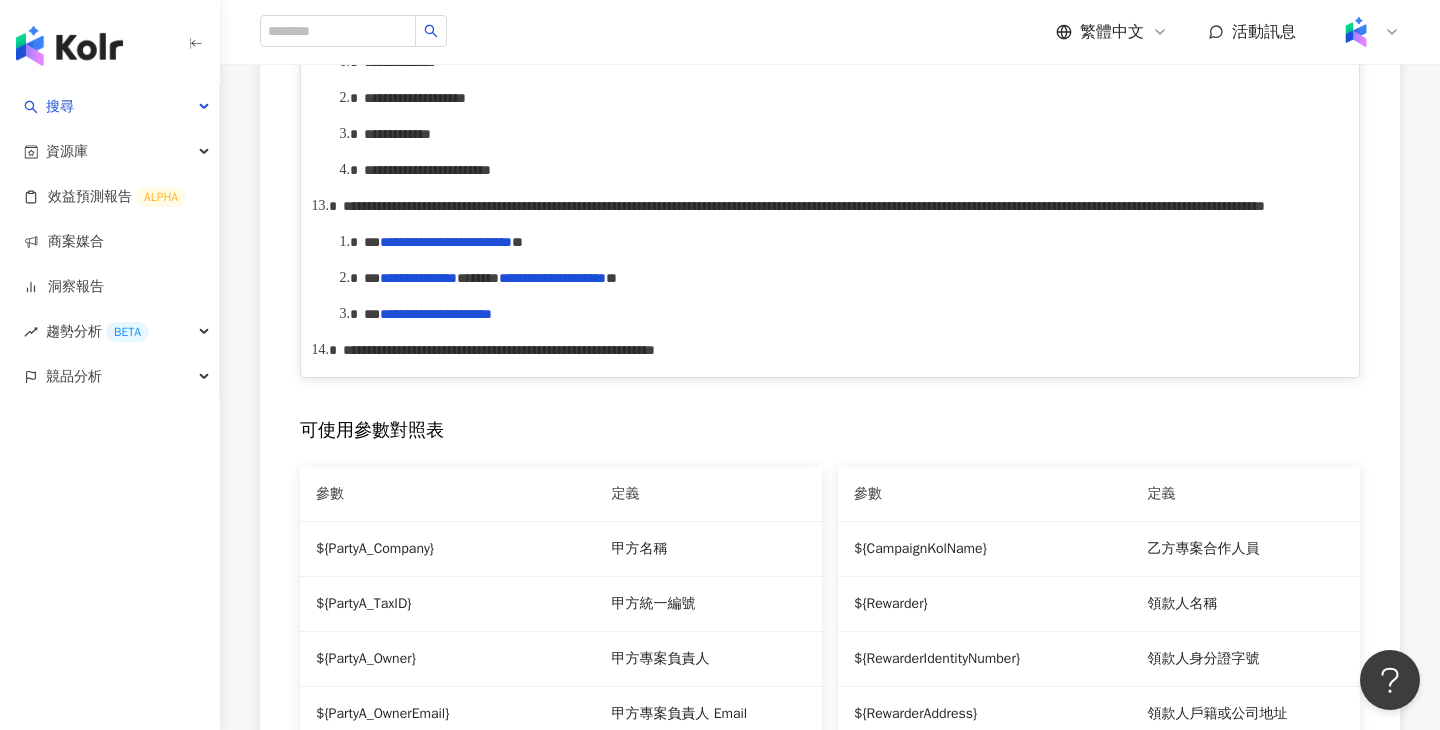 click on "**********" at bounding box center [841, 206] 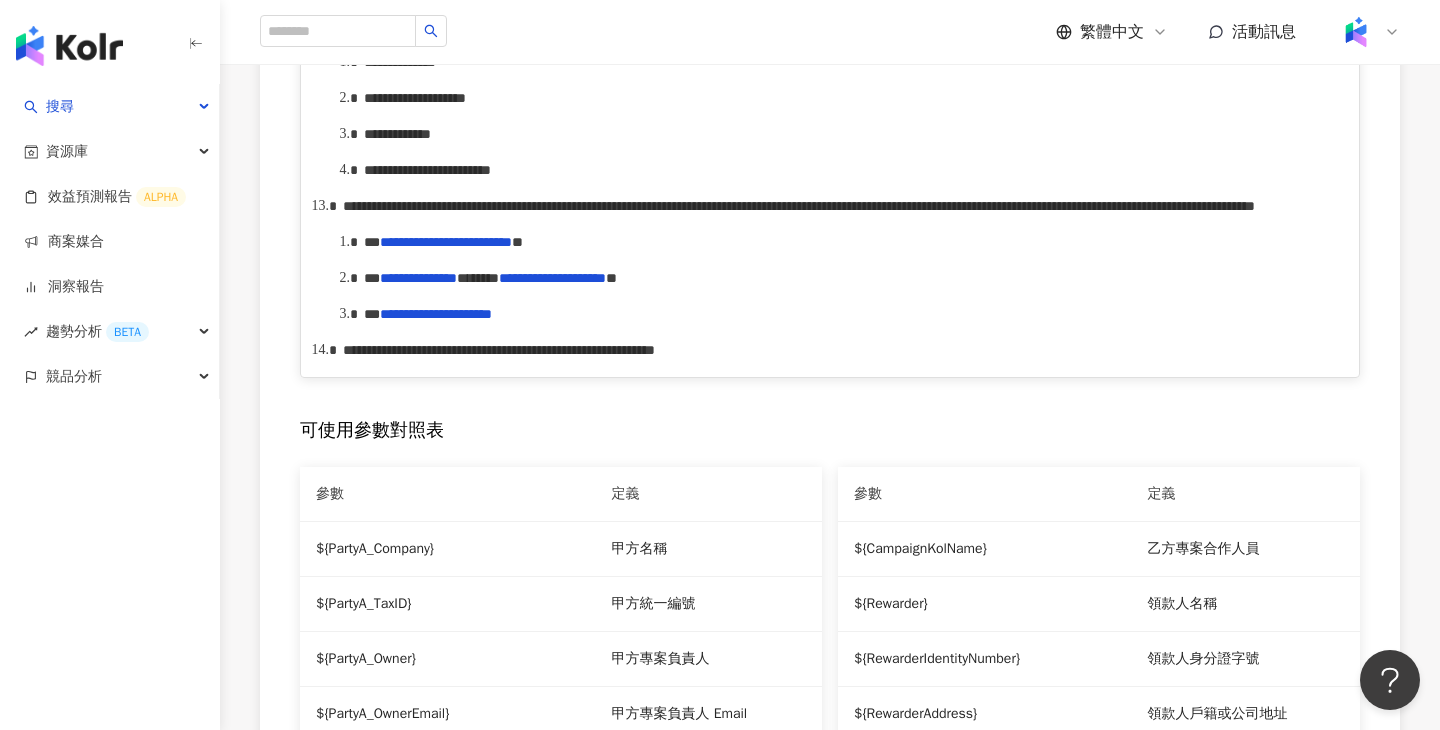click on "**********" at bounding box center [799, 206] 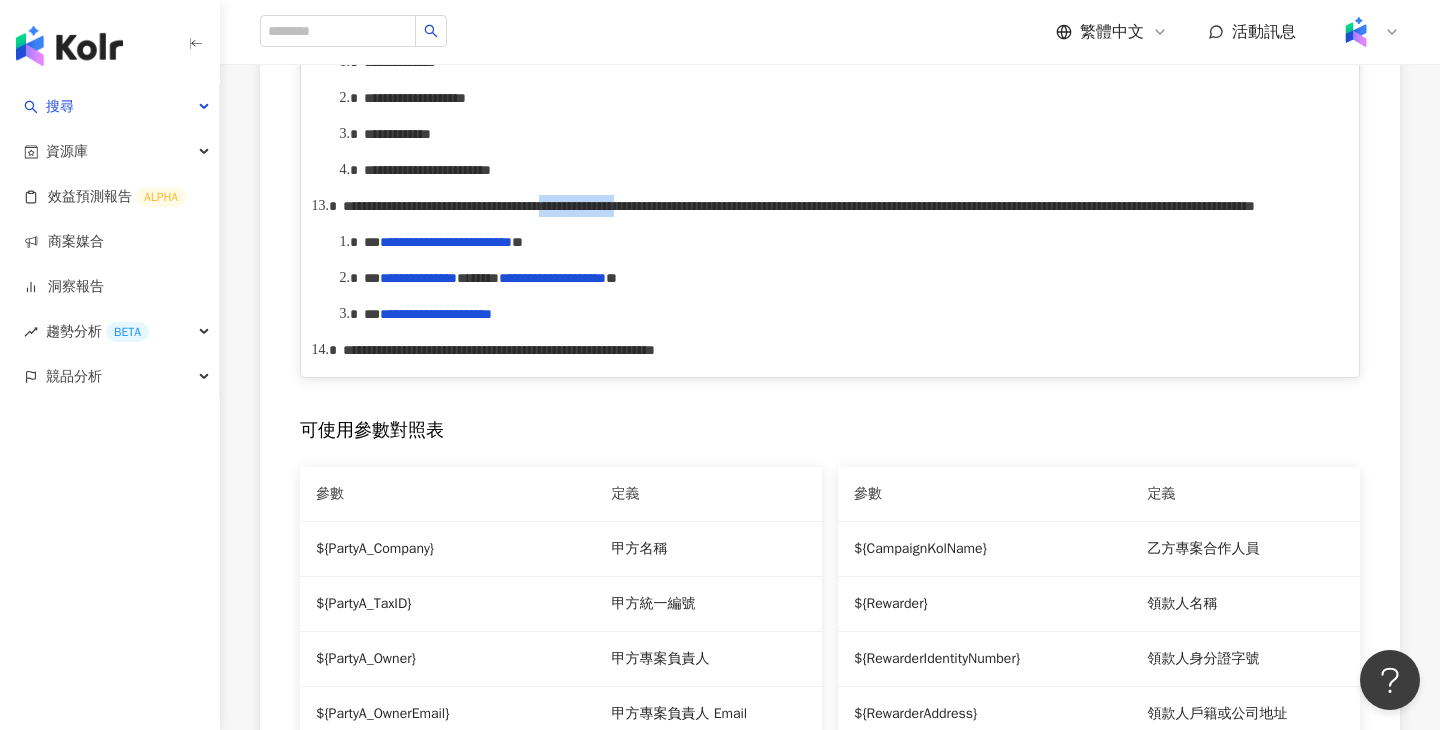 click on "**********" at bounding box center [799, 206] 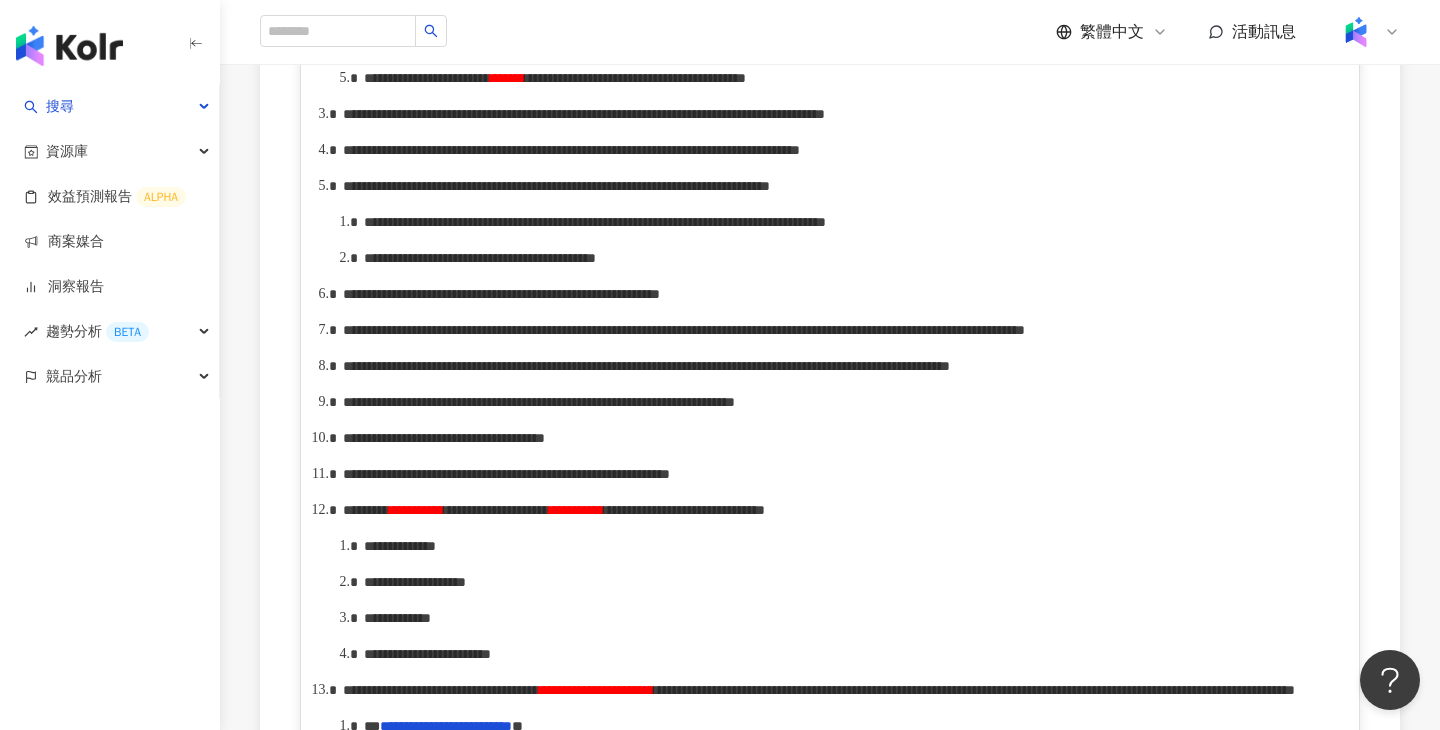 scroll, scrollTop: 838, scrollLeft: 0, axis: vertical 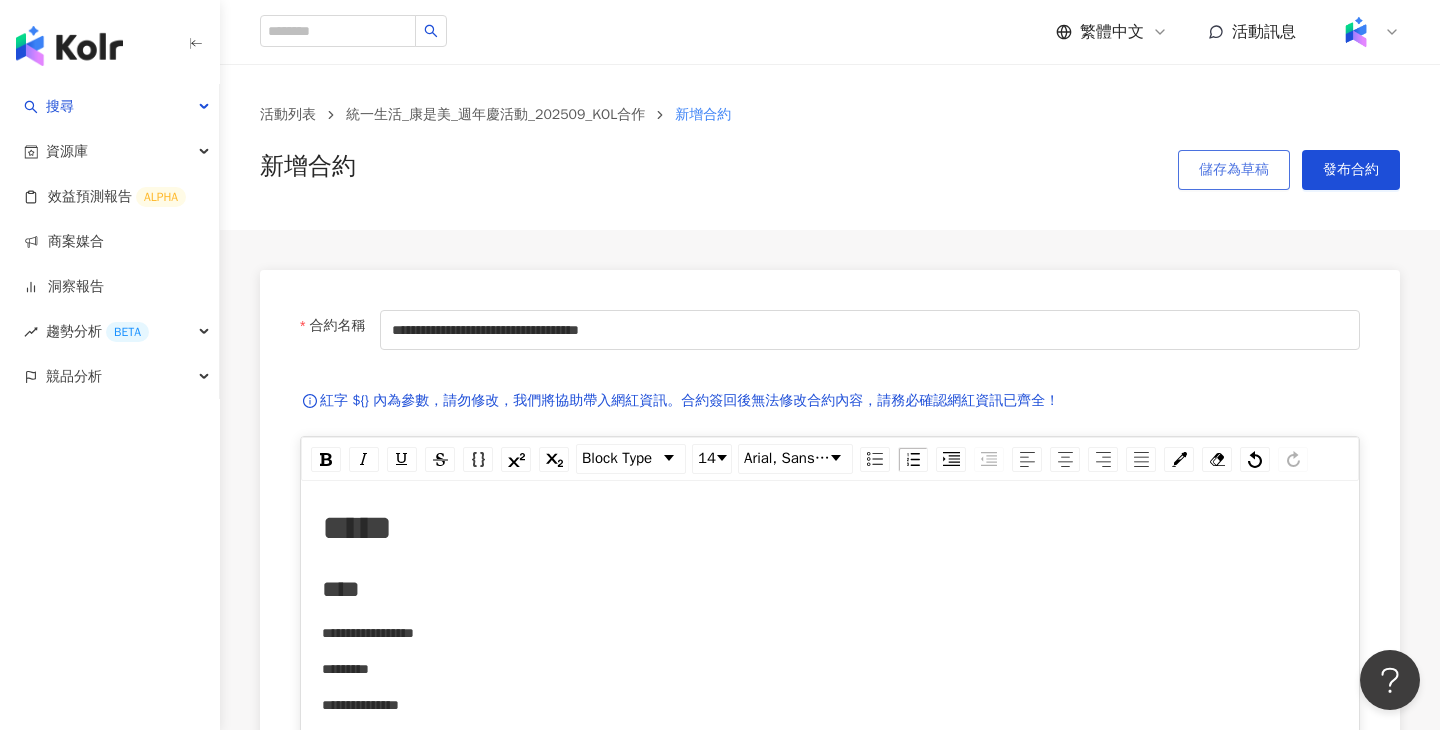click on "儲存為草稿" at bounding box center (1234, 170) 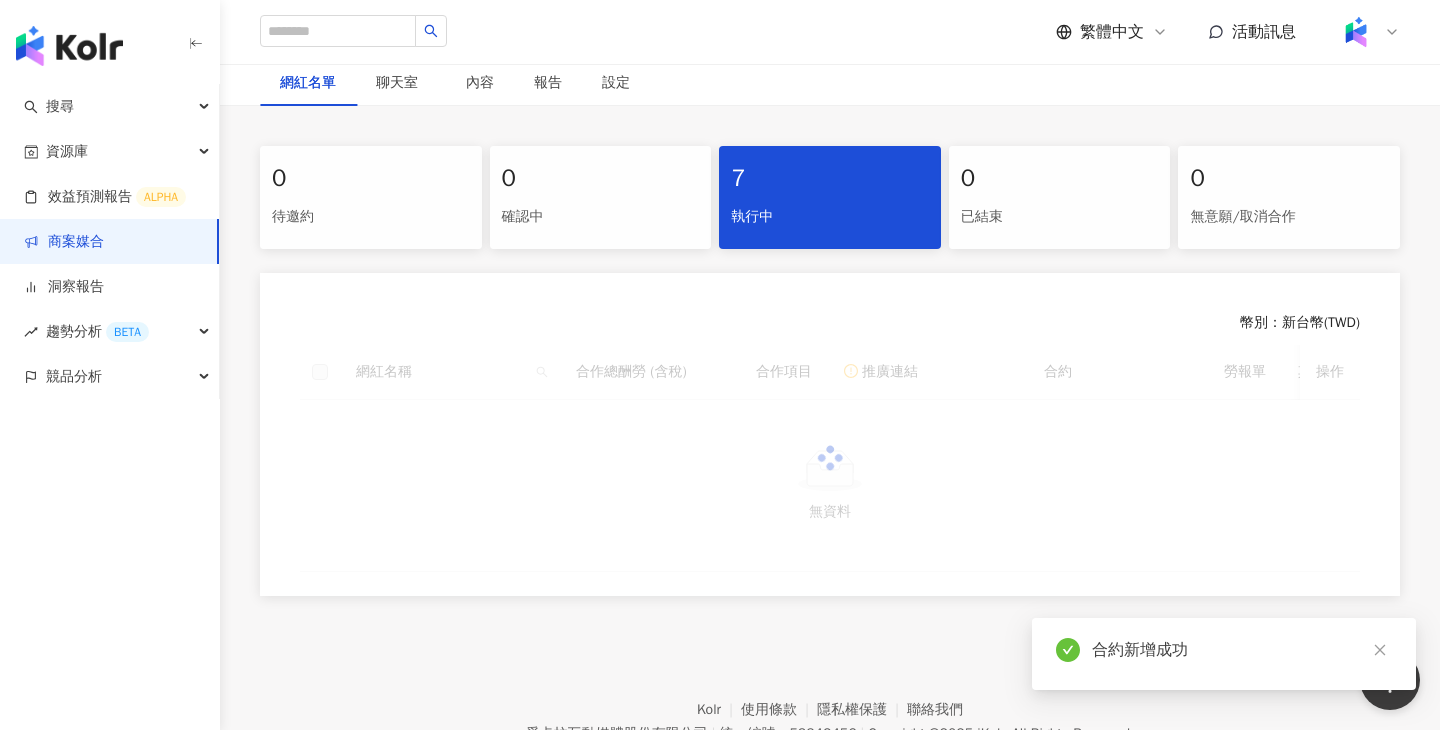 scroll, scrollTop: 442, scrollLeft: 0, axis: vertical 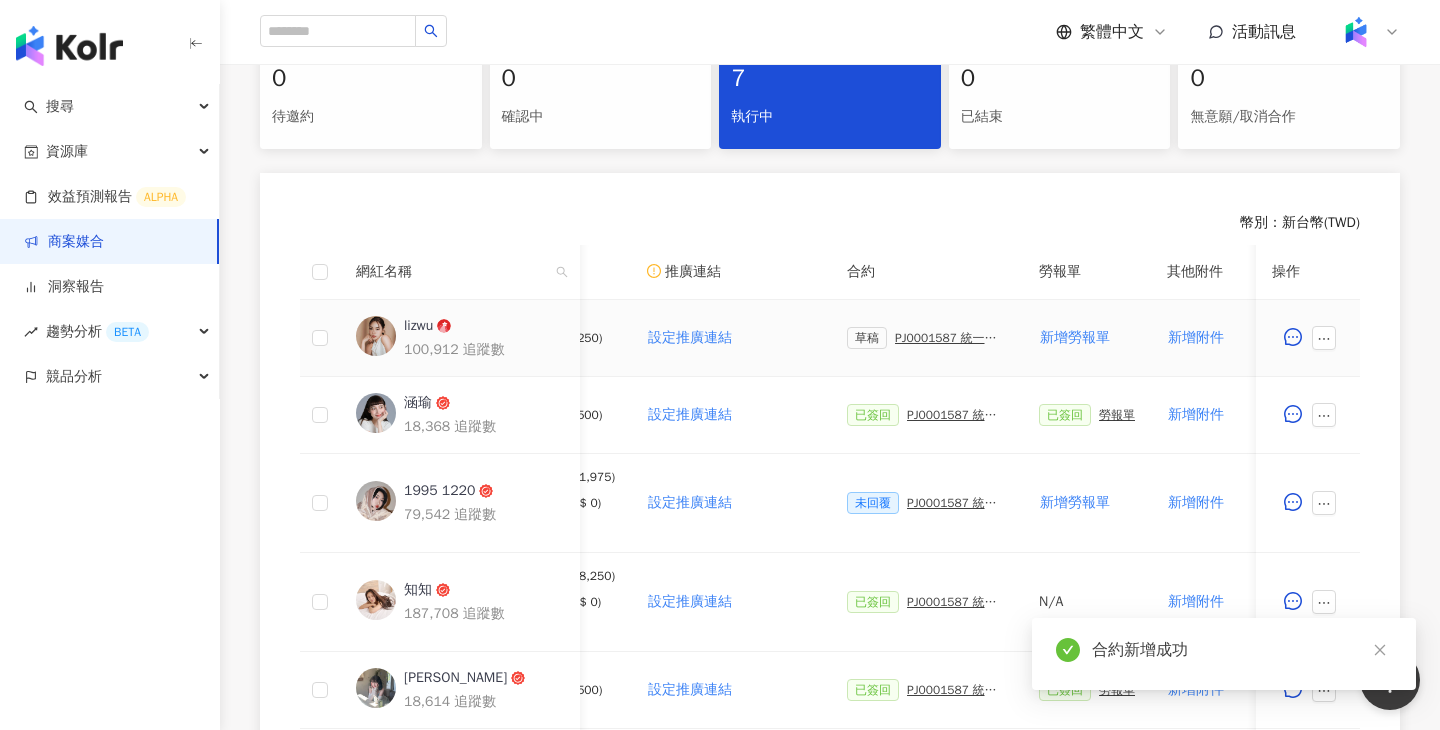 click on "PJ0001587 統一生活_康是美_週年慶活動_202509_活動確認單" at bounding box center (951, 338) 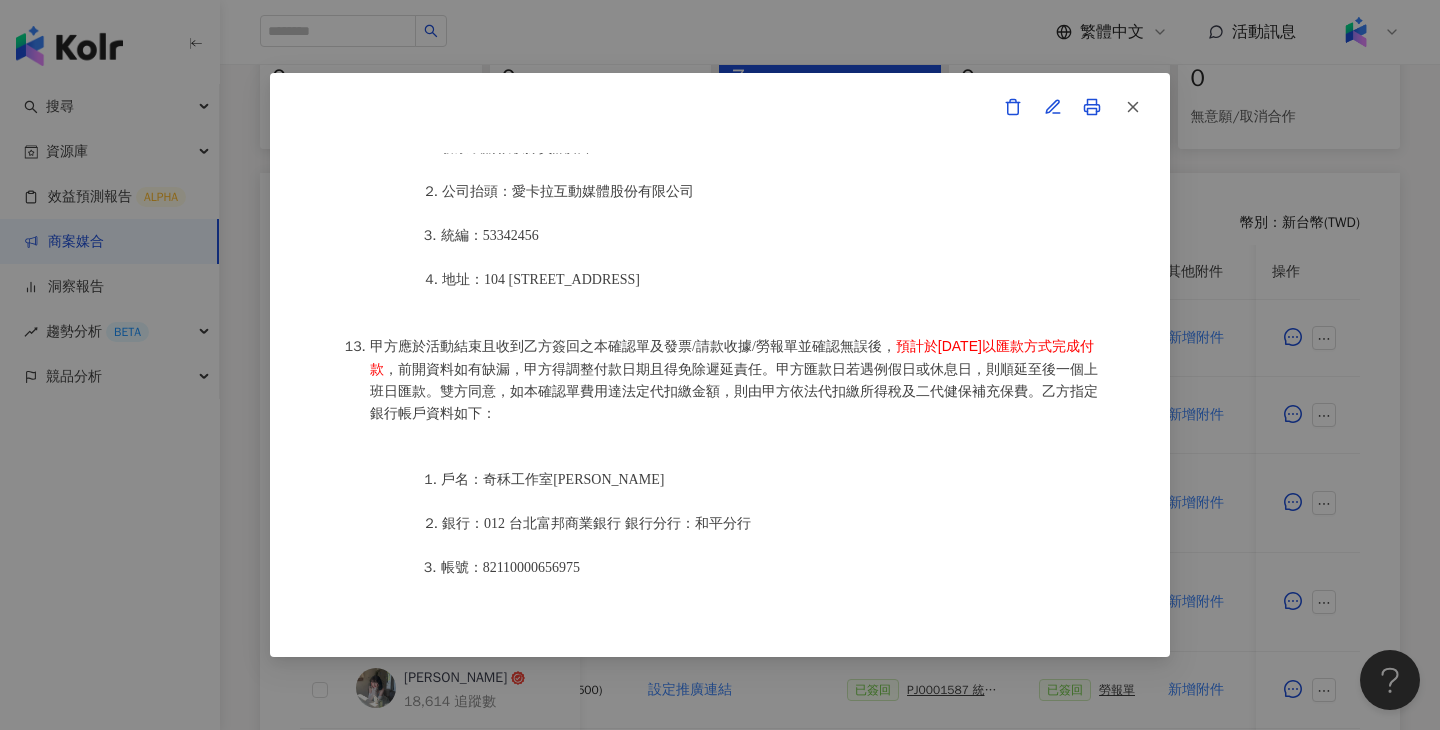 scroll, scrollTop: 2444, scrollLeft: 0, axis: vertical 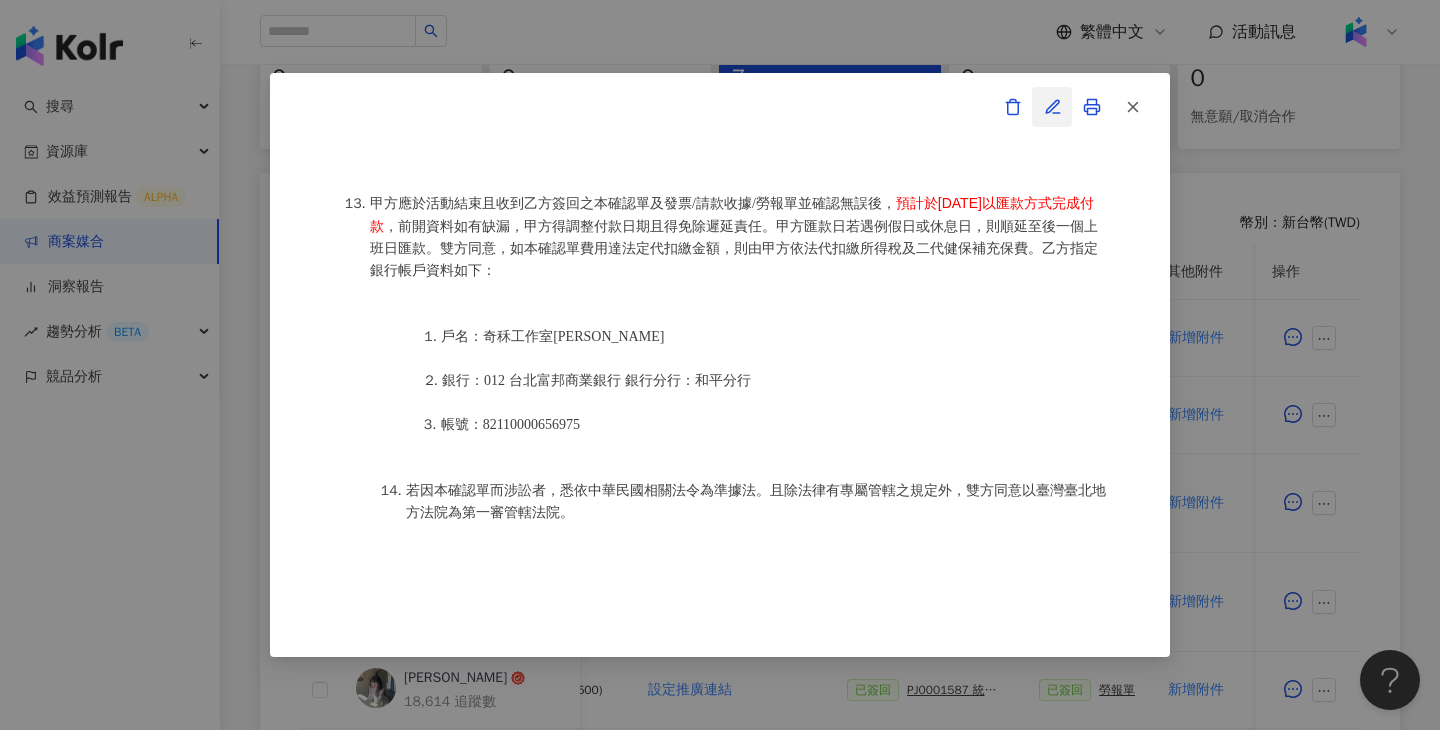 click at bounding box center [1052, 107] 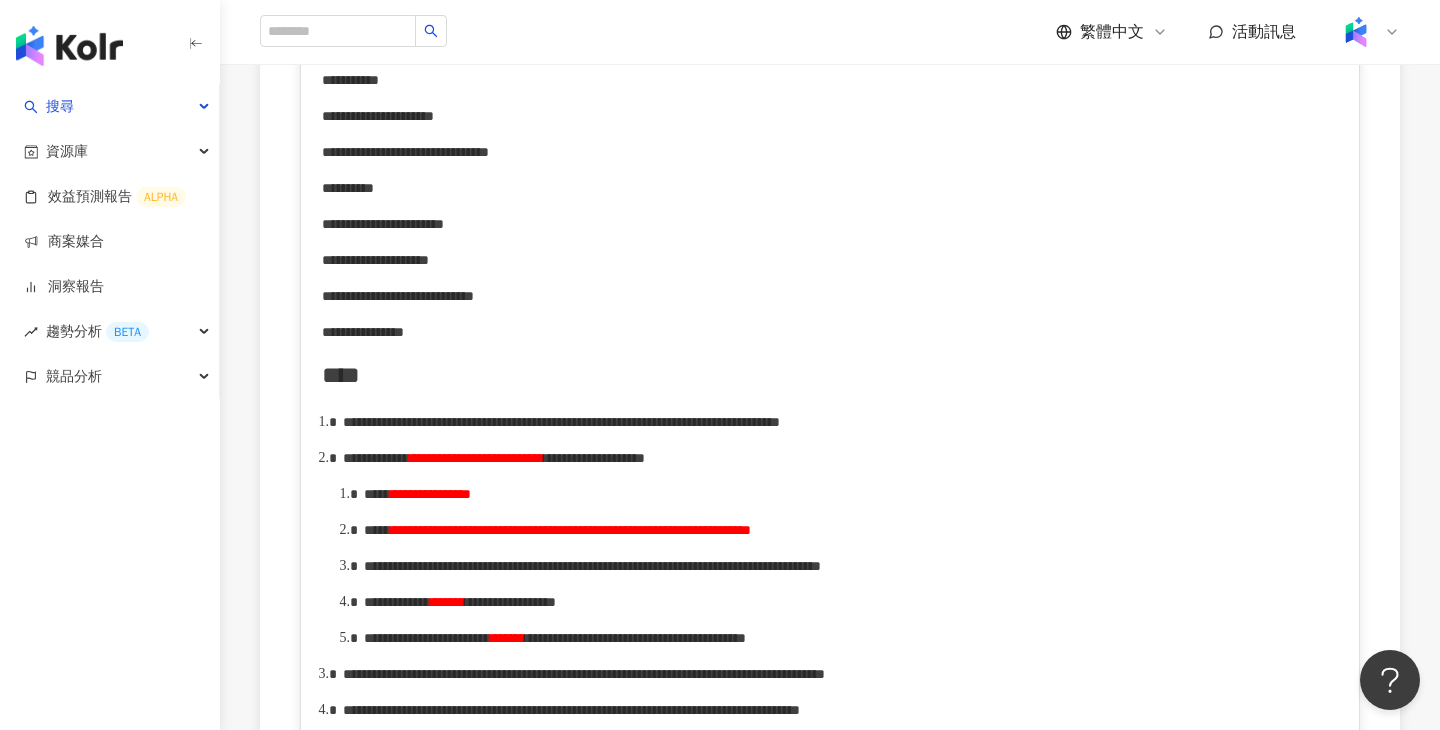 scroll, scrollTop: 729, scrollLeft: 0, axis: vertical 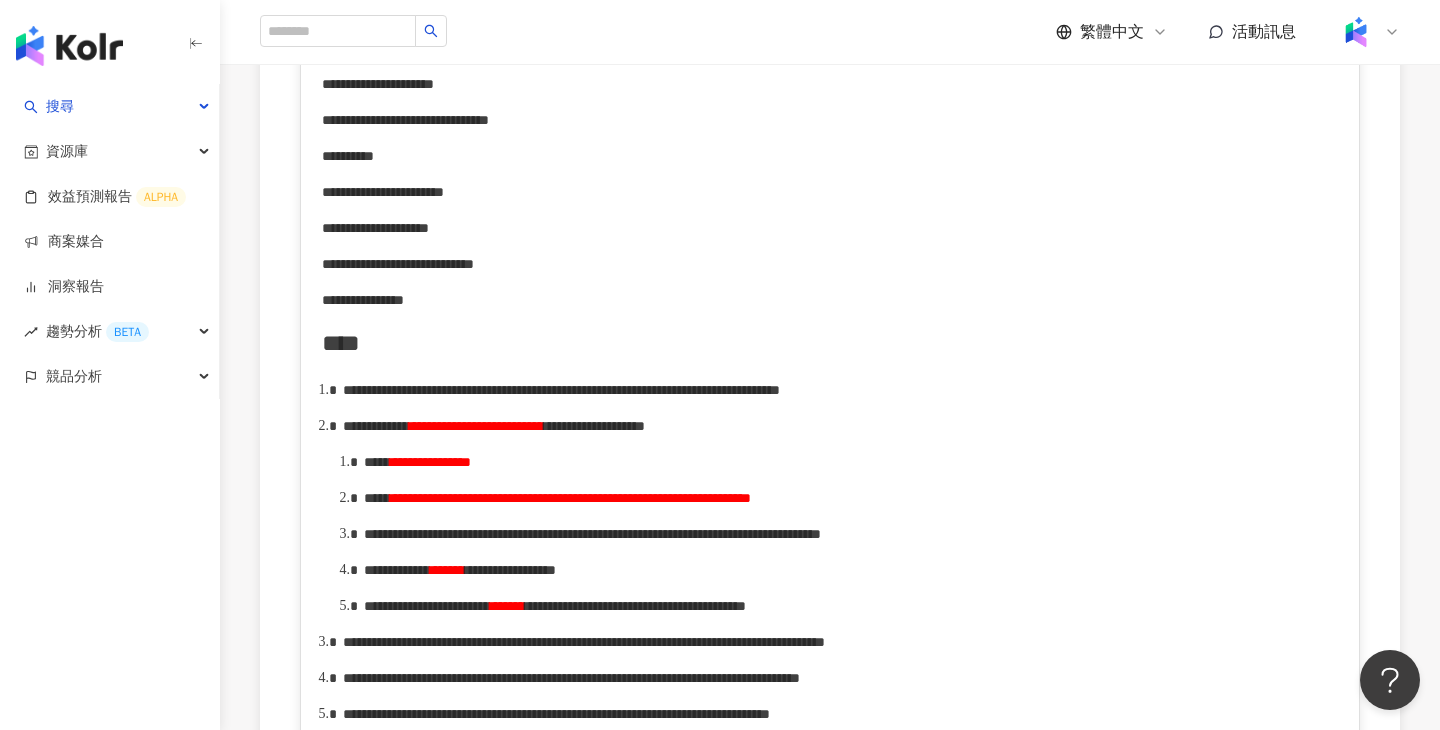 click on "**********" at bounding box center [570, 498] 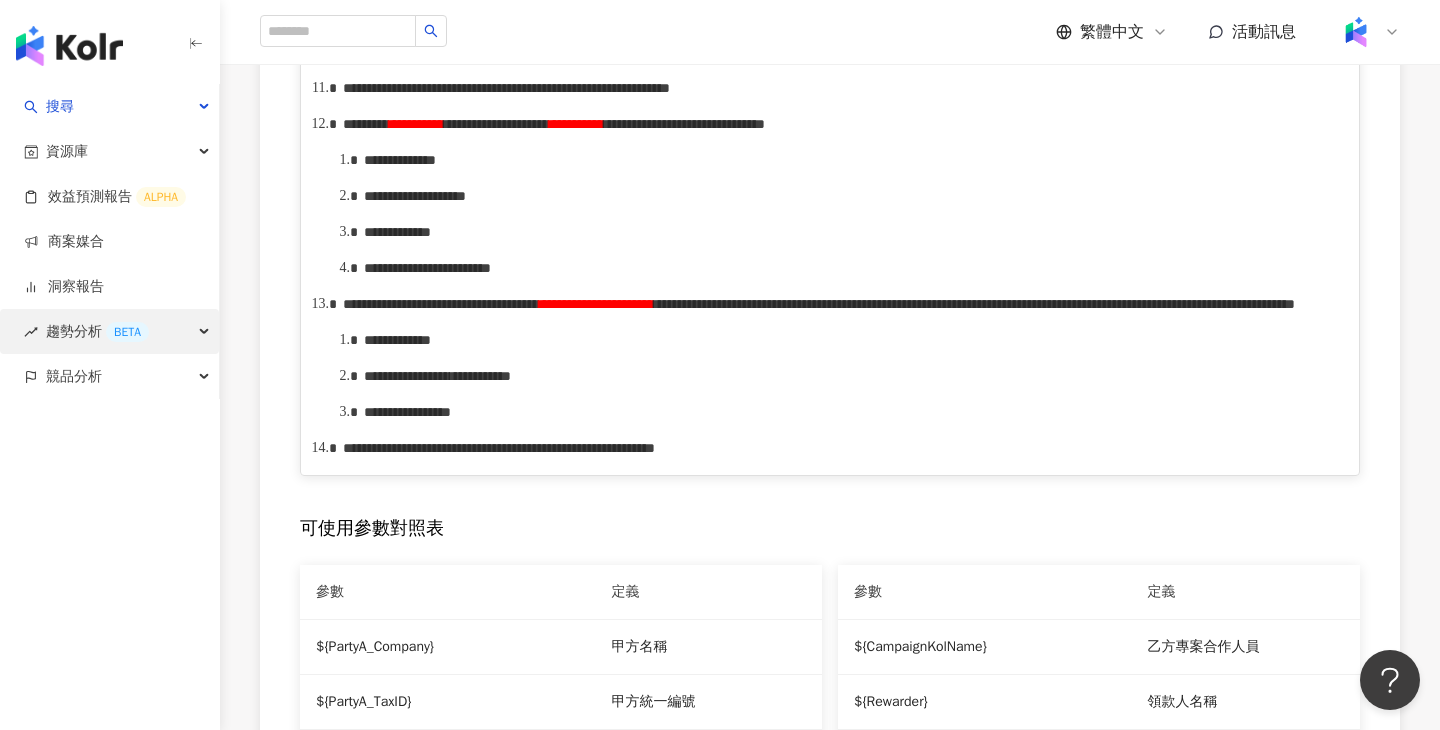 scroll, scrollTop: 1844, scrollLeft: 0, axis: vertical 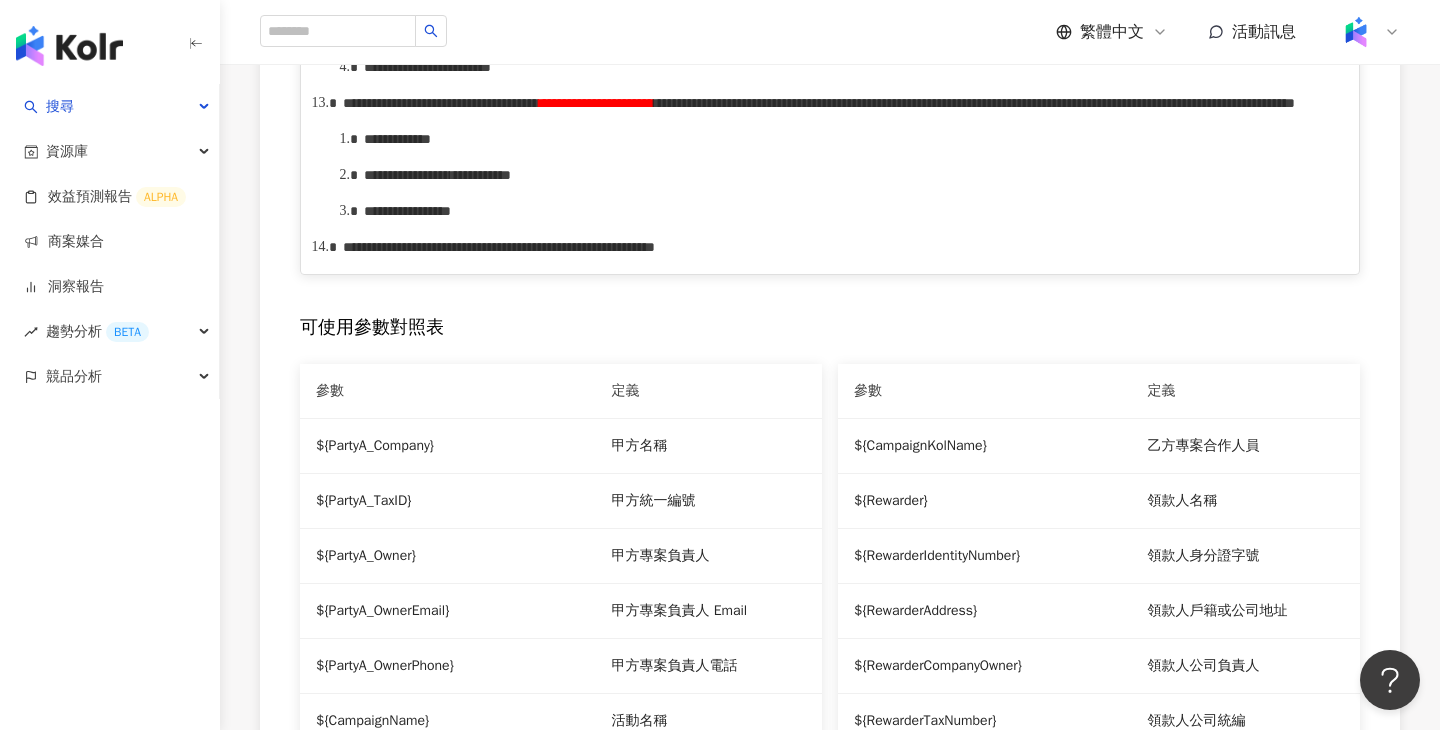 click on "*********" at bounding box center [366, -77] 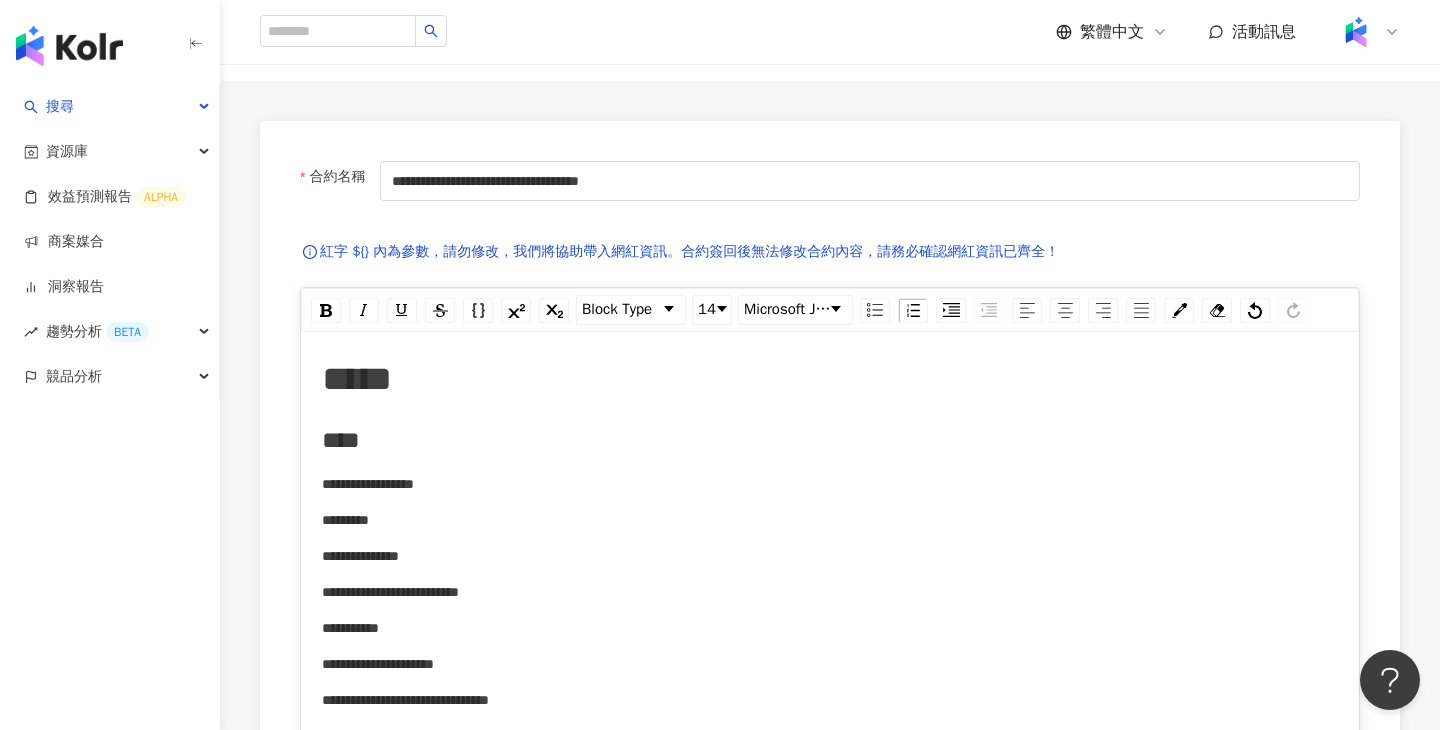 scroll, scrollTop: 0, scrollLeft: 0, axis: both 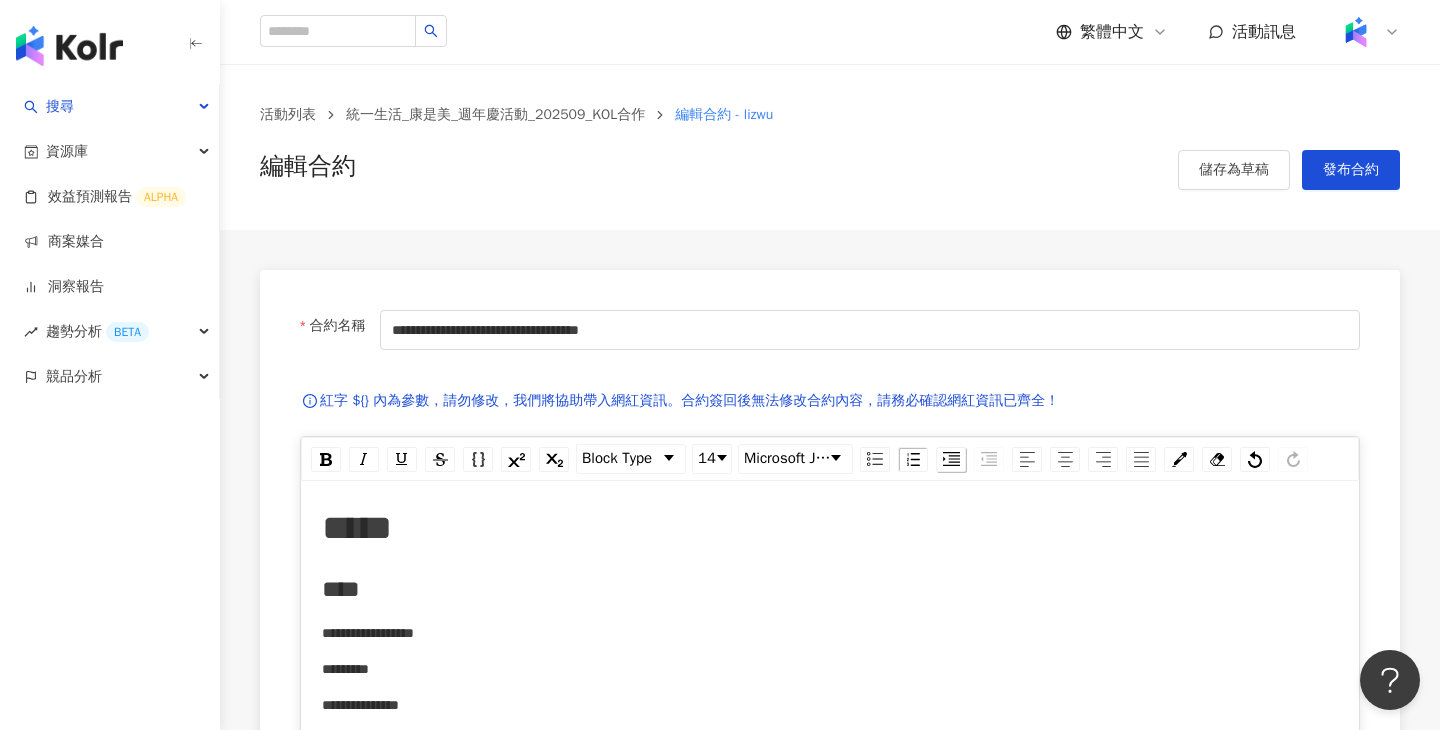 click at bounding box center (951, 459) 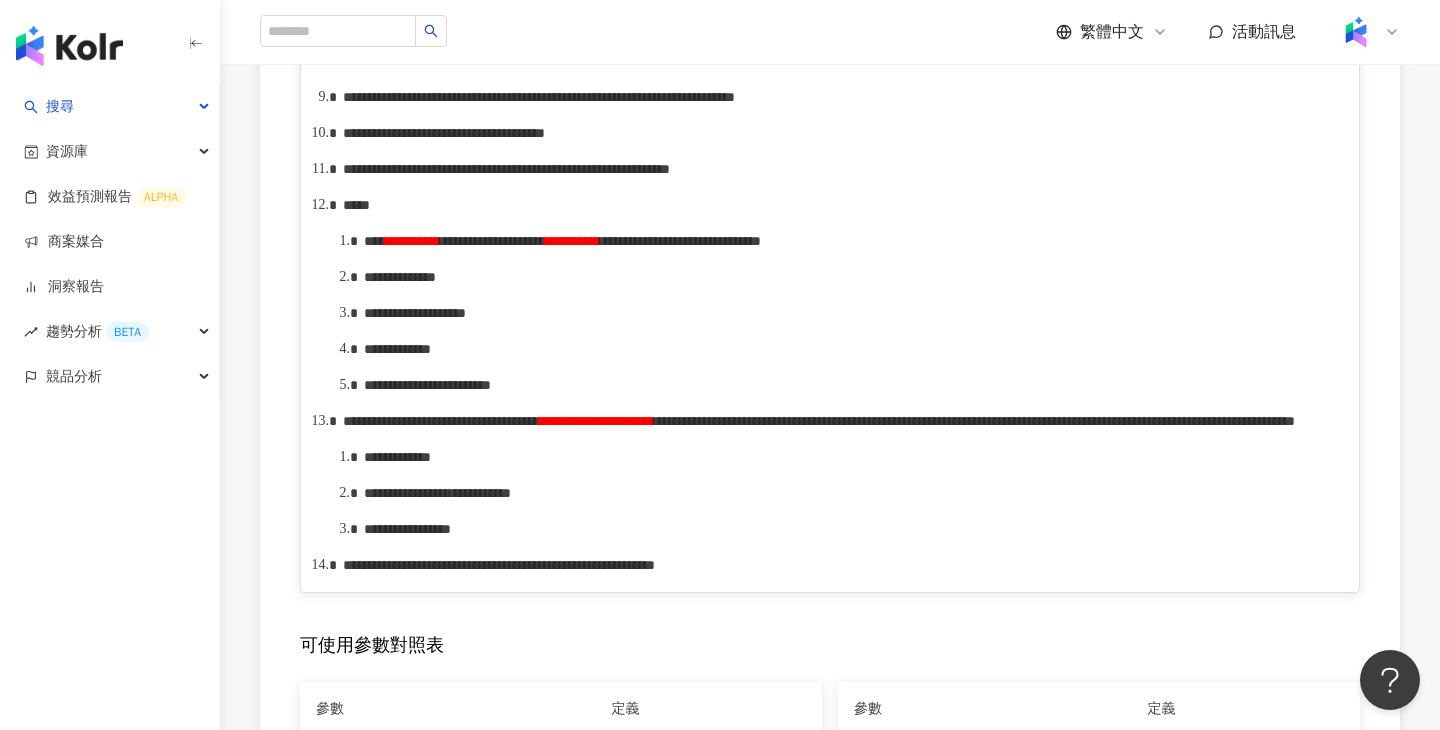 scroll, scrollTop: 1583, scrollLeft: 0, axis: vertical 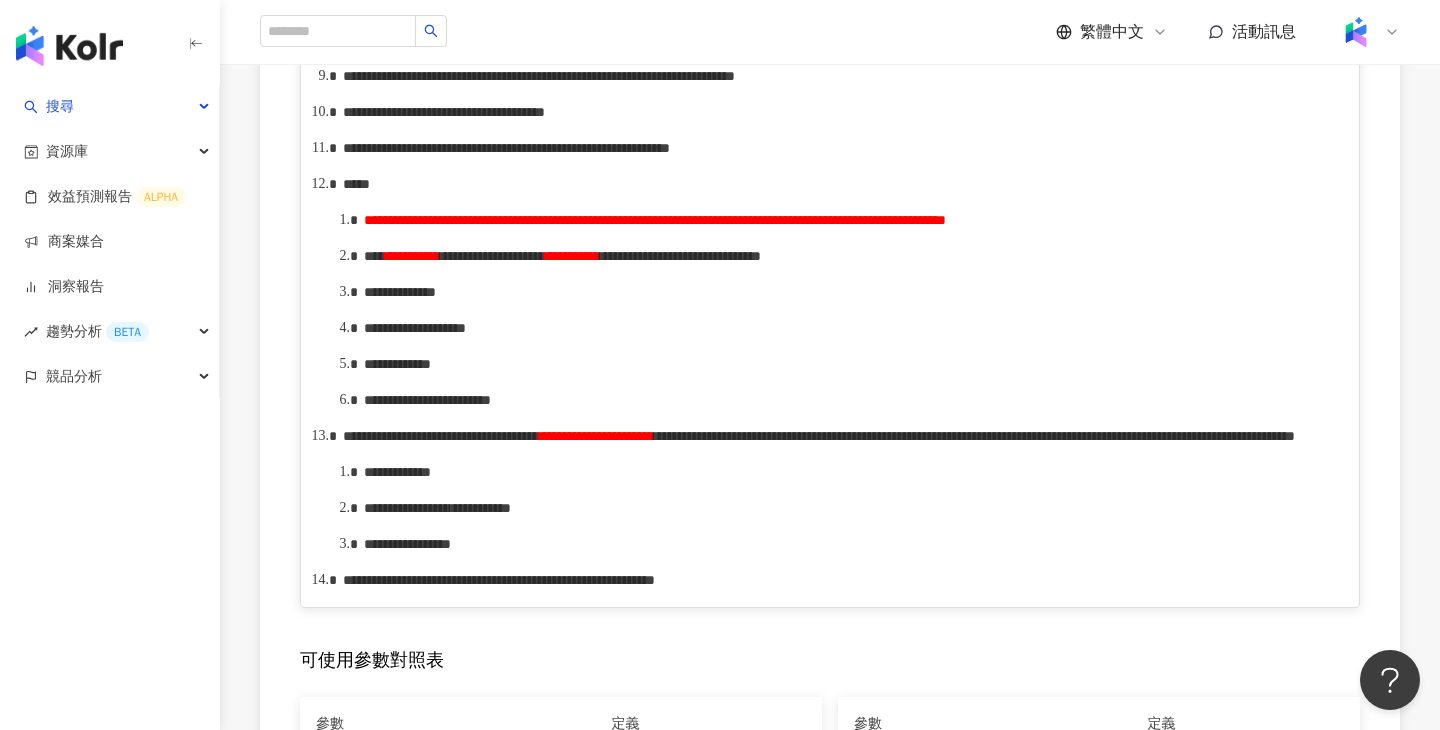click on "**********" at bounding box center (655, 220) 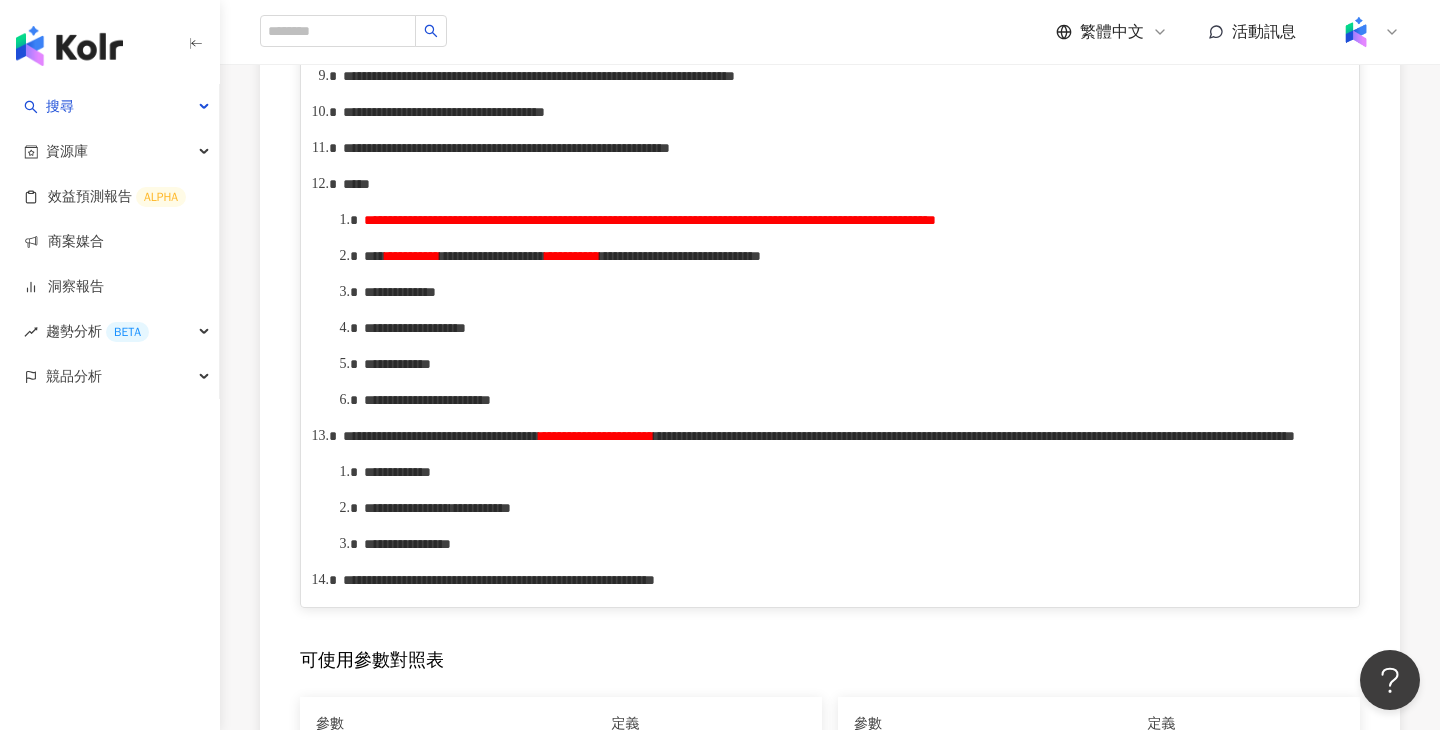 type 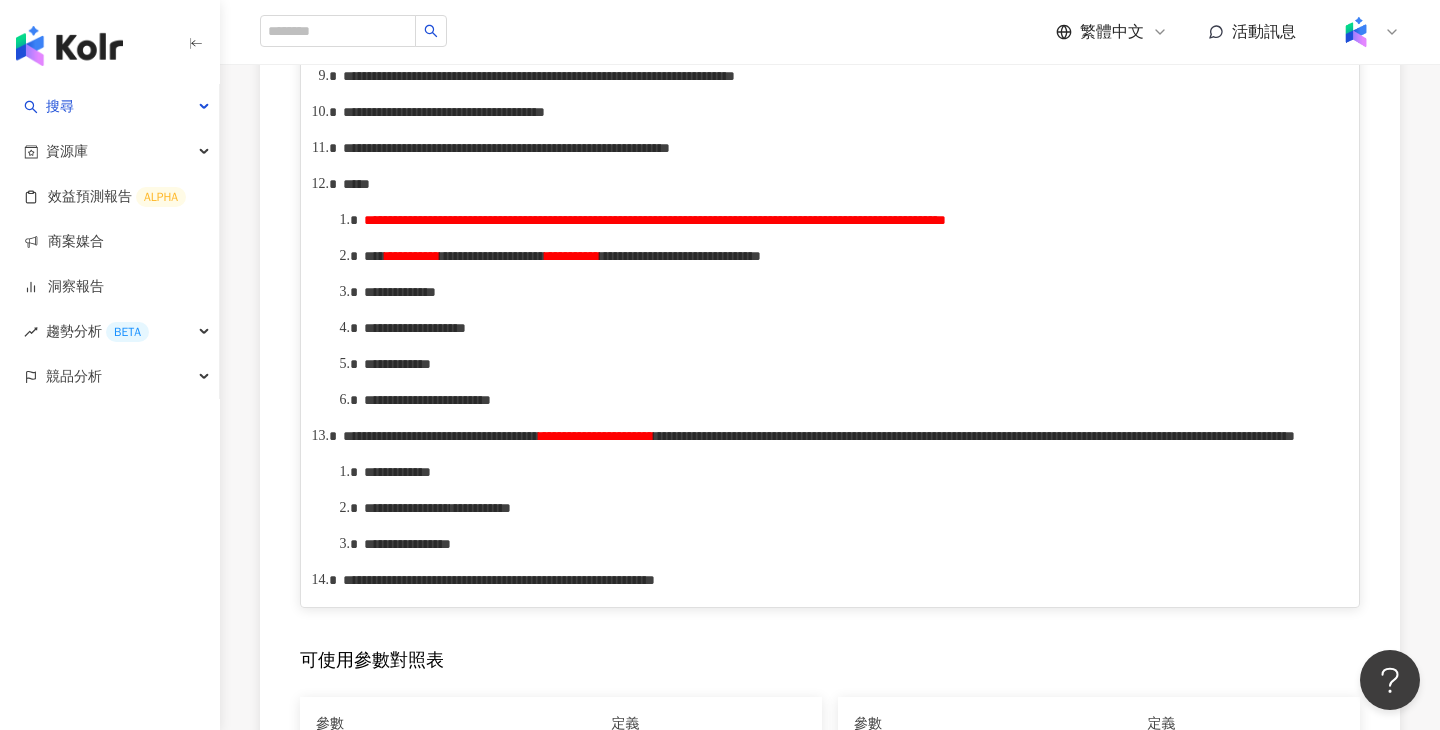 click on "**********" at bounding box center [655, 220] 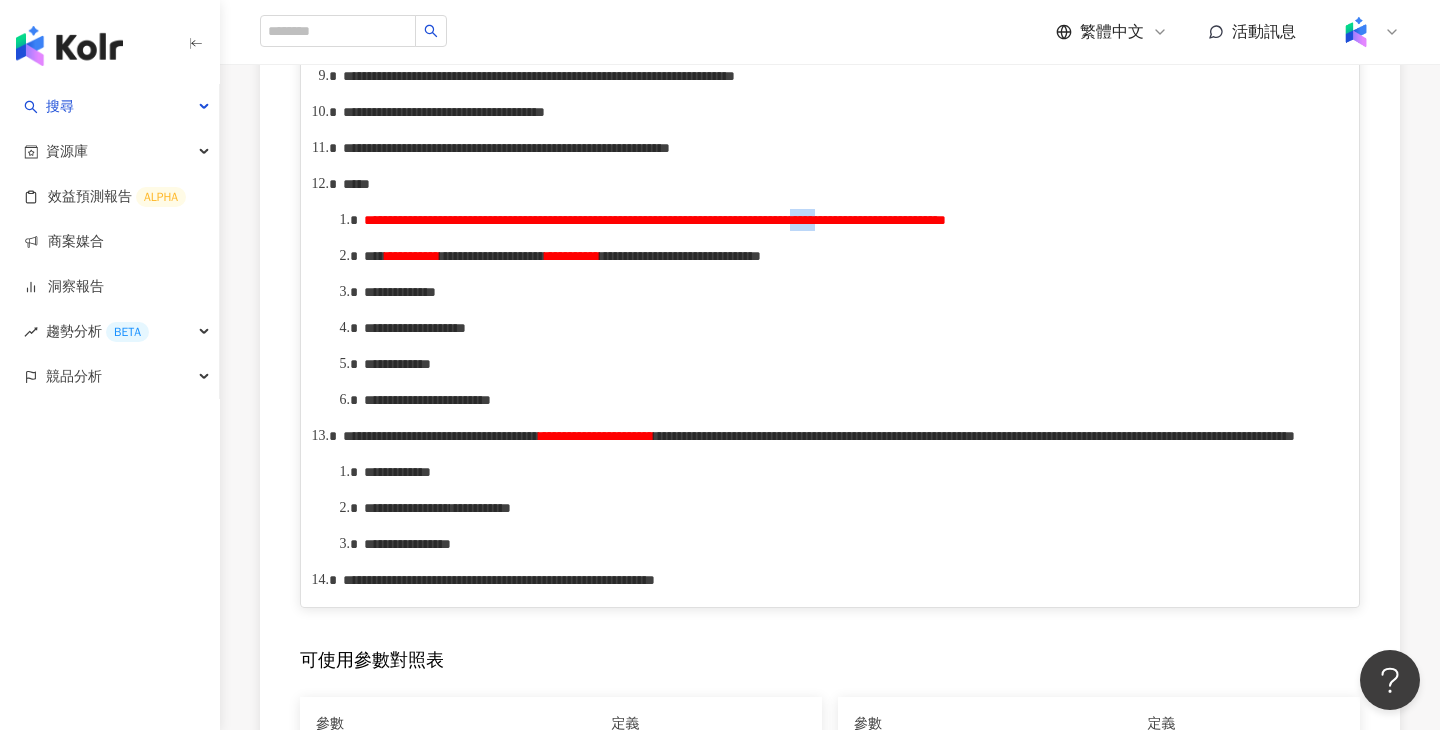 click on "**********" at bounding box center (655, 220) 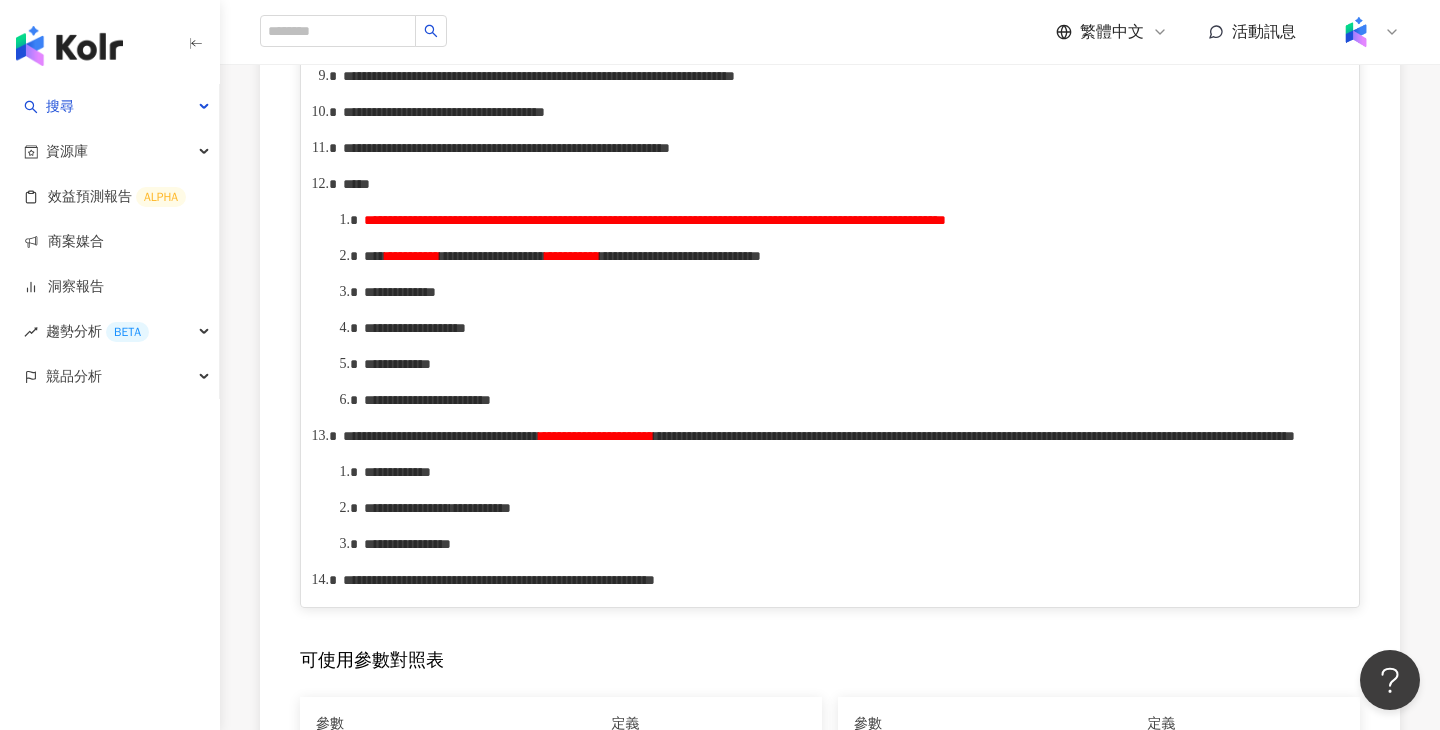 click on "**********" at bounding box center (851, 220) 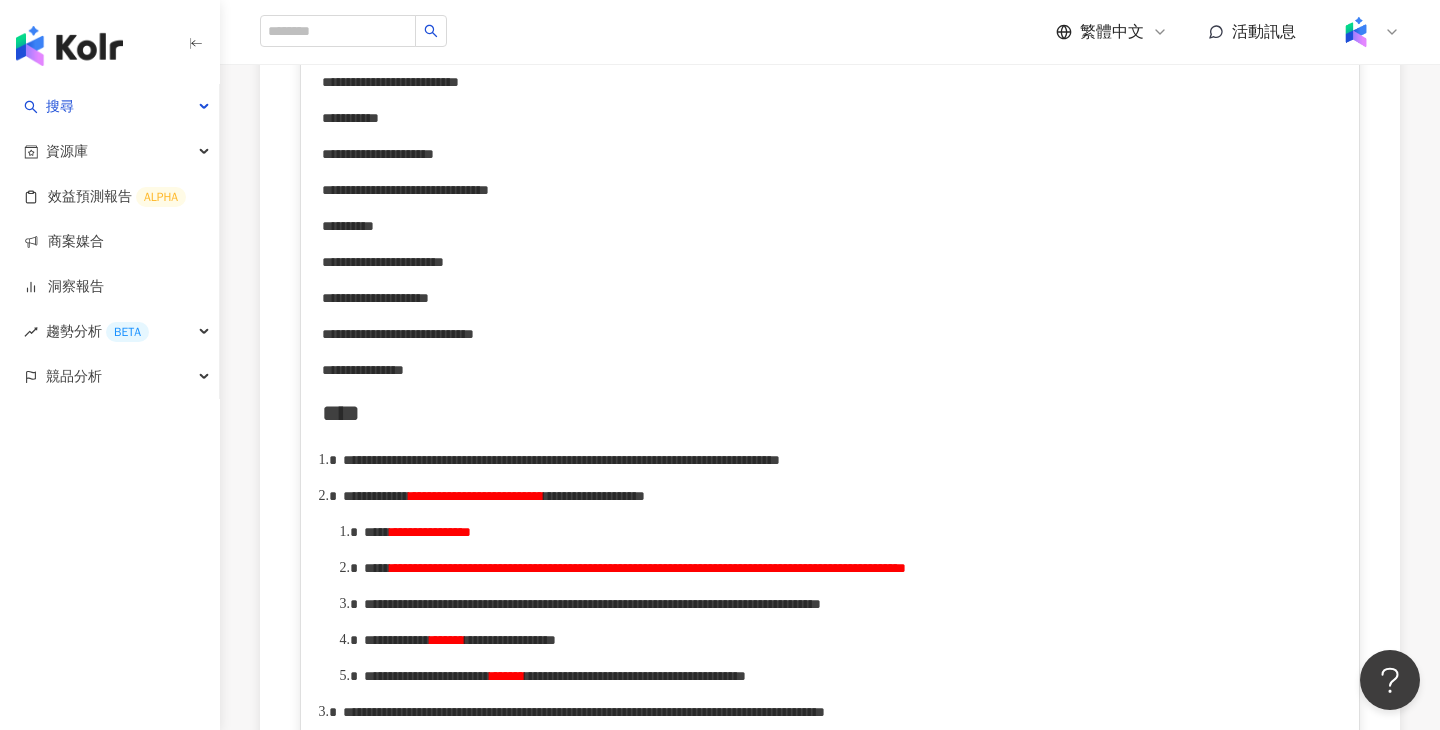 scroll, scrollTop: 0, scrollLeft: 0, axis: both 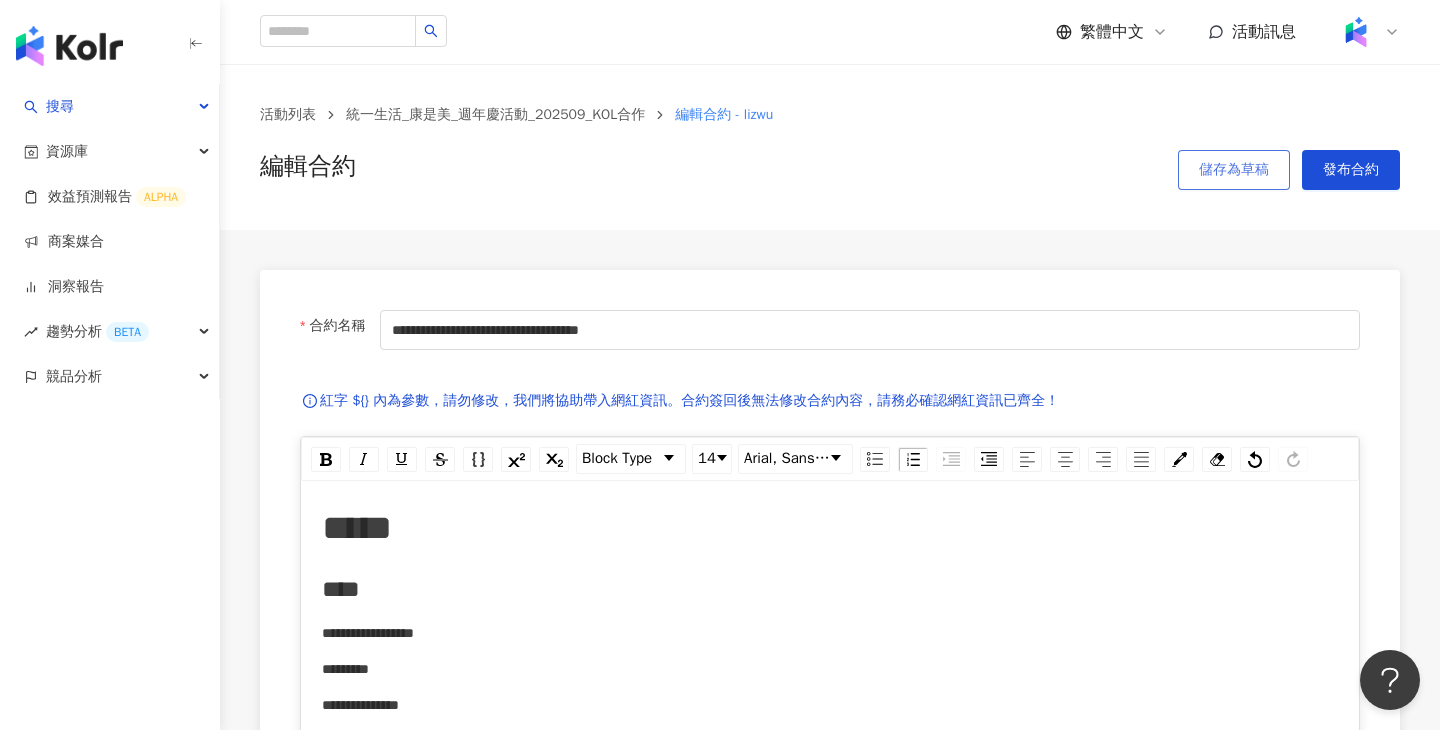 click on "儲存為草稿" at bounding box center (1234, 170) 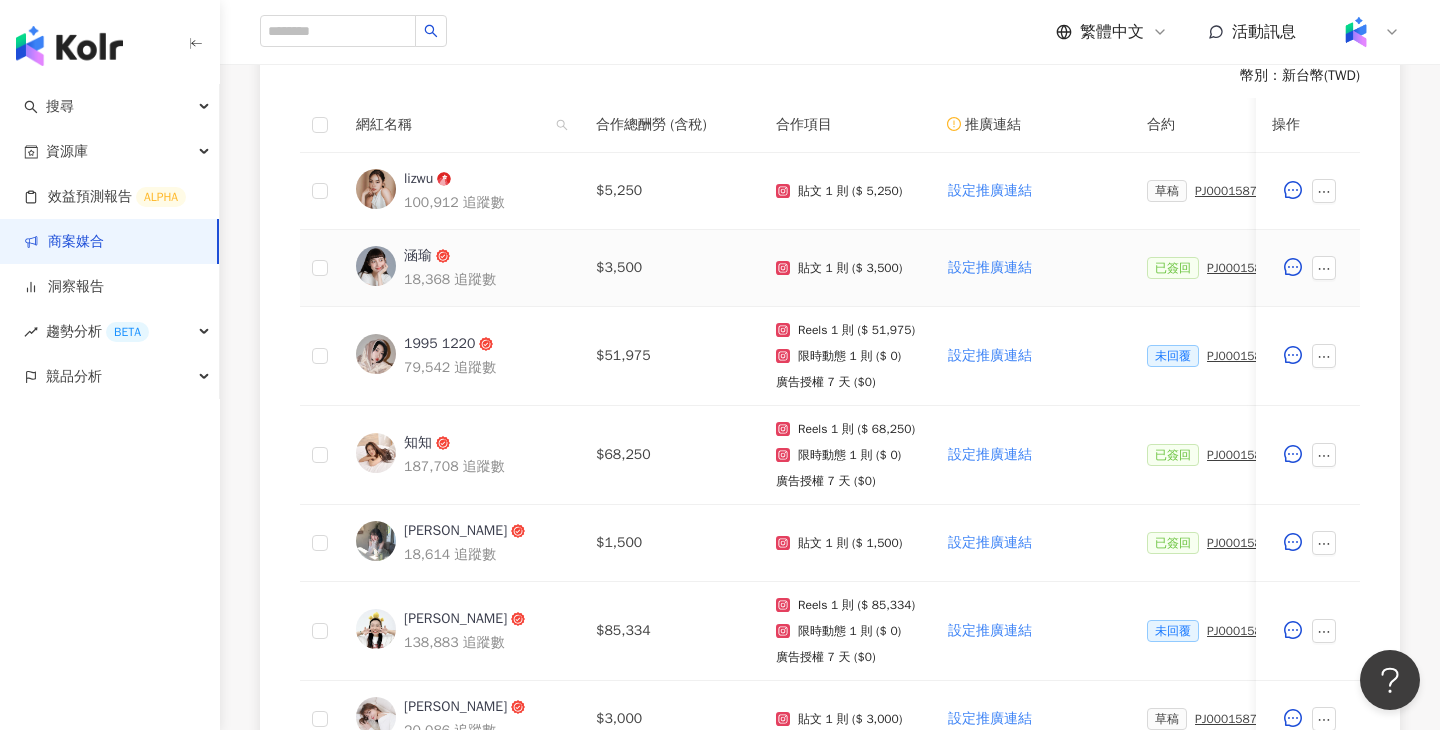 scroll, scrollTop: 583, scrollLeft: 0, axis: vertical 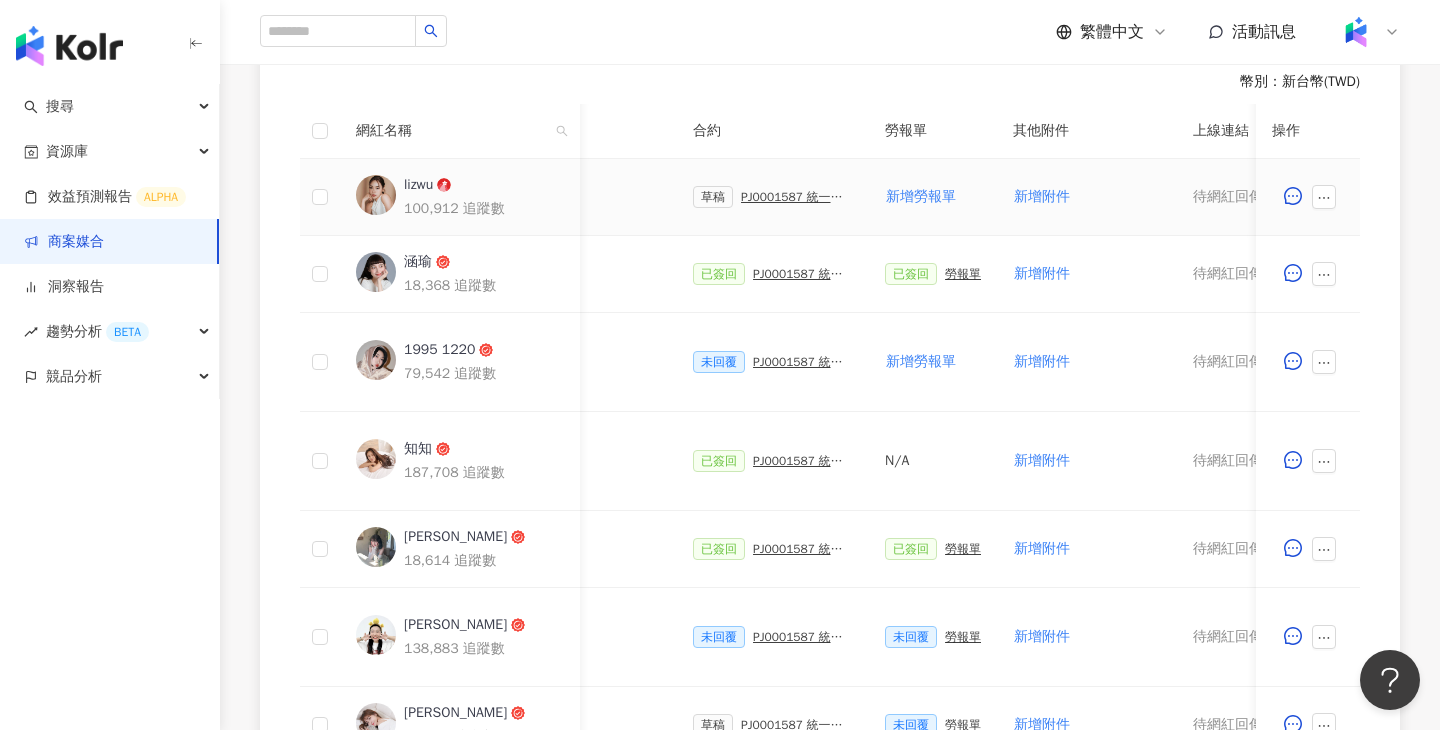 click on "PJ0001587 統一生活_康是美_週年慶活動_202509_活動確認單" at bounding box center (797, 197) 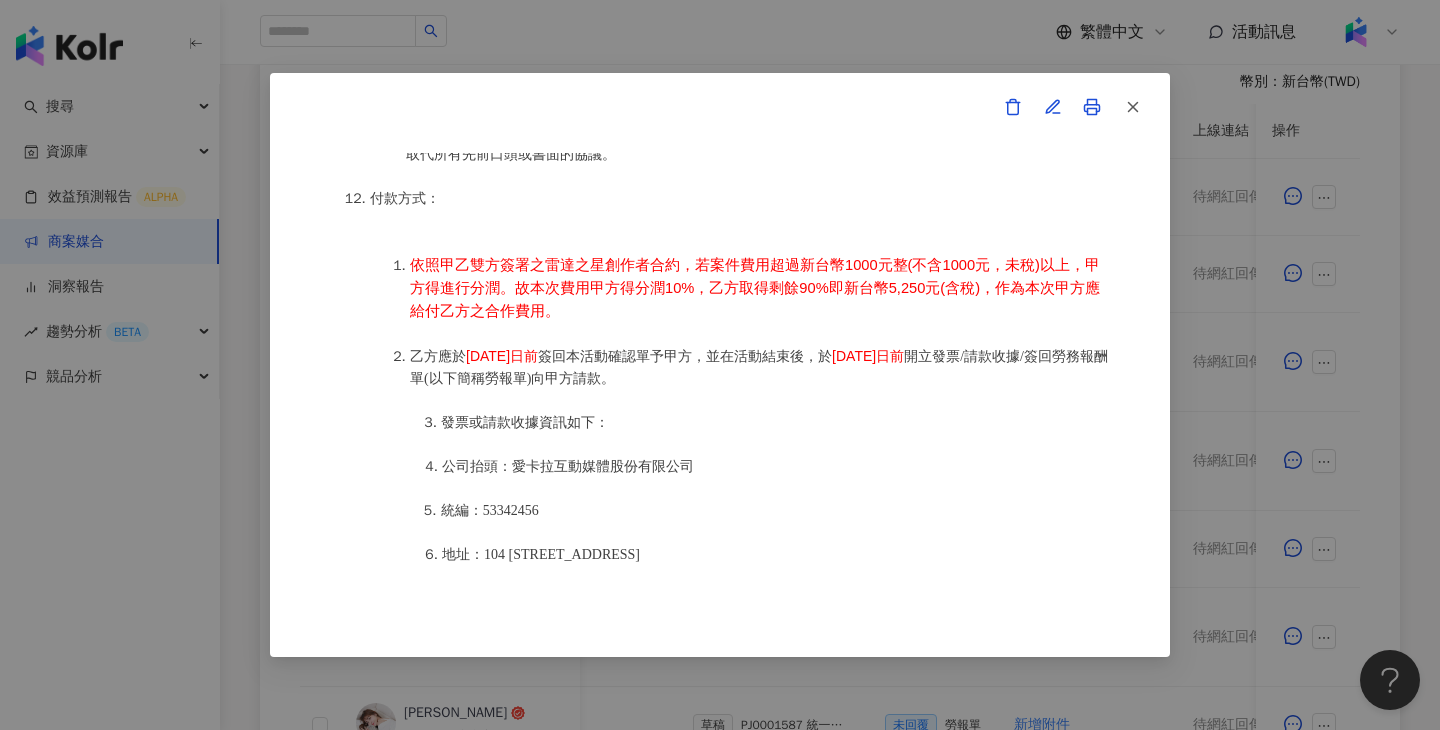 scroll, scrollTop: 2237, scrollLeft: 0, axis: vertical 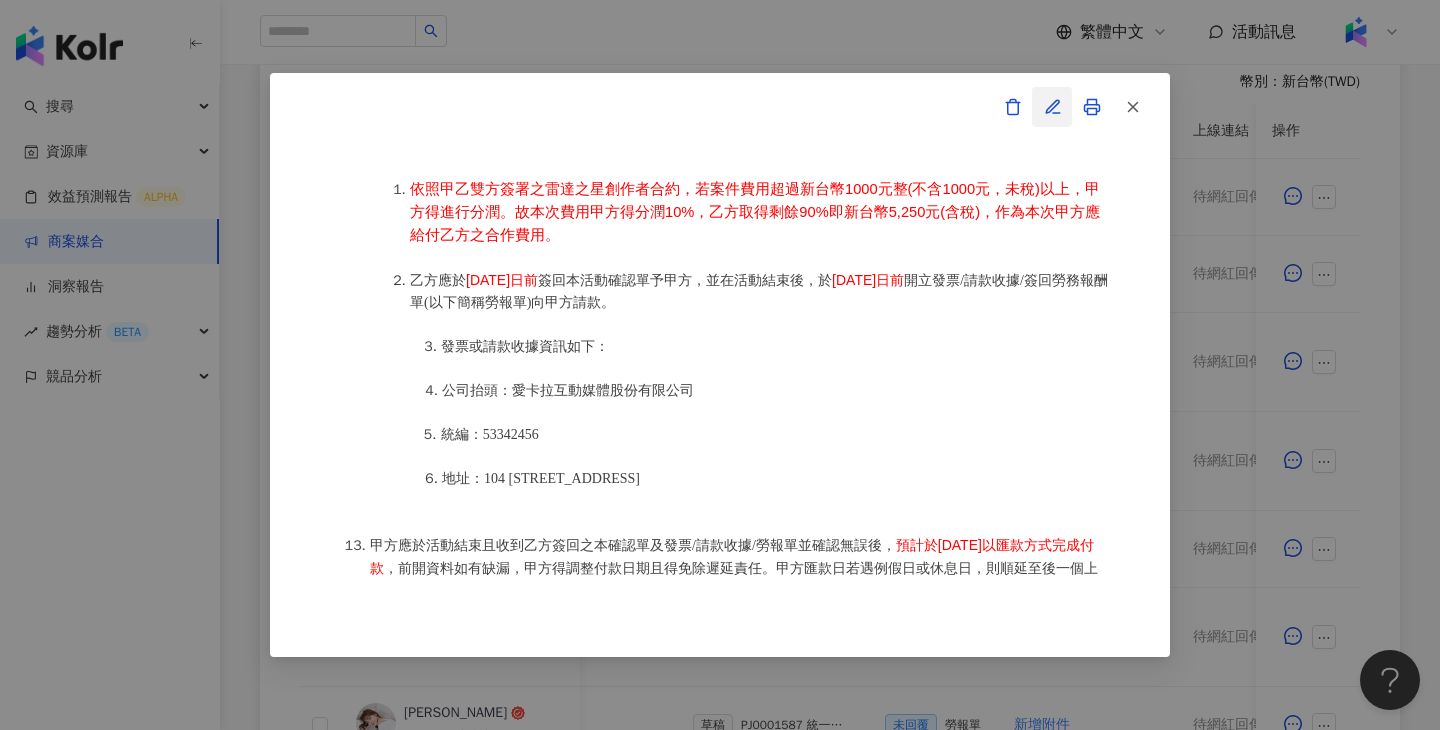 click 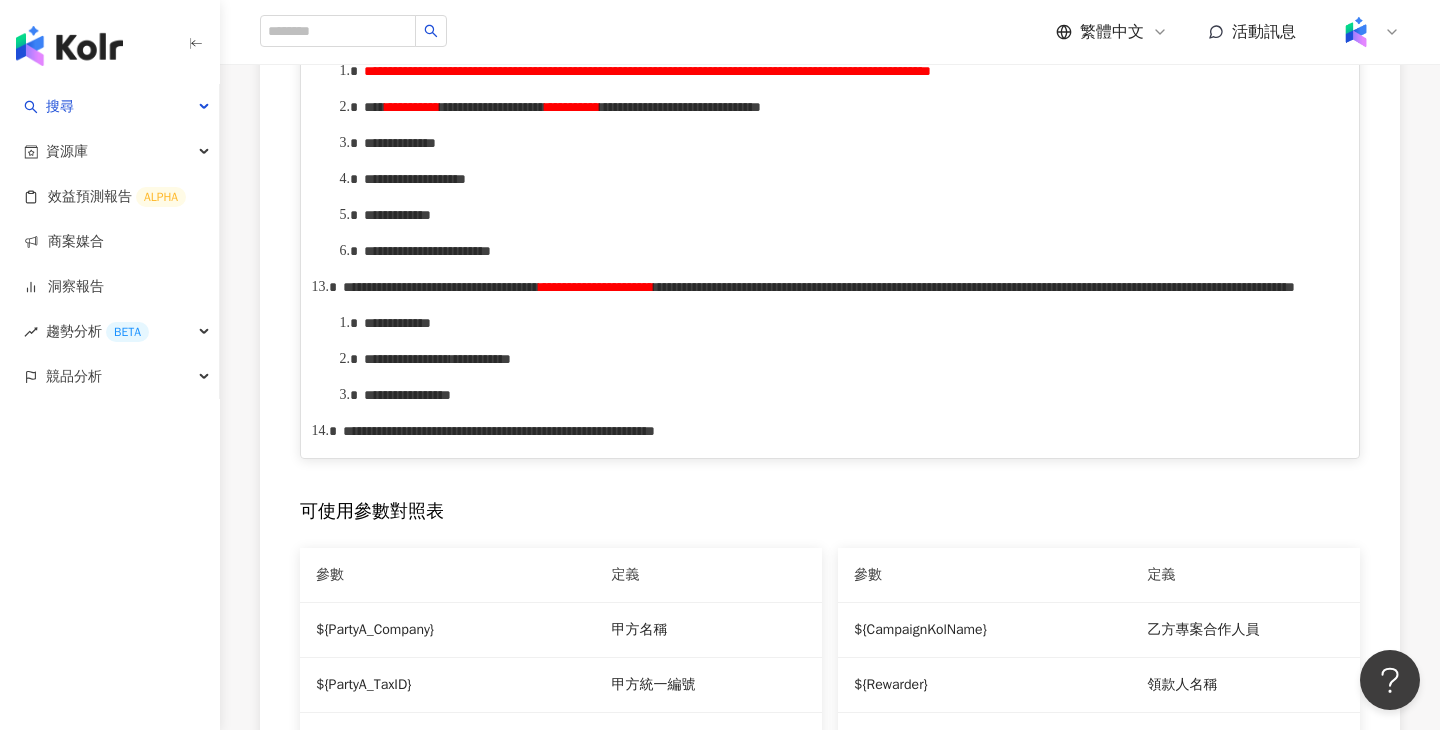 scroll, scrollTop: 1881, scrollLeft: 0, axis: vertical 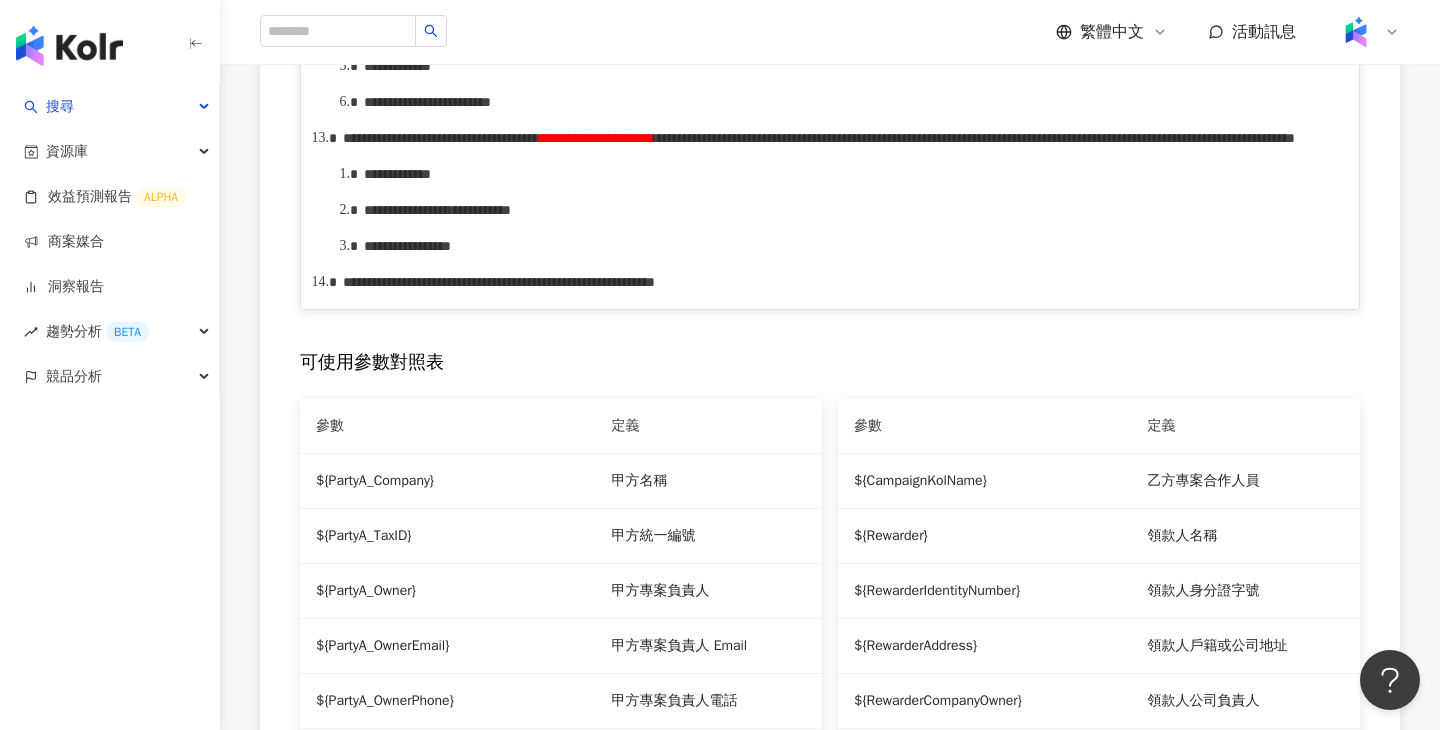 click on "**********" at bounding box center (572, -42) 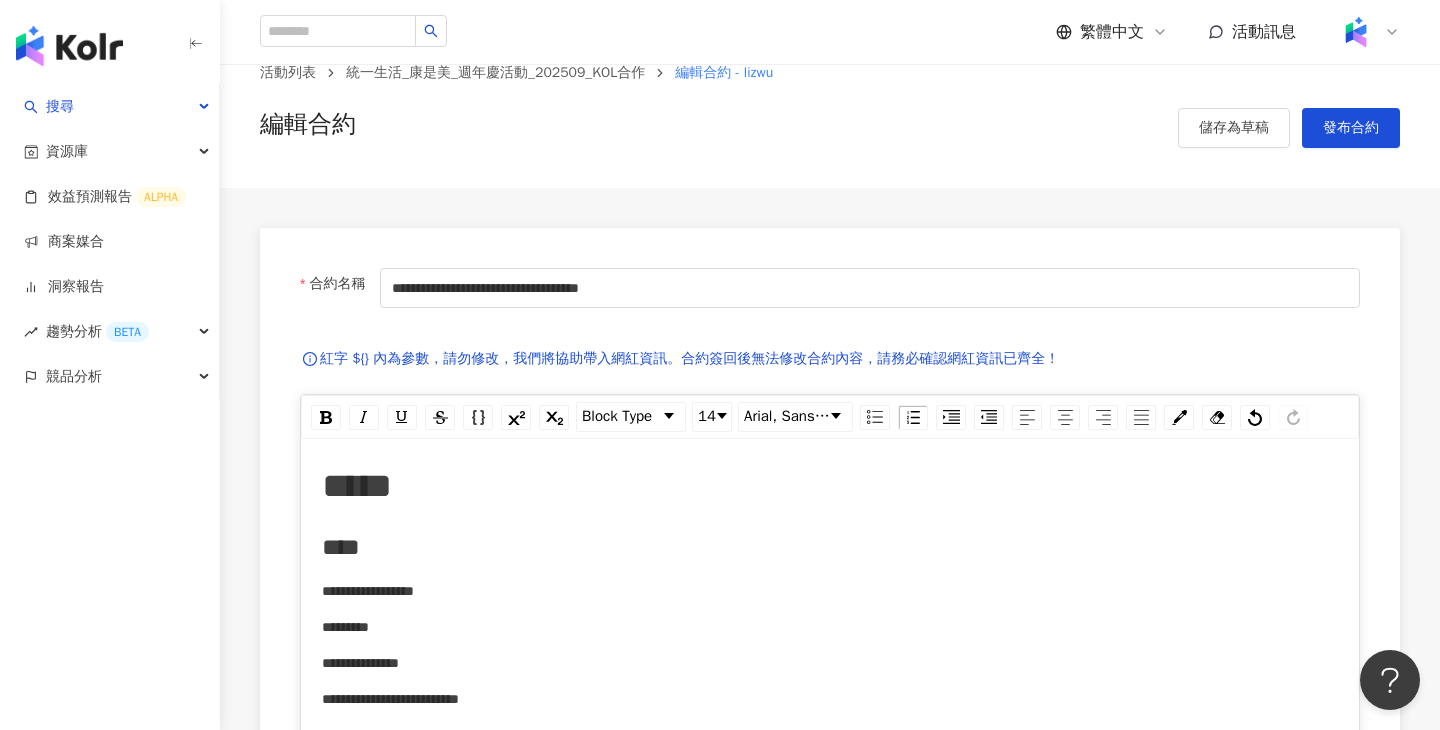 scroll, scrollTop: 0, scrollLeft: 0, axis: both 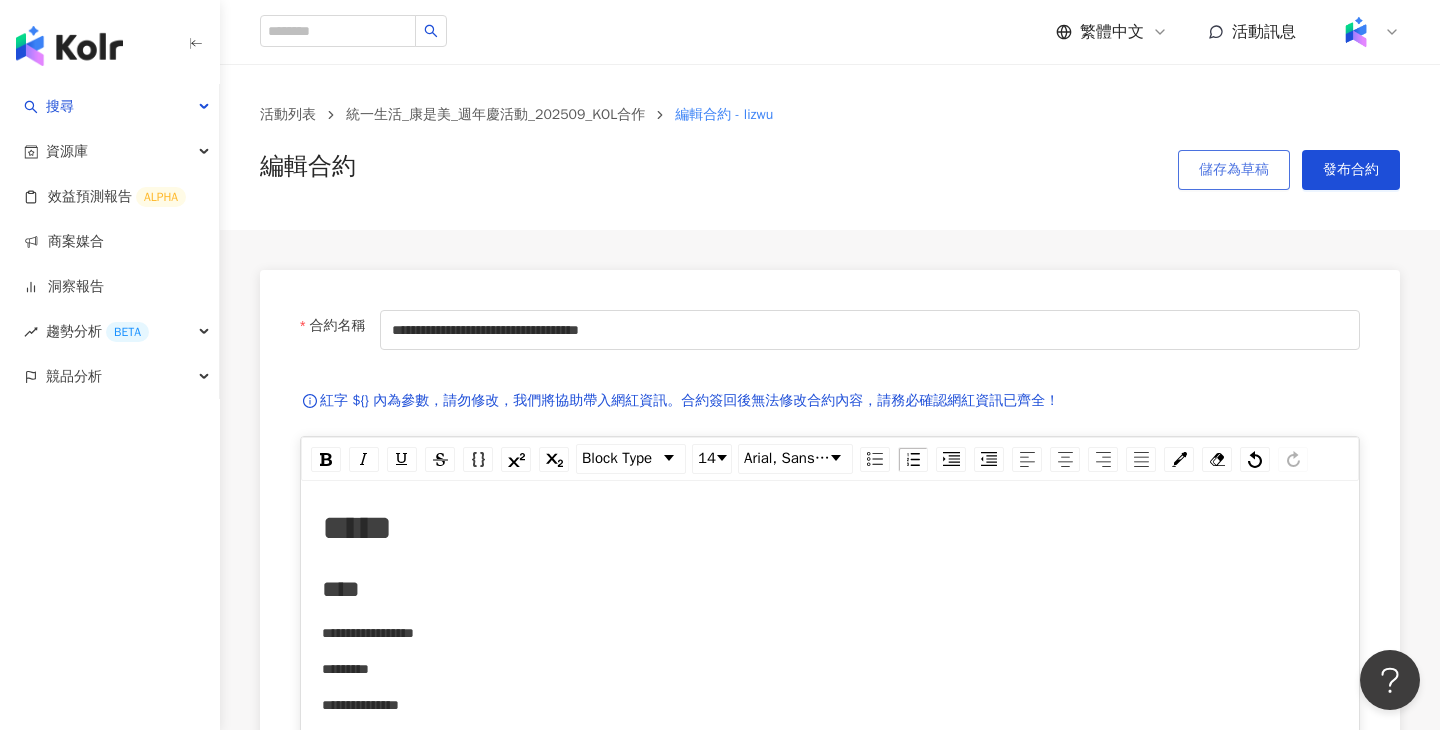 click on "儲存為草稿" at bounding box center [1234, 170] 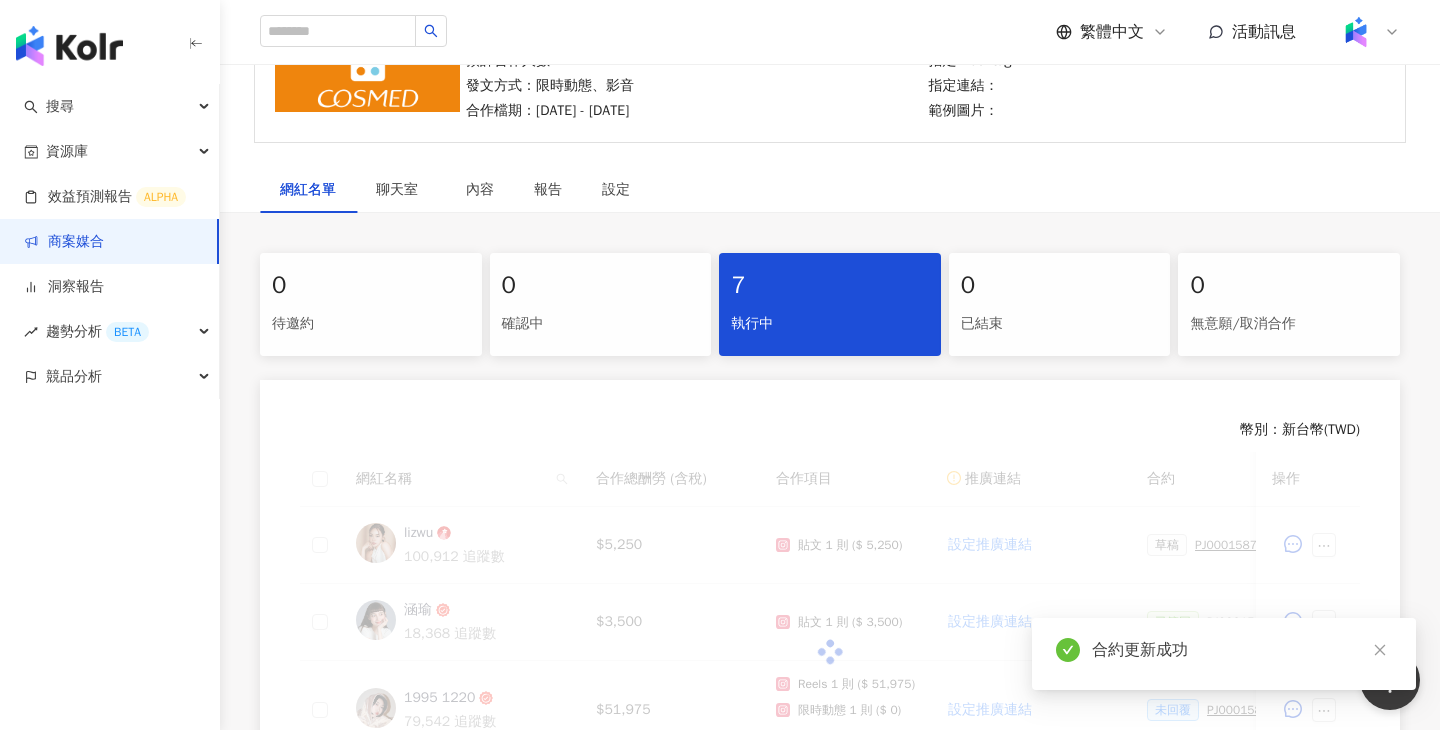 scroll, scrollTop: 409, scrollLeft: 0, axis: vertical 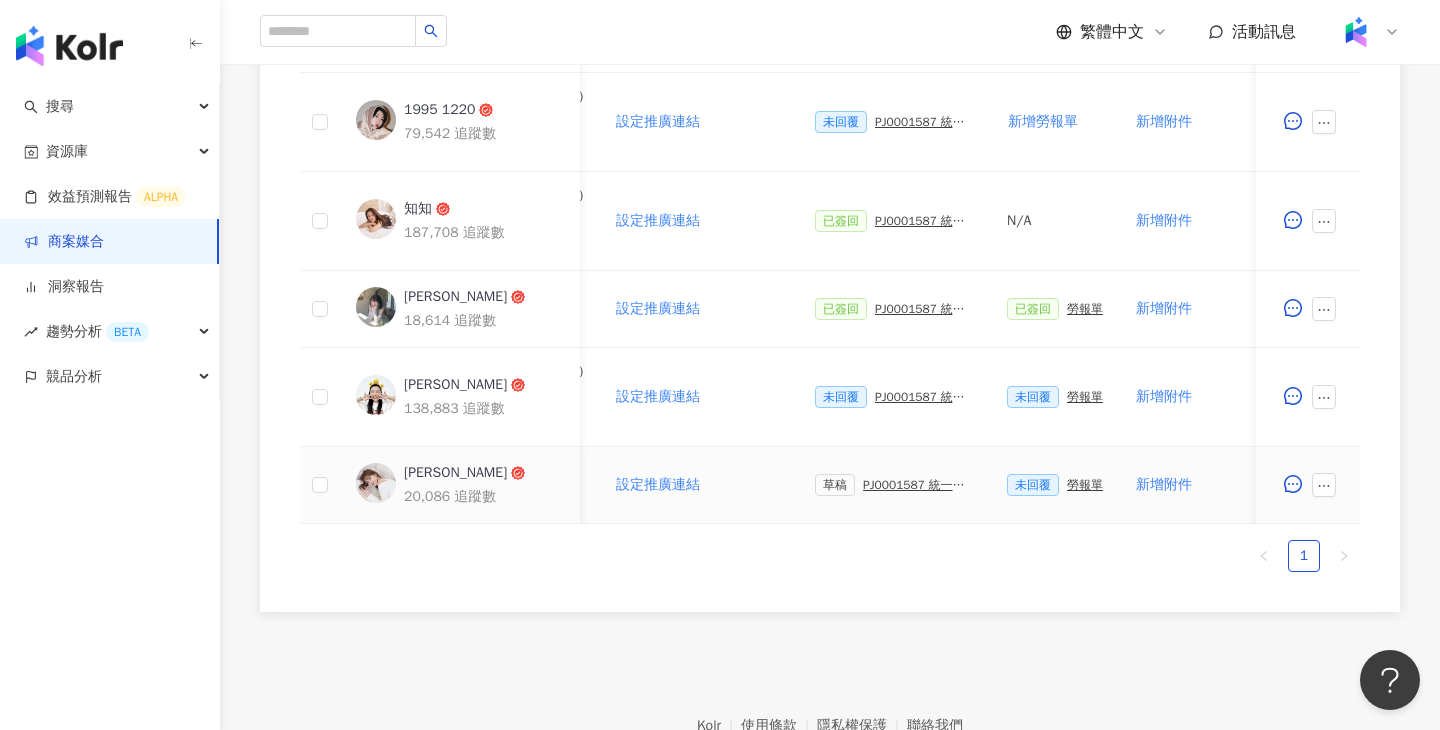 click on "PJ0001587 統一生活_康是美_週年慶活動_202509_活動確認單" at bounding box center [919, 485] 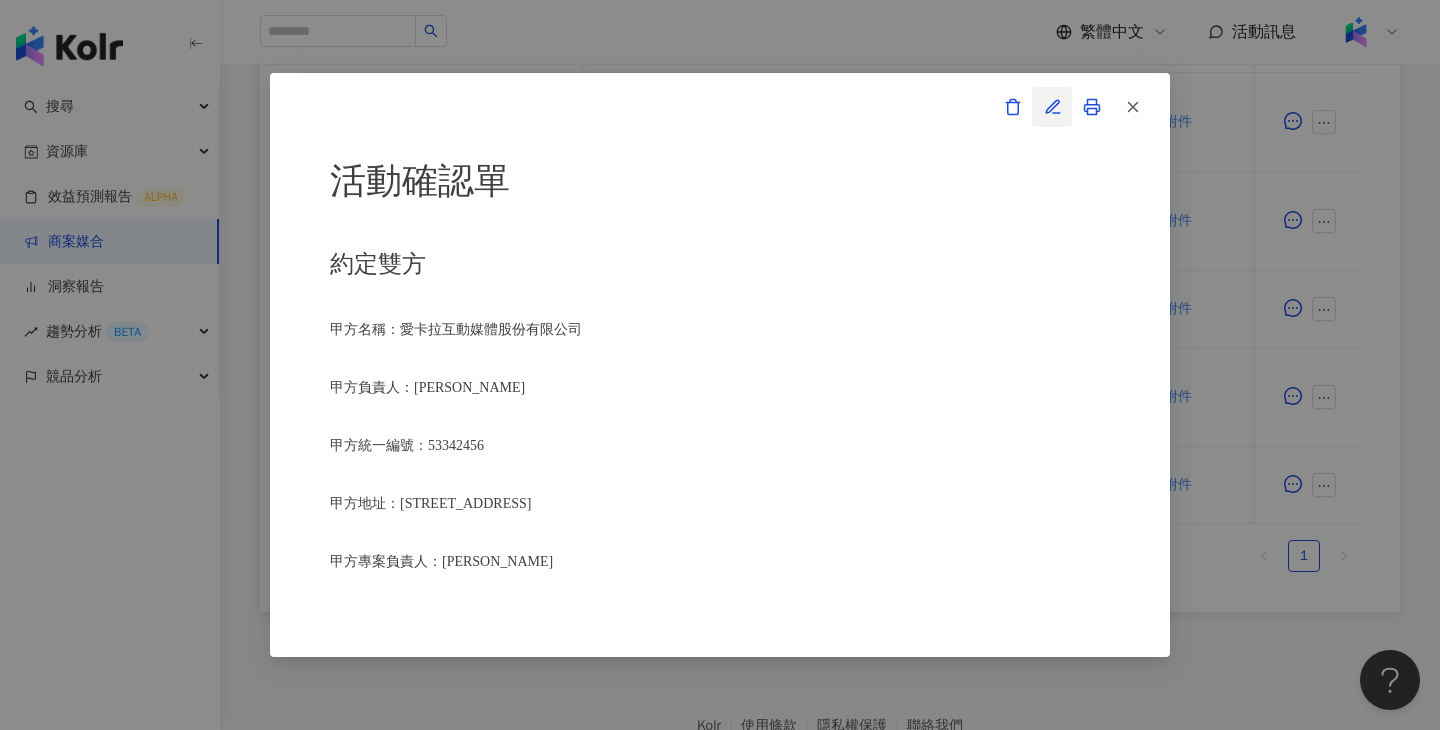 click at bounding box center (1052, 107) 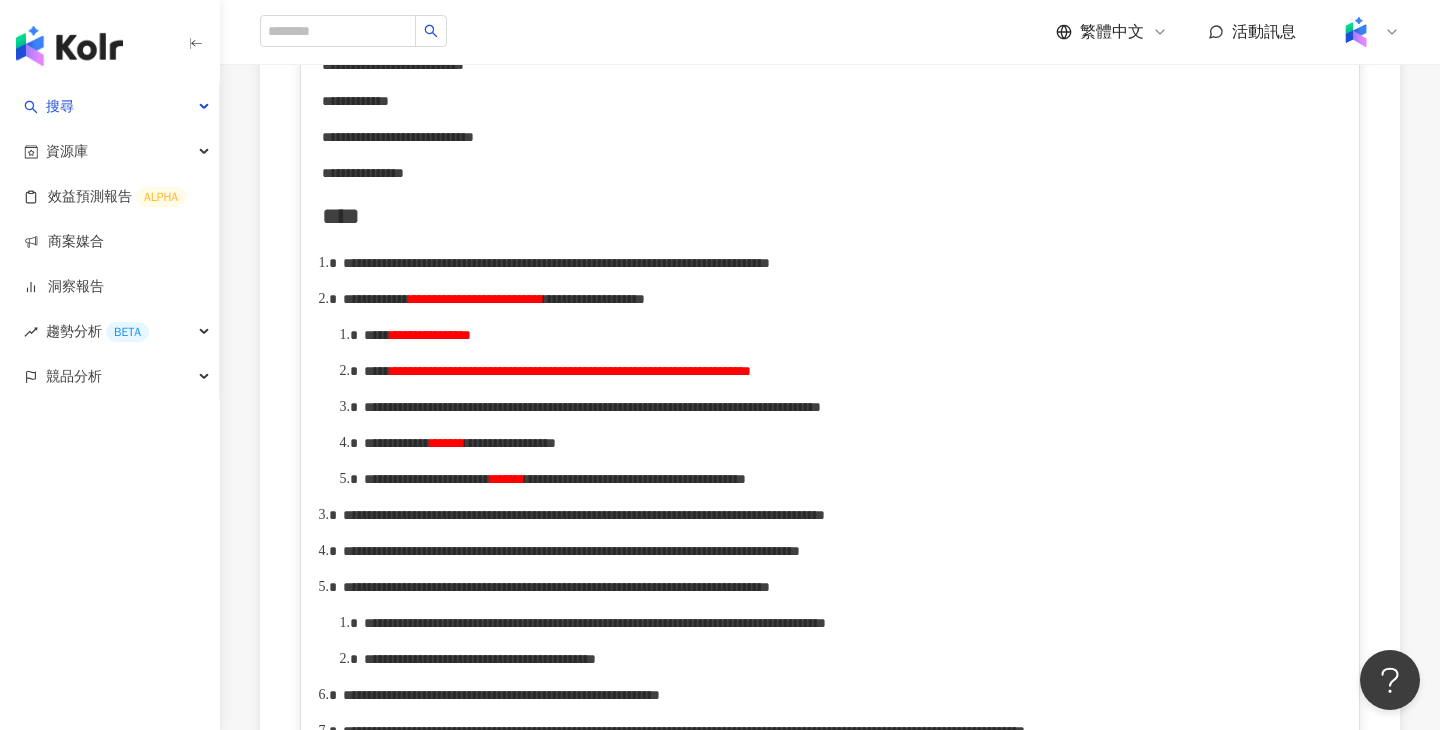 scroll, scrollTop: 857, scrollLeft: 0, axis: vertical 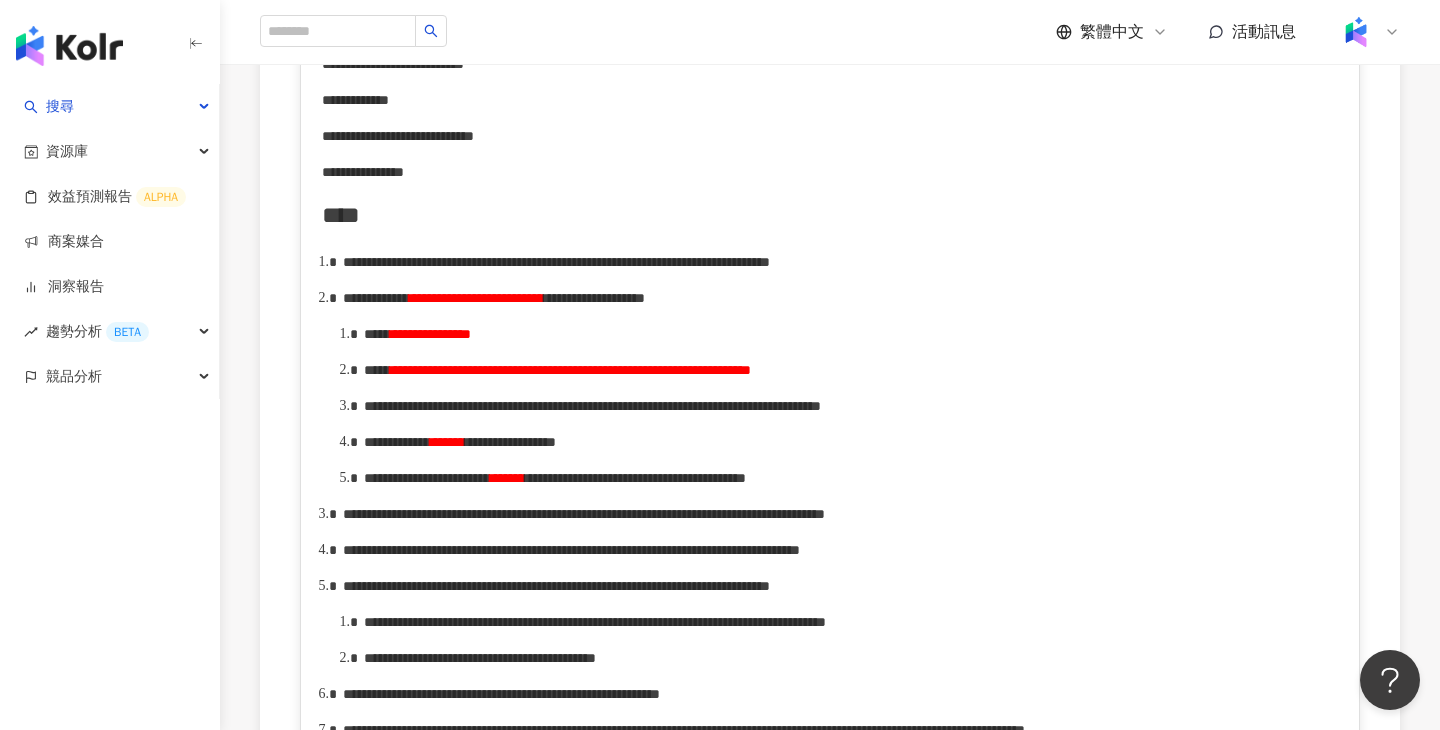 click on "**********" at bounding box center [570, 370] 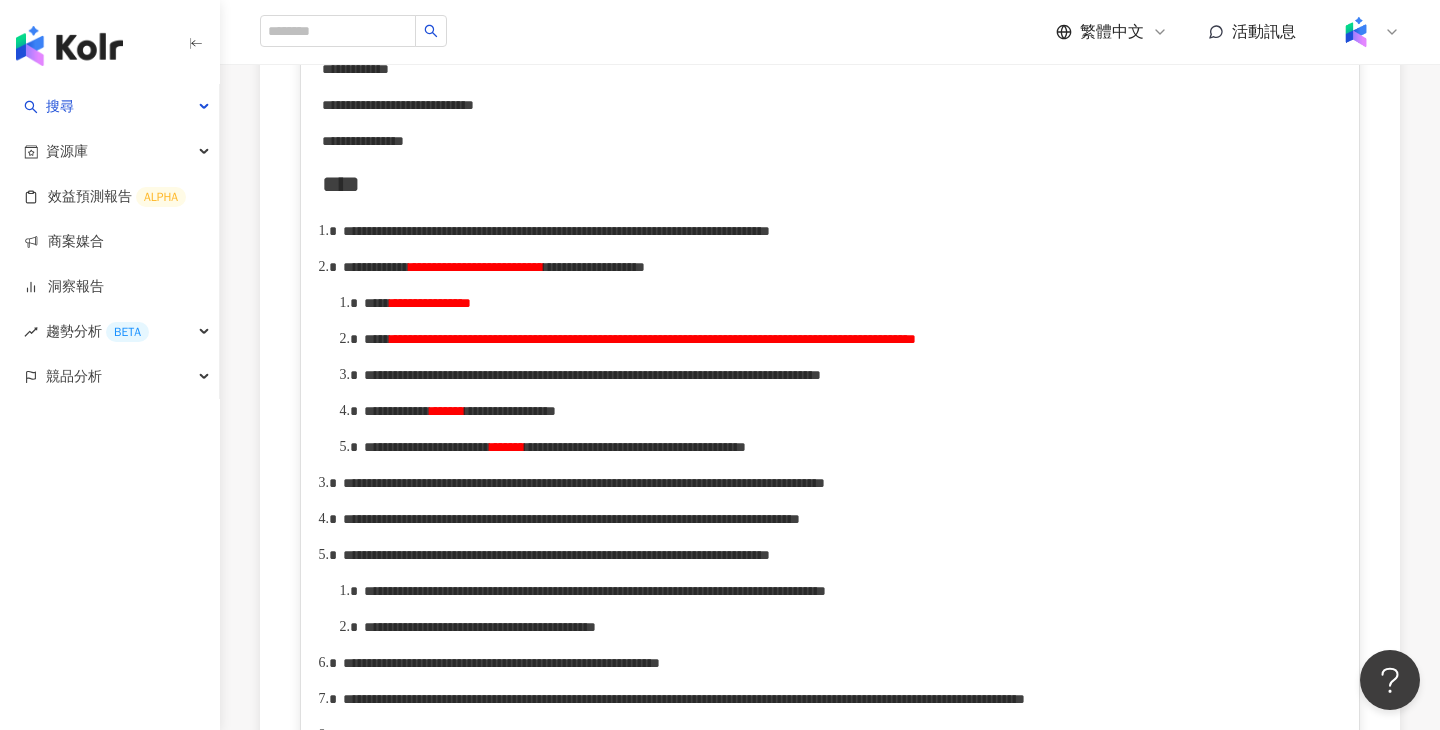 scroll, scrollTop: 0, scrollLeft: 0, axis: both 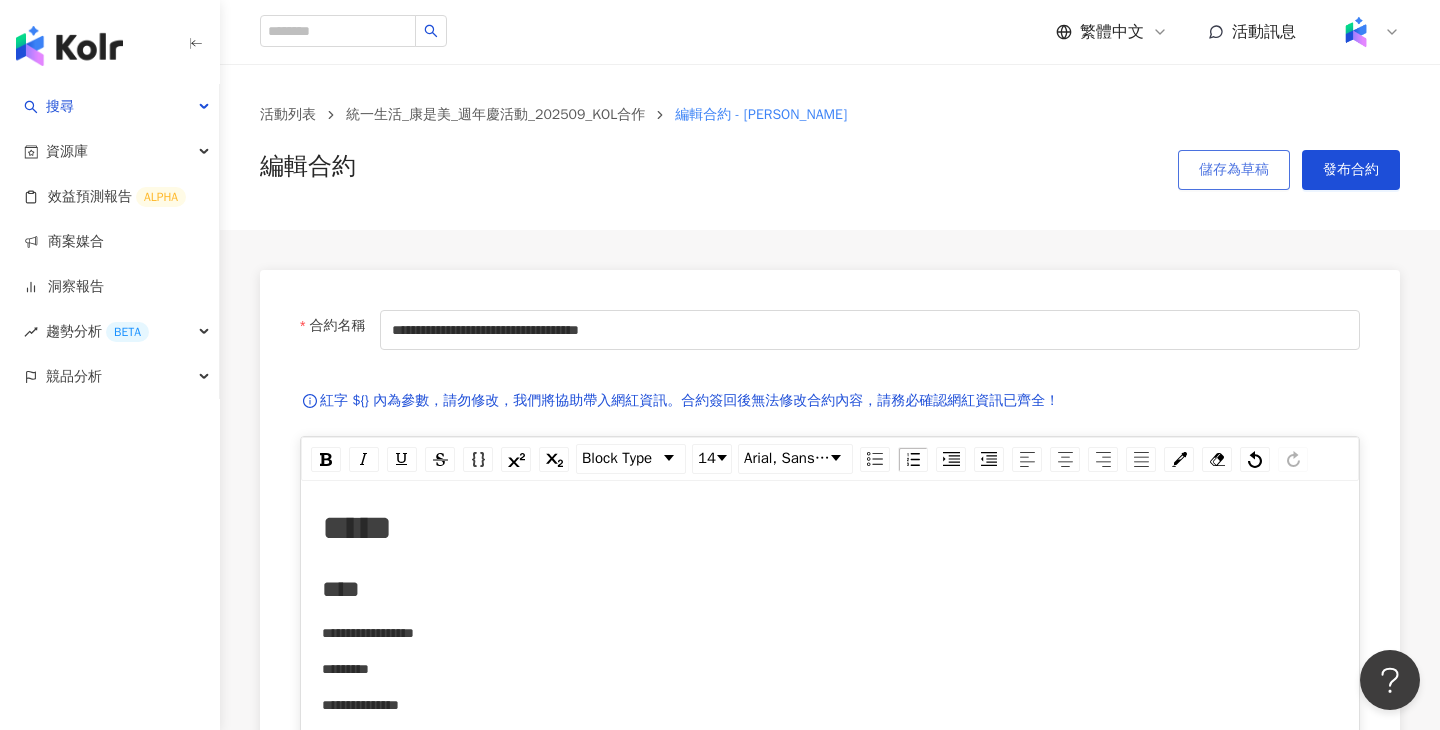 click on "儲存為草稿" at bounding box center (1234, 170) 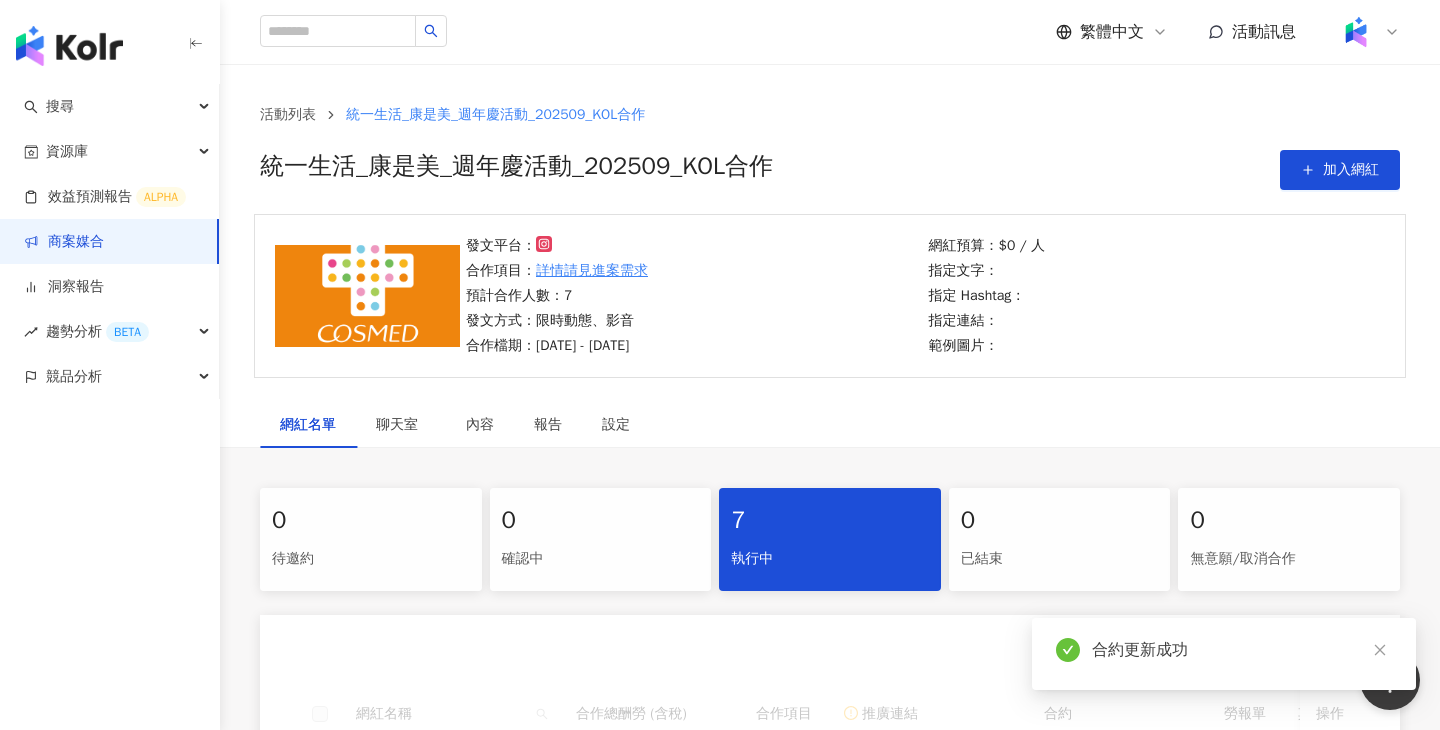 scroll, scrollTop: 346, scrollLeft: 0, axis: vertical 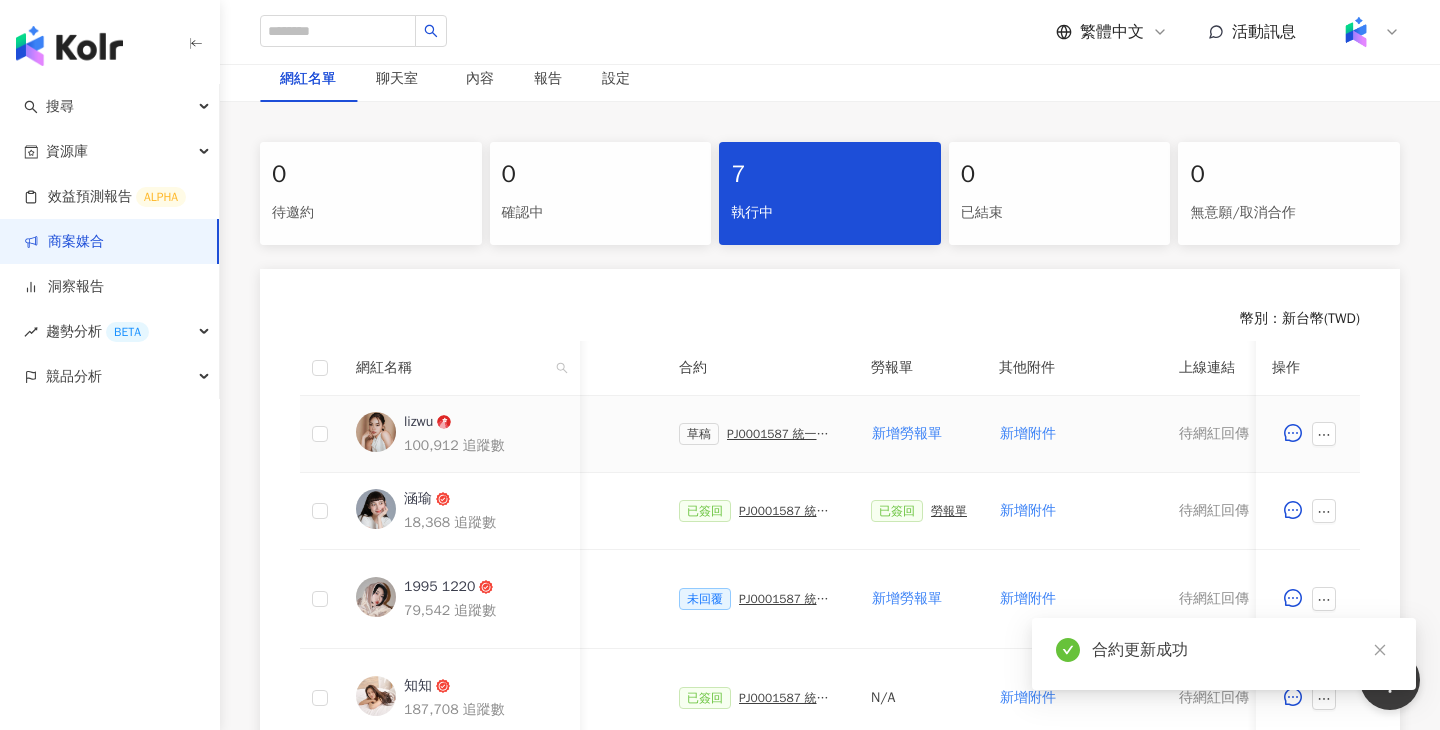 click on "草稿 PJ0001587 統一生活_康是美_週年慶活動_202509_活動確認單" at bounding box center [759, 434] 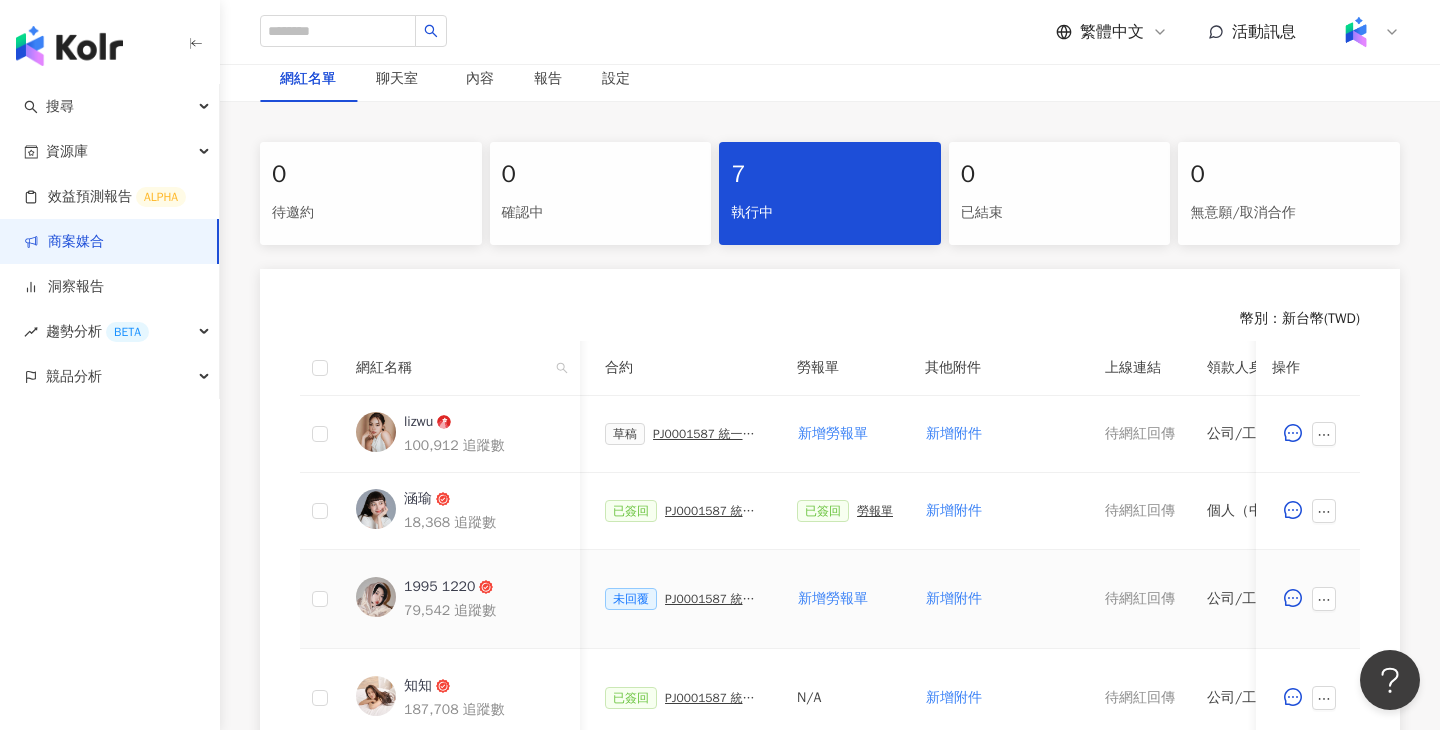 scroll, scrollTop: 0, scrollLeft: 526, axis: horizontal 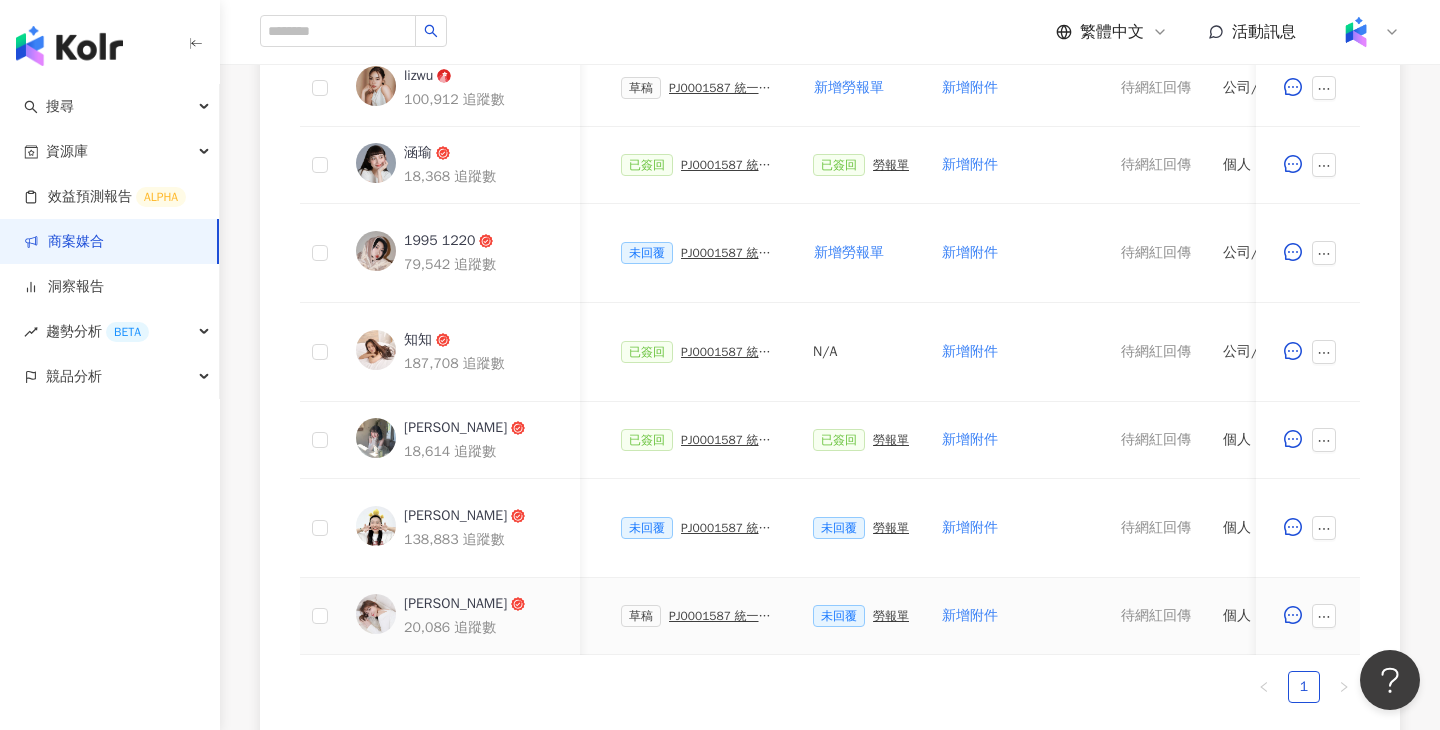 click on "PJ0001587 統一生活_康是美_週年慶活動_202509_活動確認單" at bounding box center [725, 616] 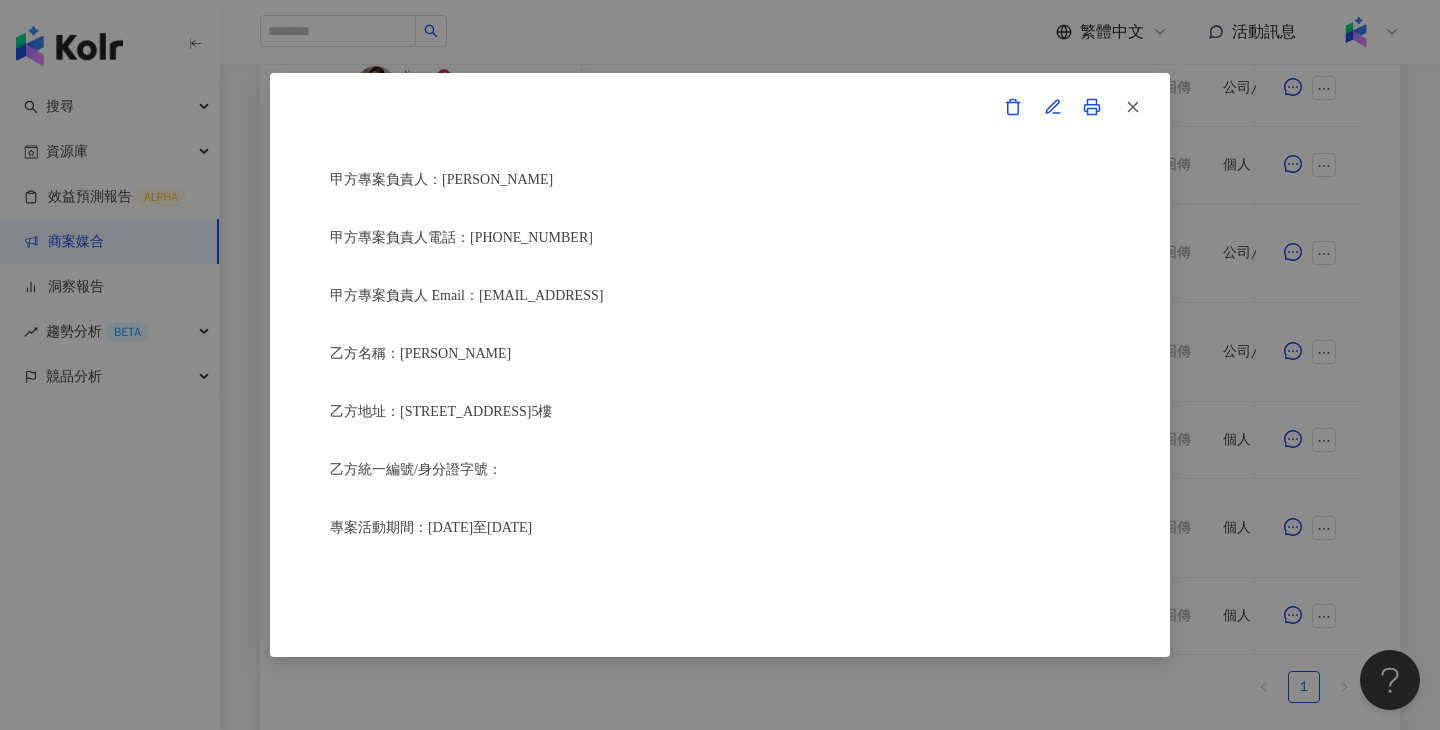 scroll, scrollTop: 395, scrollLeft: 0, axis: vertical 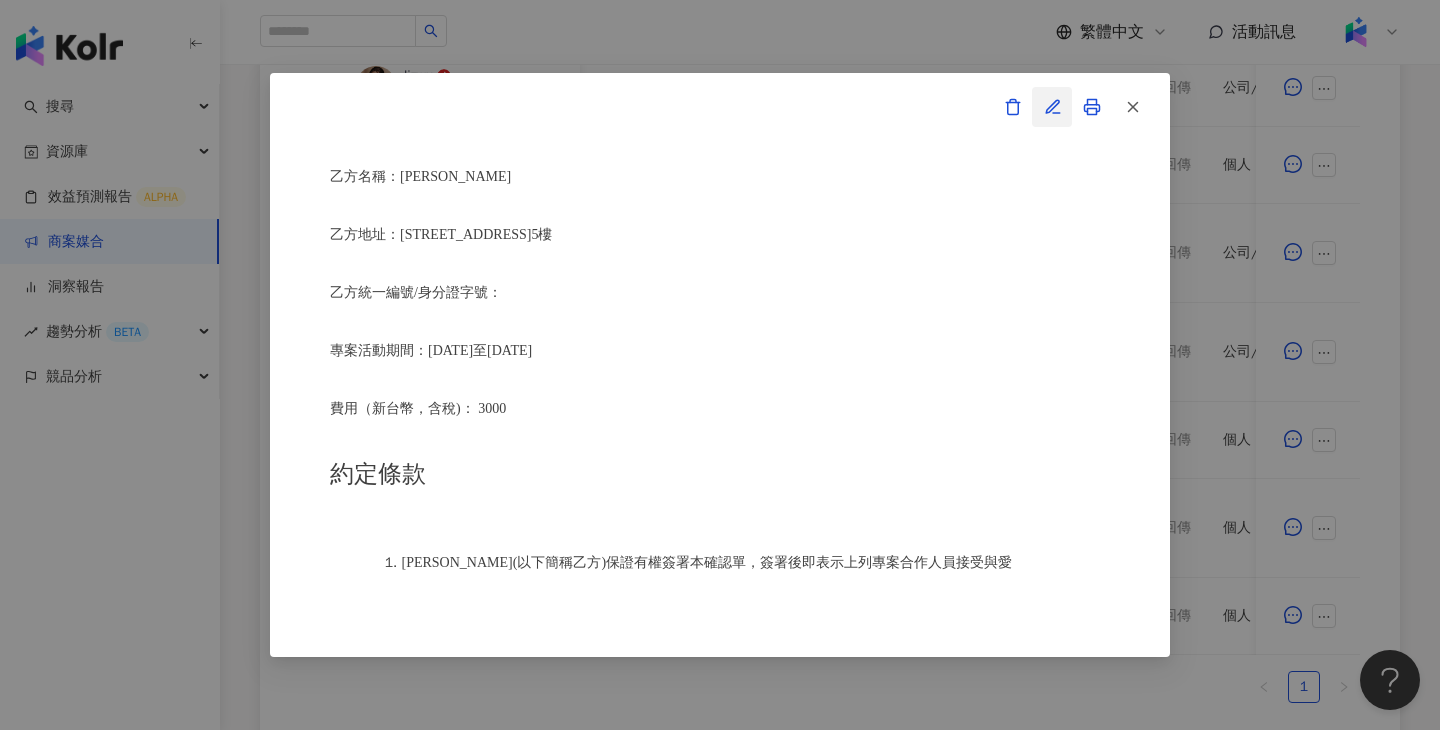 click 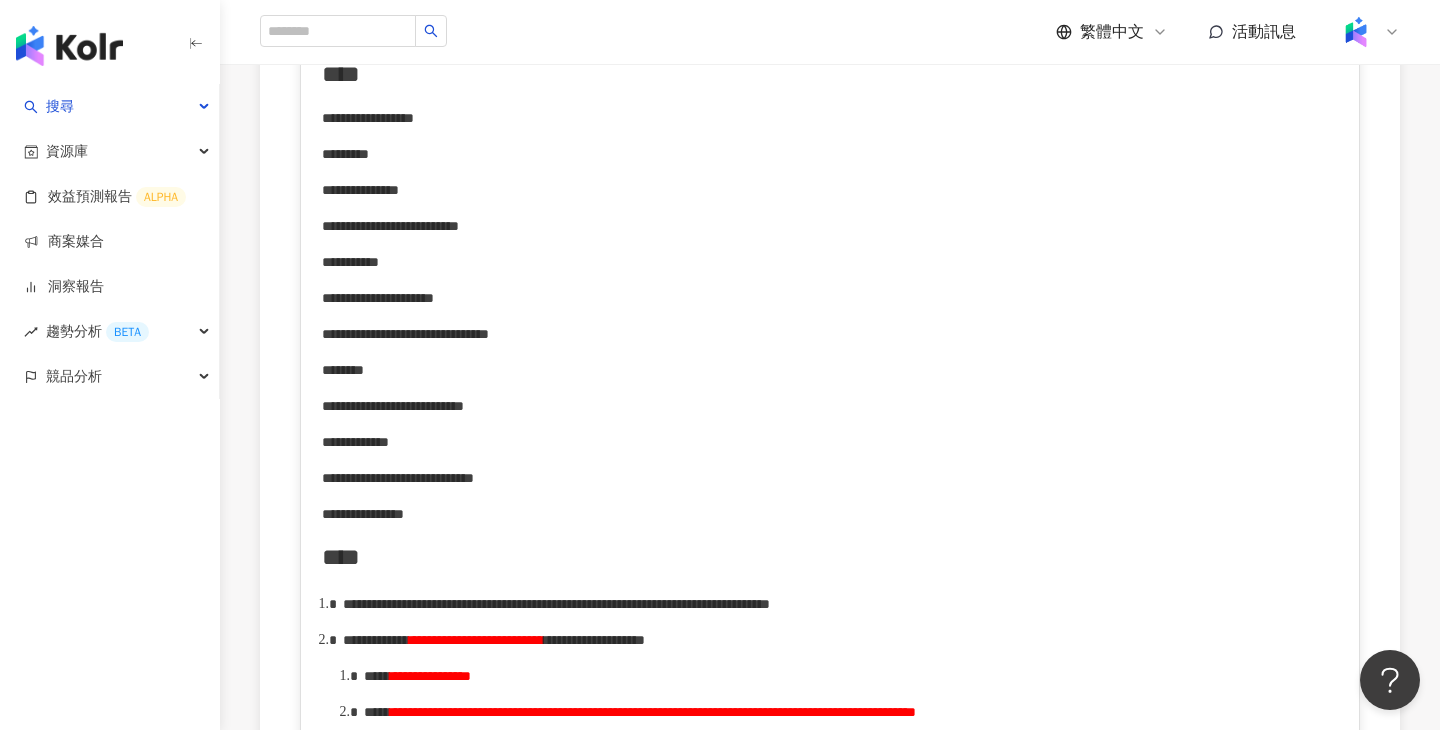 scroll, scrollTop: 514, scrollLeft: 0, axis: vertical 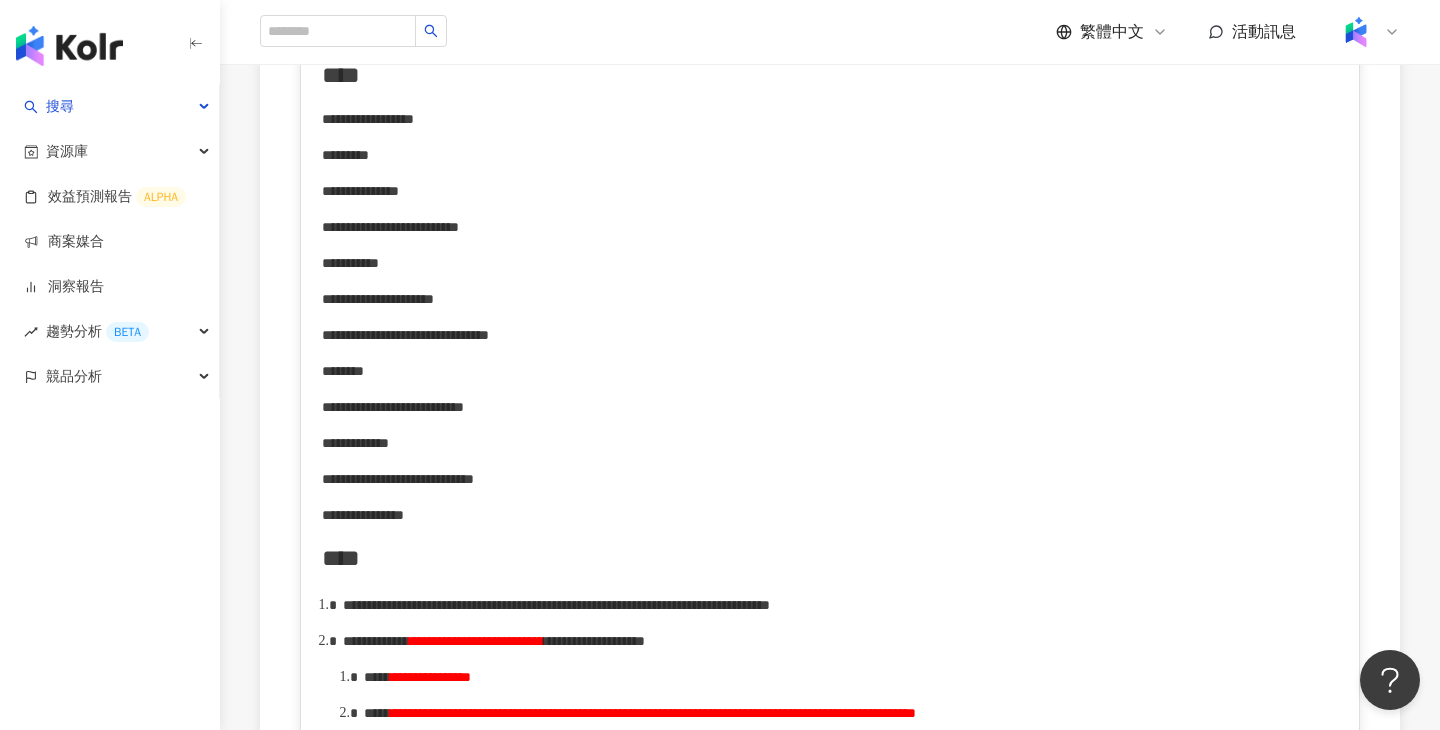 click on "**********" at bounding box center [830, 443] 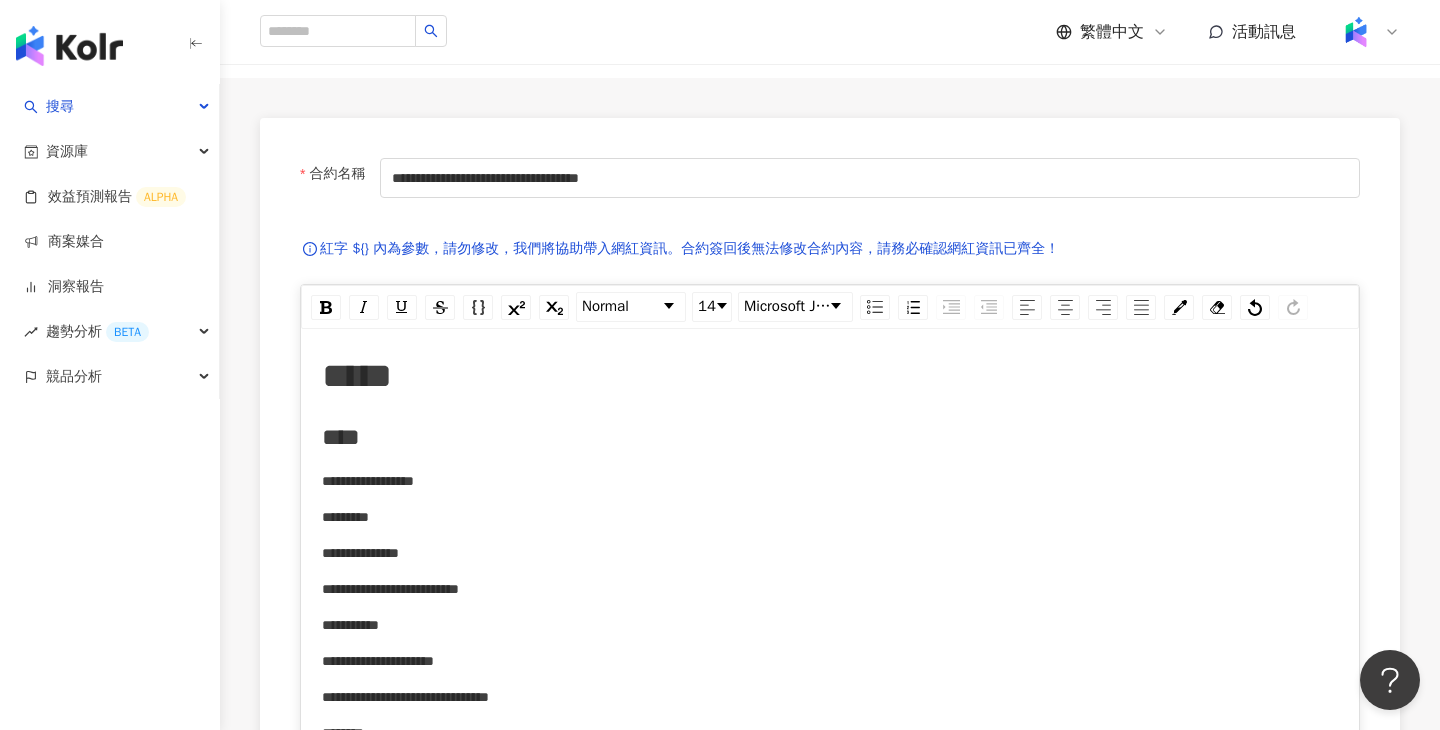 scroll, scrollTop: 0, scrollLeft: 0, axis: both 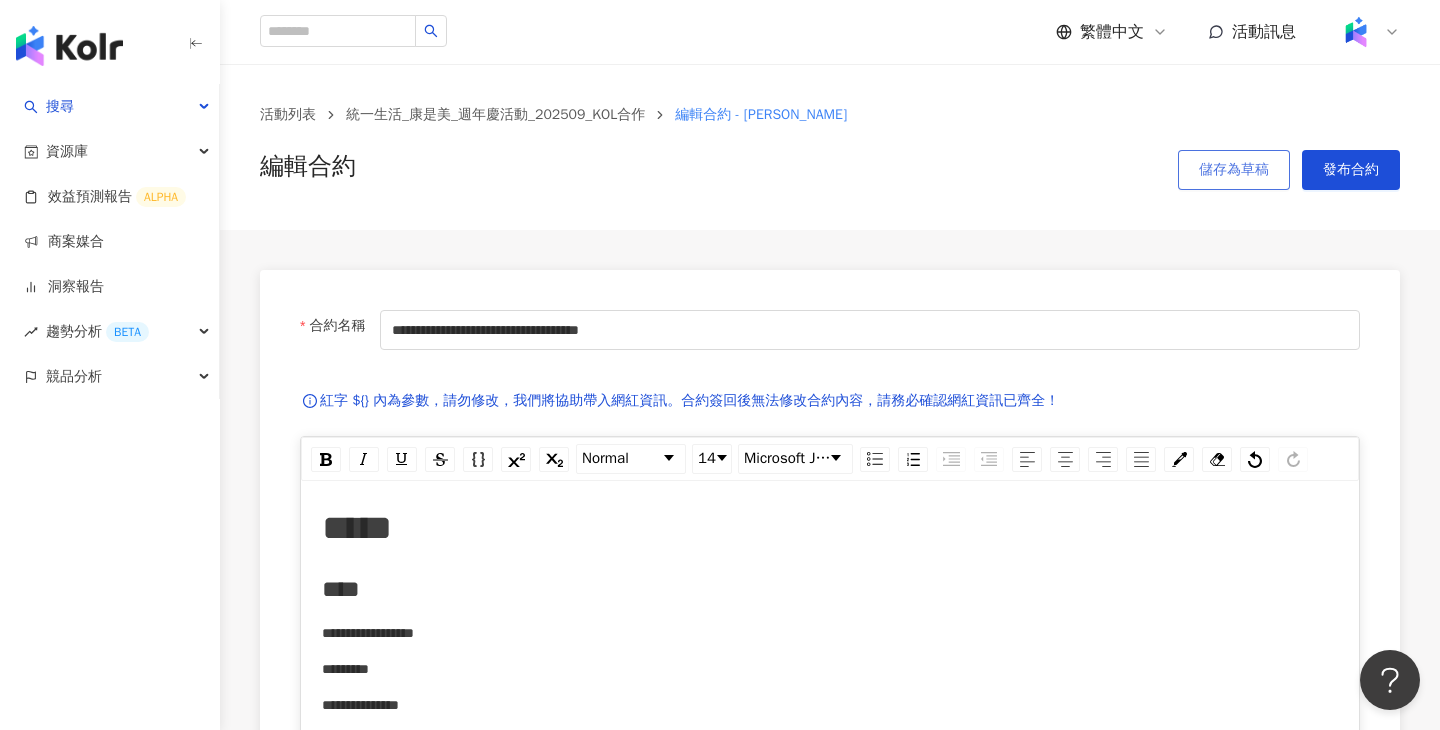 click on "儲存為草稿" at bounding box center [1234, 170] 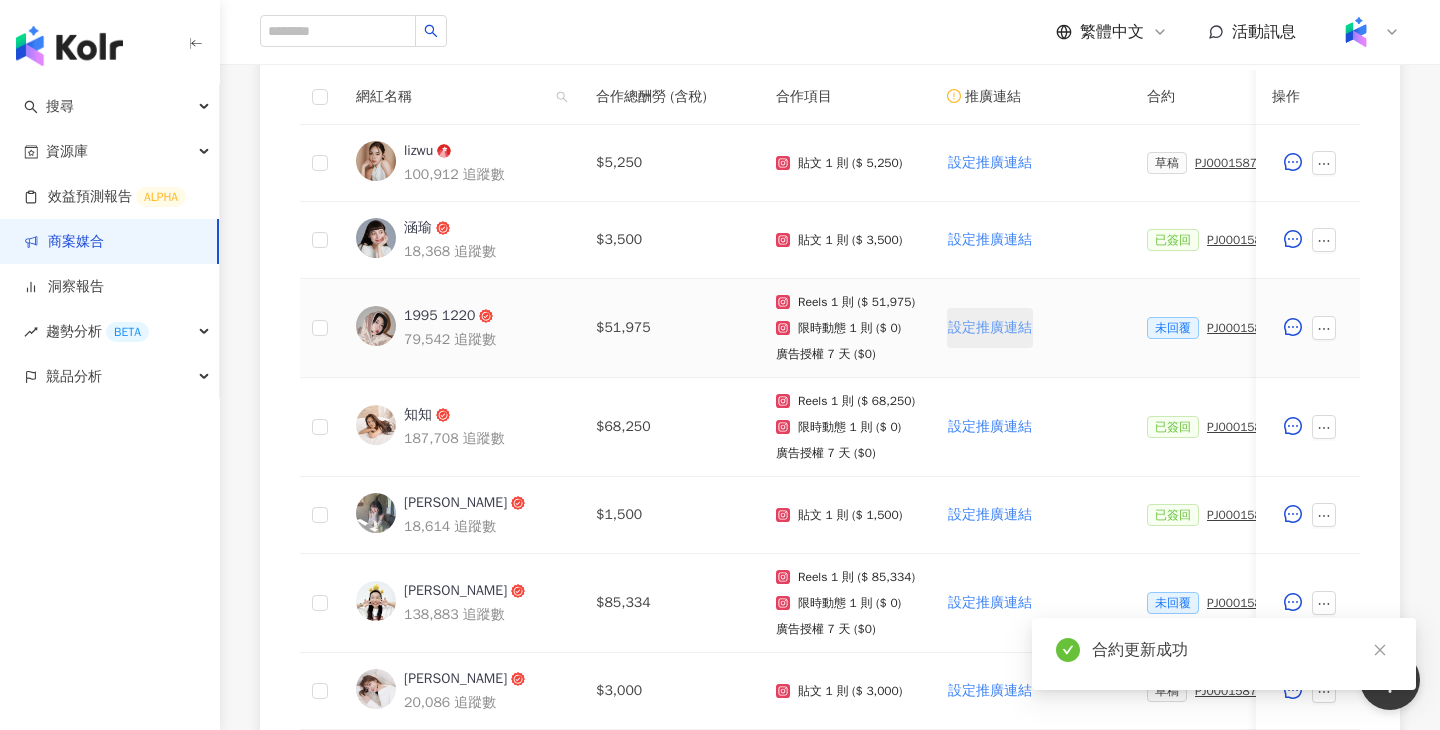 scroll, scrollTop: 616, scrollLeft: 0, axis: vertical 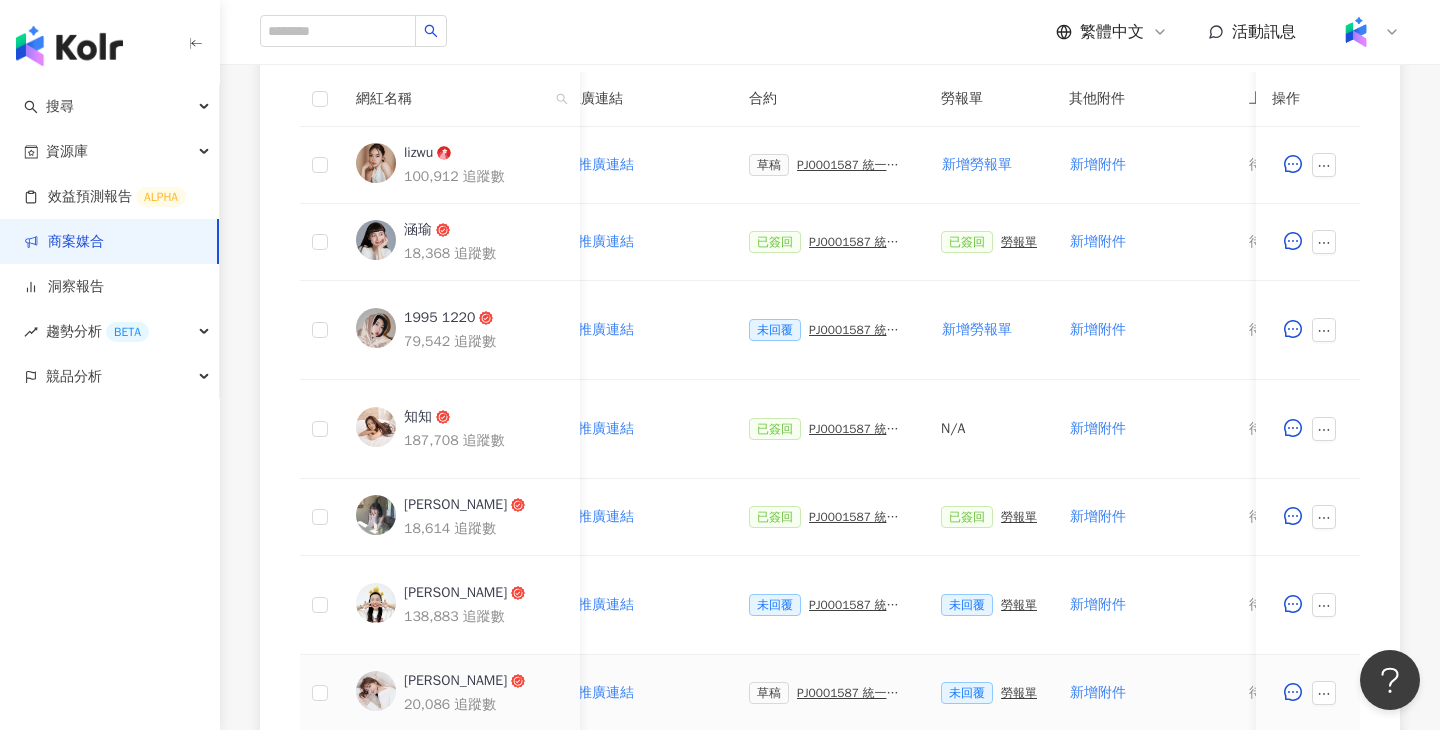 click on "PJ0001587 統一生活_康是美_週年慶活動_202509_活動確認單" at bounding box center [853, 693] 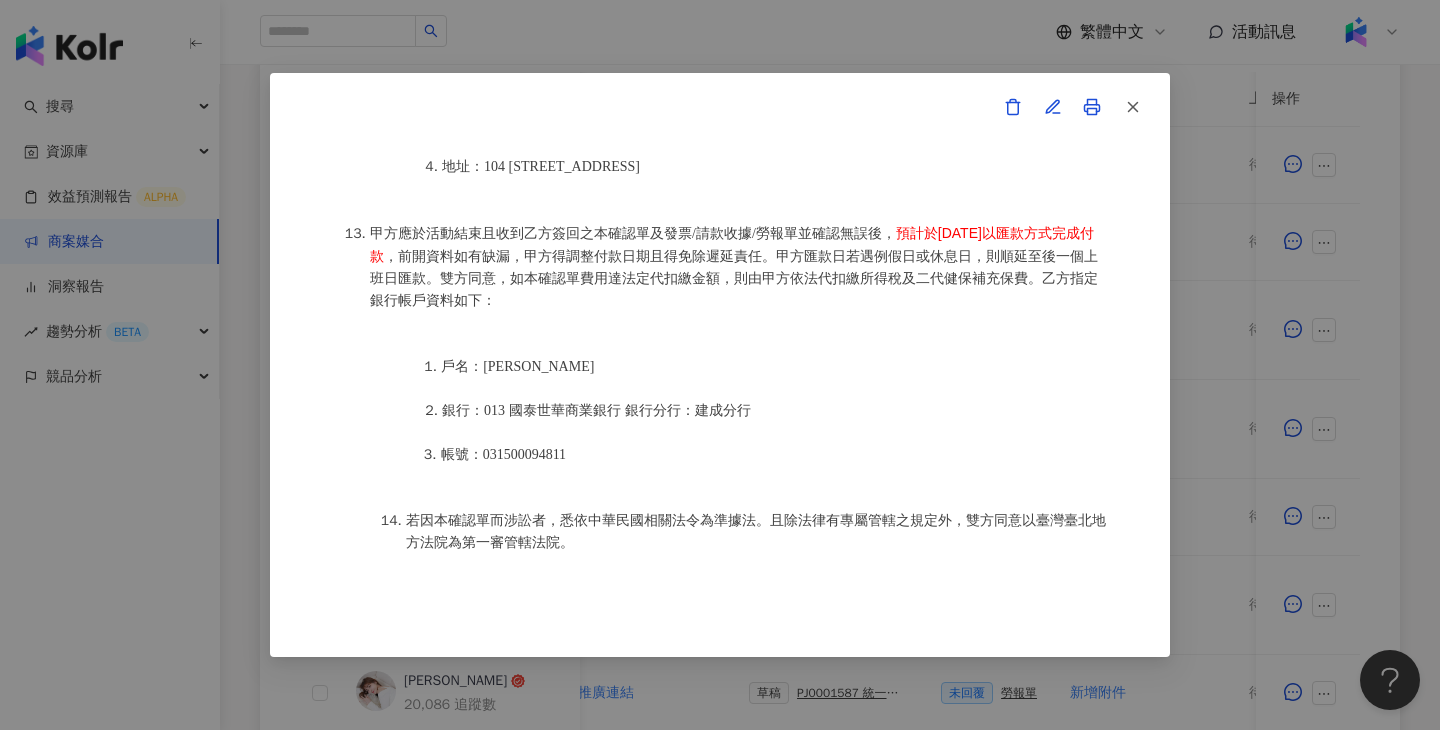 scroll, scrollTop: 2415, scrollLeft: 0, axis: vertical 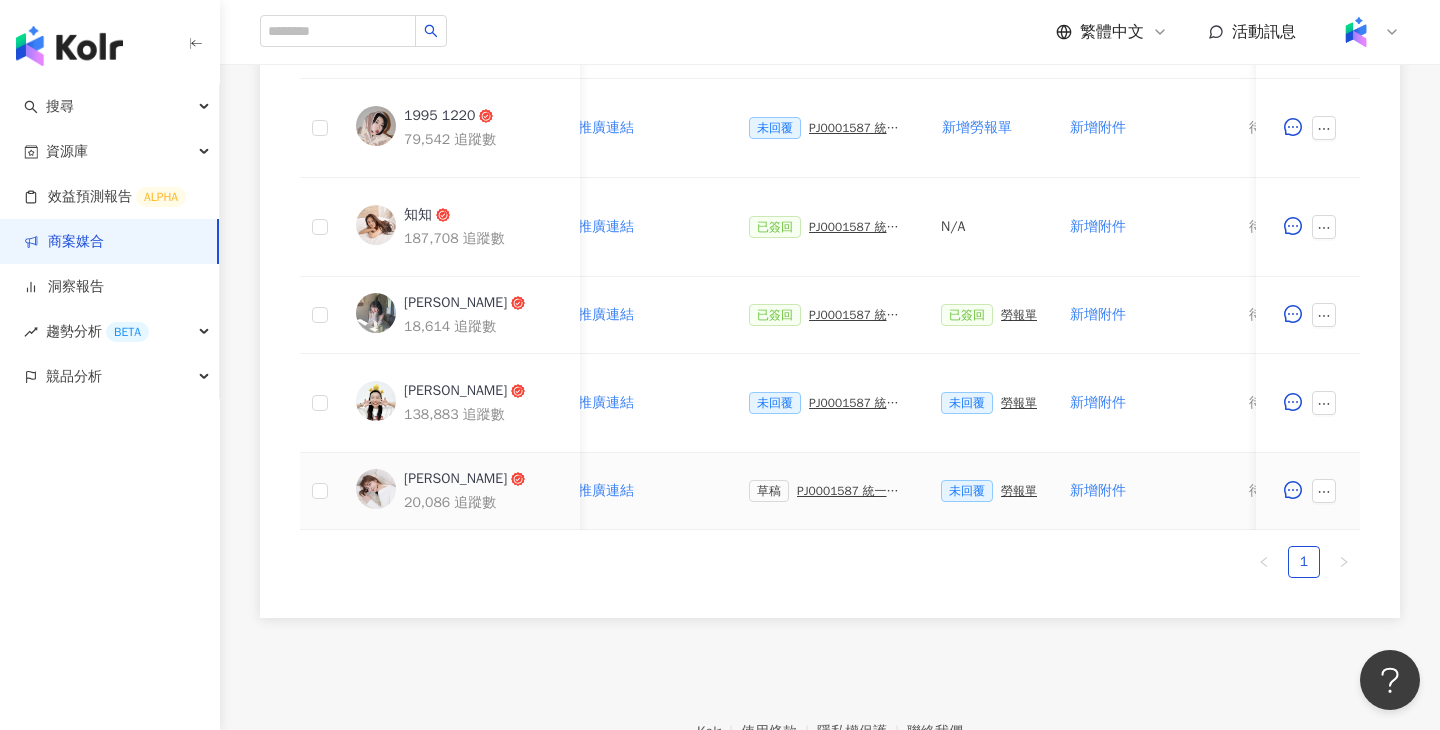 click on "PJ0001587 統一生活_康是美_週年慶活動_202509_活動確認單" at bounding box center [853, 491] 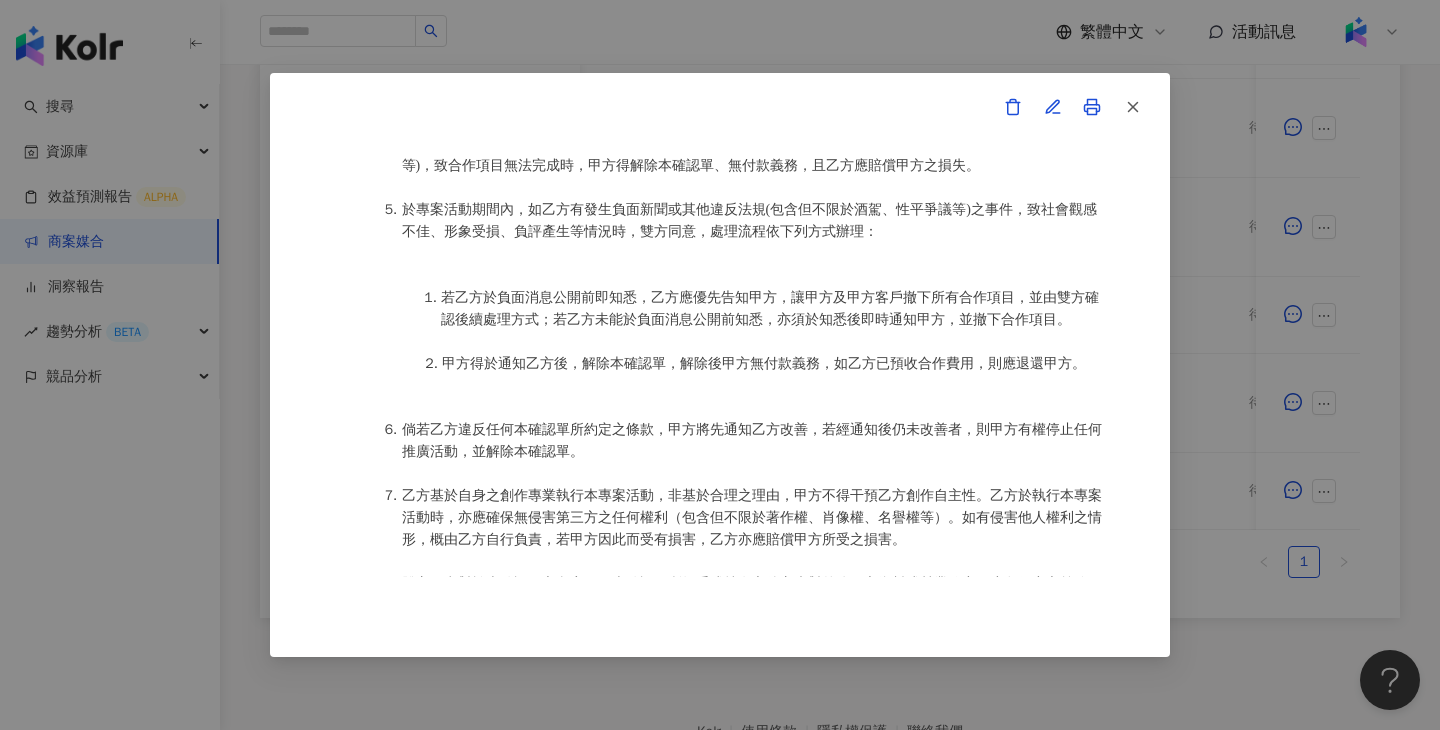 scroll, scrollTop: 934, scrollLeft: 0, axis: vertical 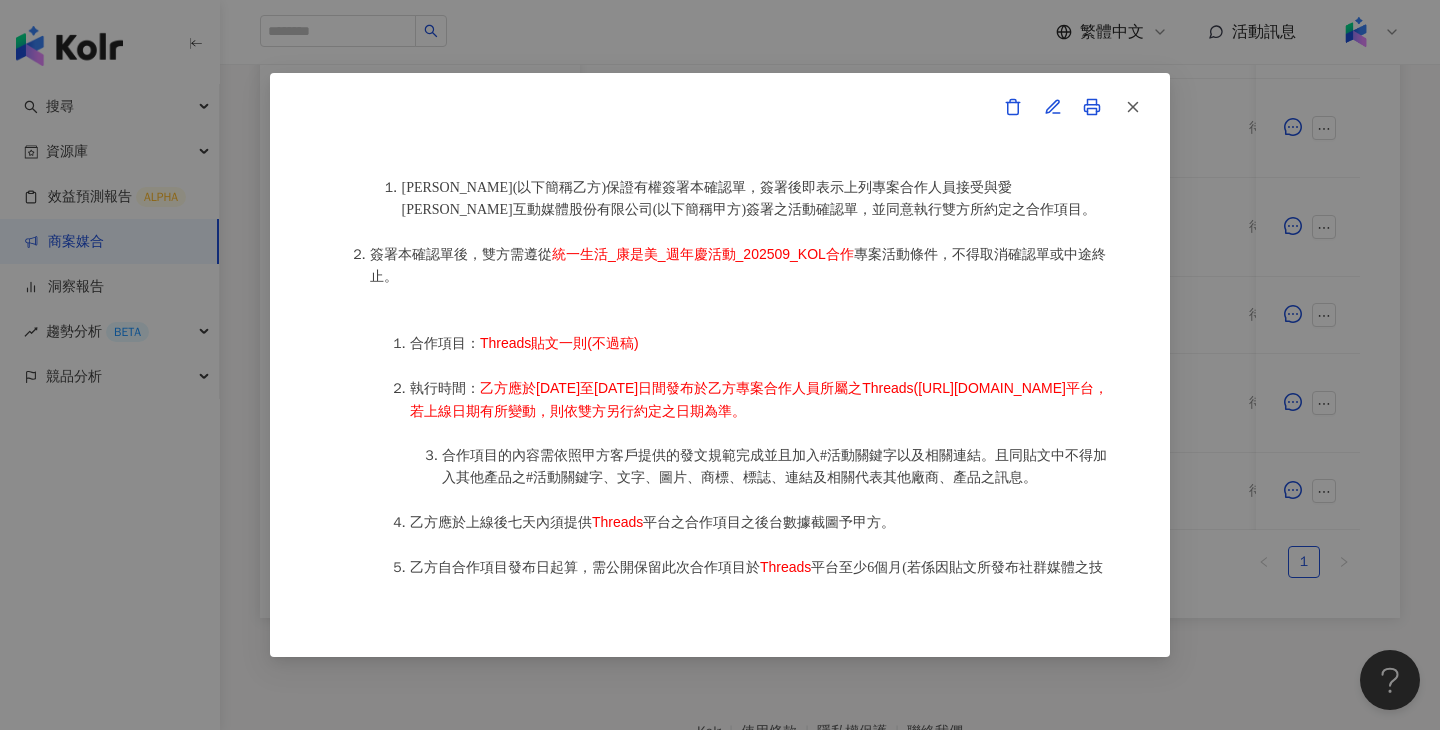 click on "活動確認單
約定雙方
甲方名稱：愛卡拉互動媒體股份有限公司
甲方負責人：程世嘉
甲方統一編號：53342456
甲方地址：104 台北市中山區南京東路二段167號8樓
甲方專案負責人：鄭采妮
甲方專案負責人電話：02 8768 1110
甲方專案負責人 Email：isla.cheng@ikala.ai
乙方名稱：郭律均
乙方地址：臺北市大同區建泰里17鄰太原路79巷38號5樓
乙方統一編號/身分證字號：A231679001
專案活動期間：2025年09月24日至2025年10月10日
費用（新台幣，含稅)： 3000
約定條款
郭律均(以下簡稱乙方)保證有權簽署本確認單，簽署後即表示上列專案合作人員接受與愛卡拉互動媒體股份有限公司(以下簡稱甲方)簽署之活動確認單，並同意執行雙方所約定之合作項目。
簽署本確認單後，雙方需遵從 統一生活_康是美_週年慶活動_202509_KOL合作
合作項目： Threads貼文一則(不過稿)" at bounding box center [720, 365] 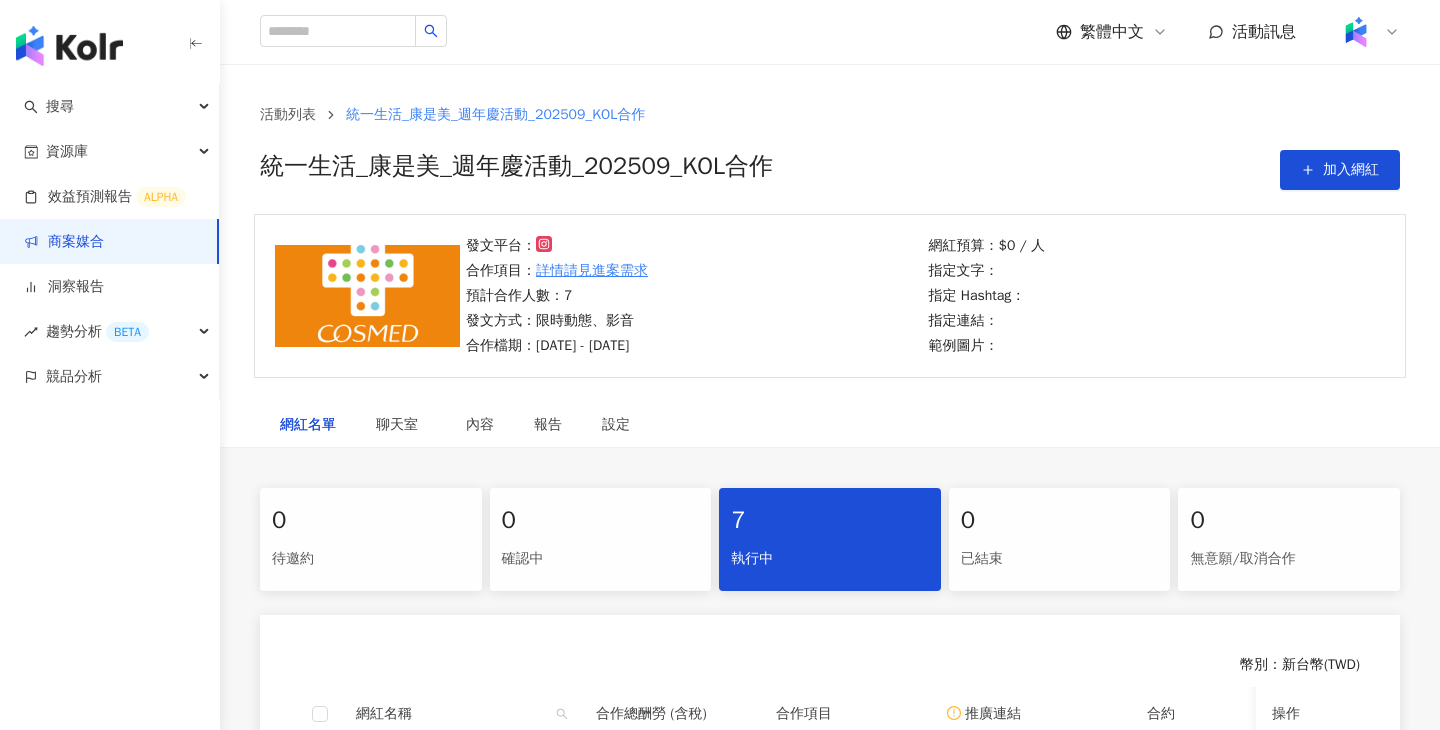 scroll, scrollTop: 0, scrollLeft: 0, axis: both 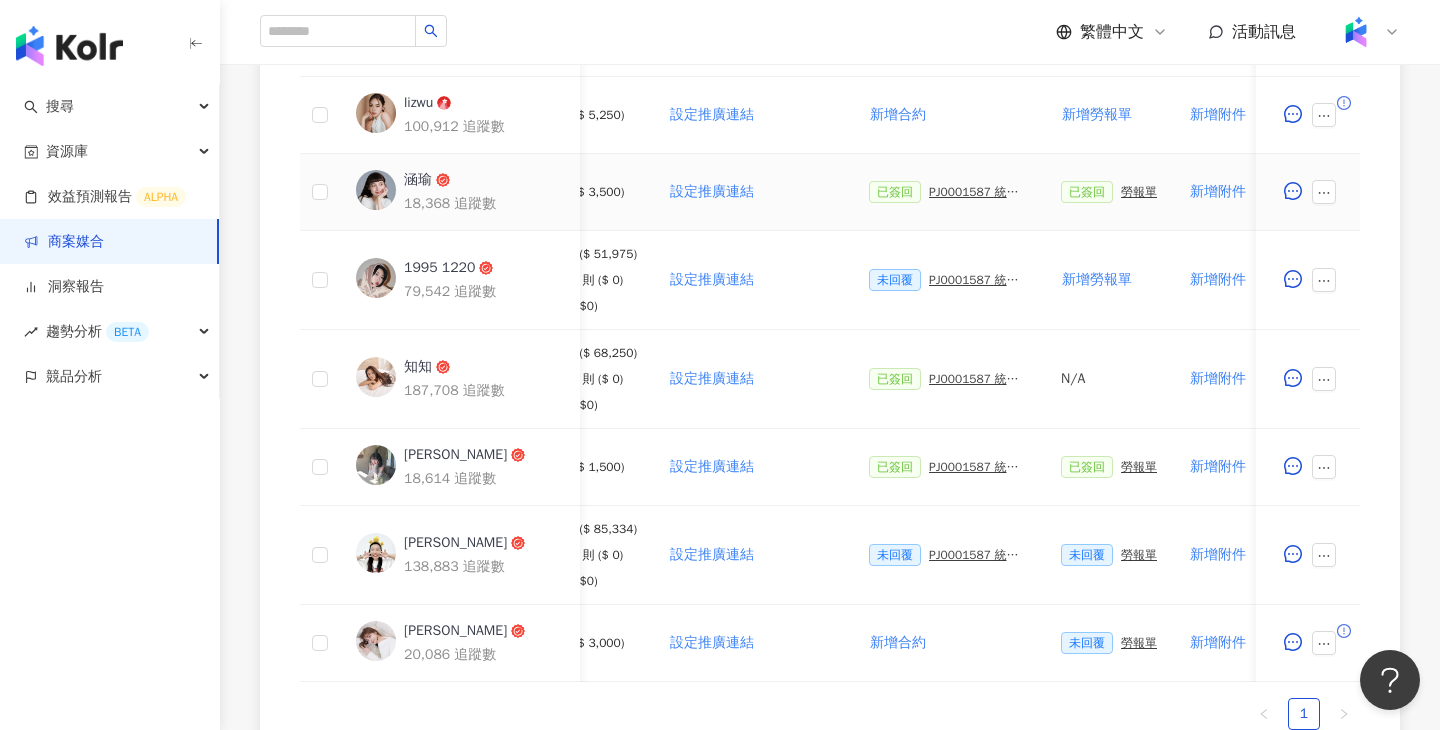 click on "PJ0001587 統一生活_康是美_週年慶活動_202509_活動確認單" at bounding box center [979, 192] 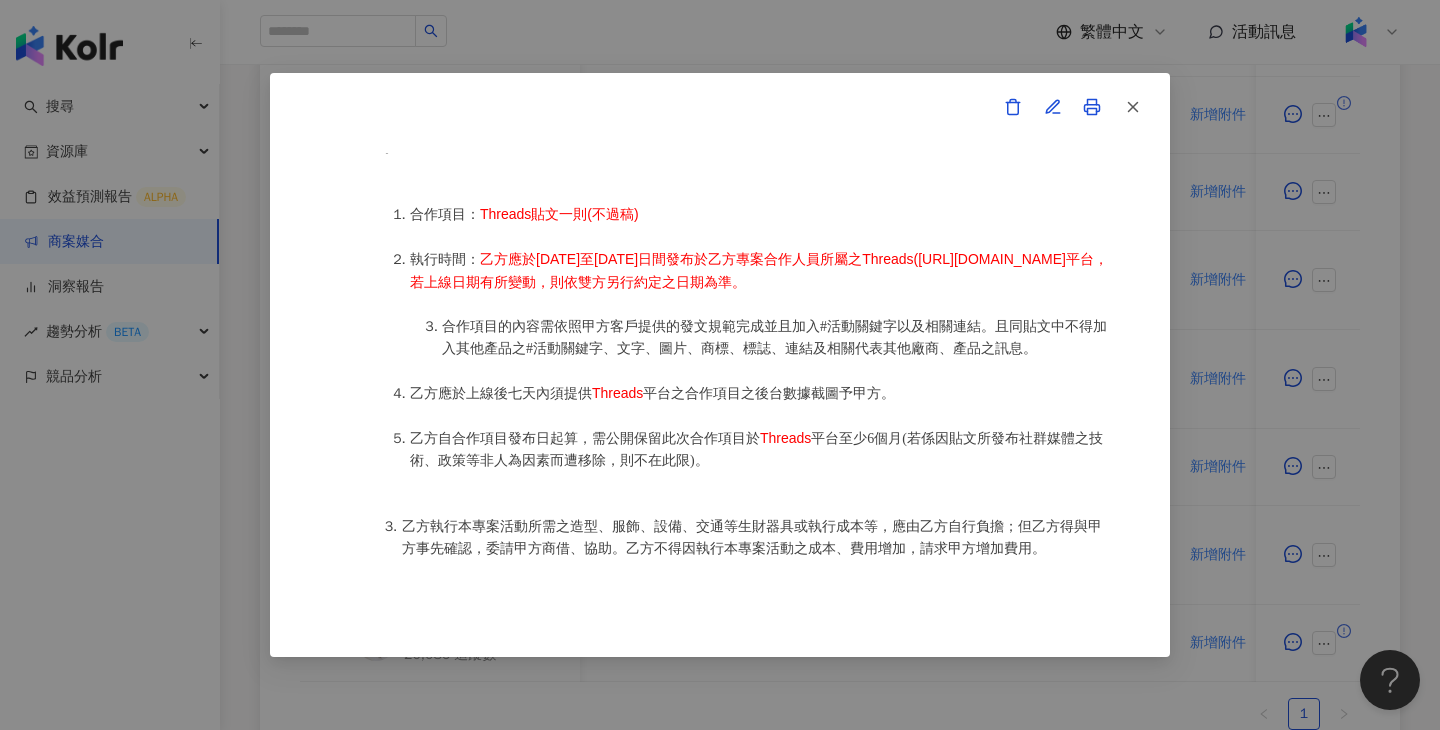 scroll, scrollTop: 1062, scrollLeft: 0, axis: vertical 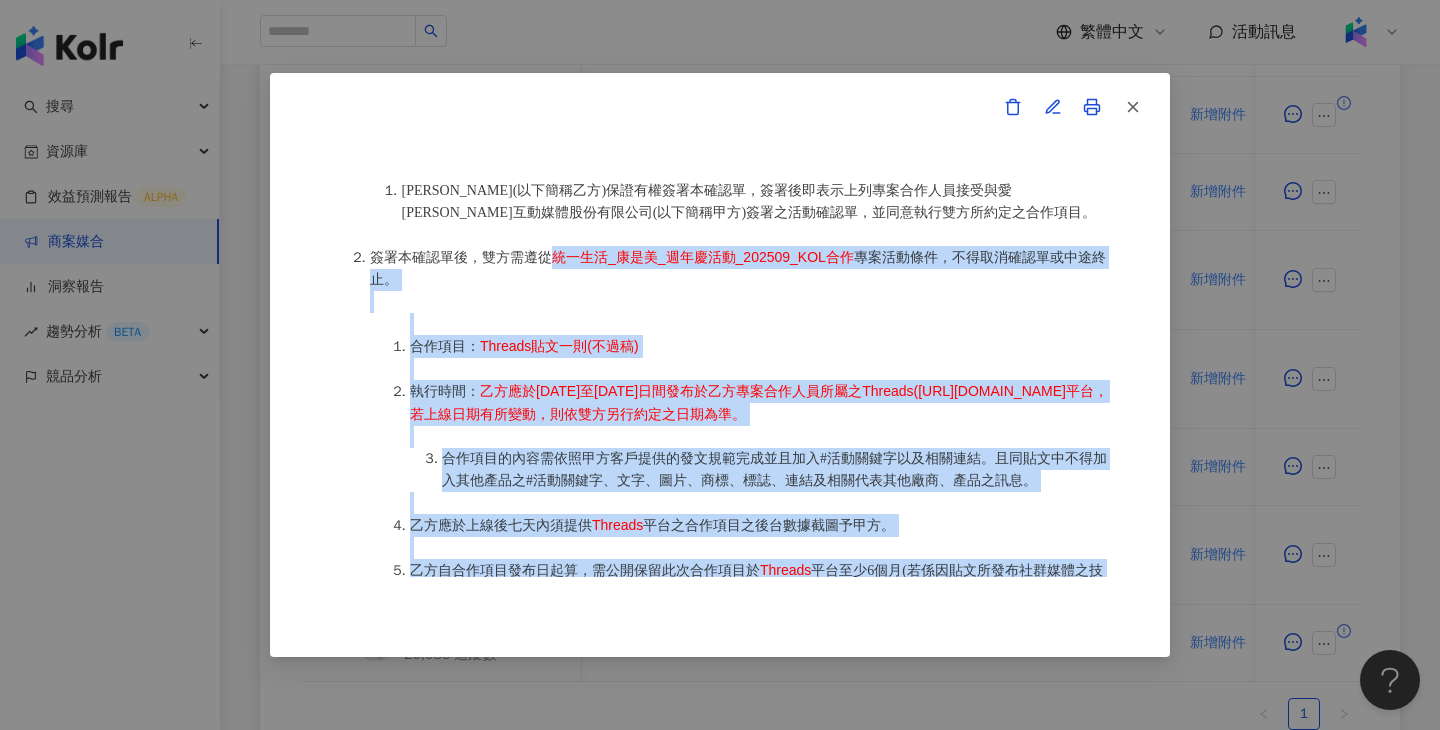 drag, startPoint x: 744, startPoint y: 486, endPoint x: 557, endPoint y: 261, distance: 292.5645 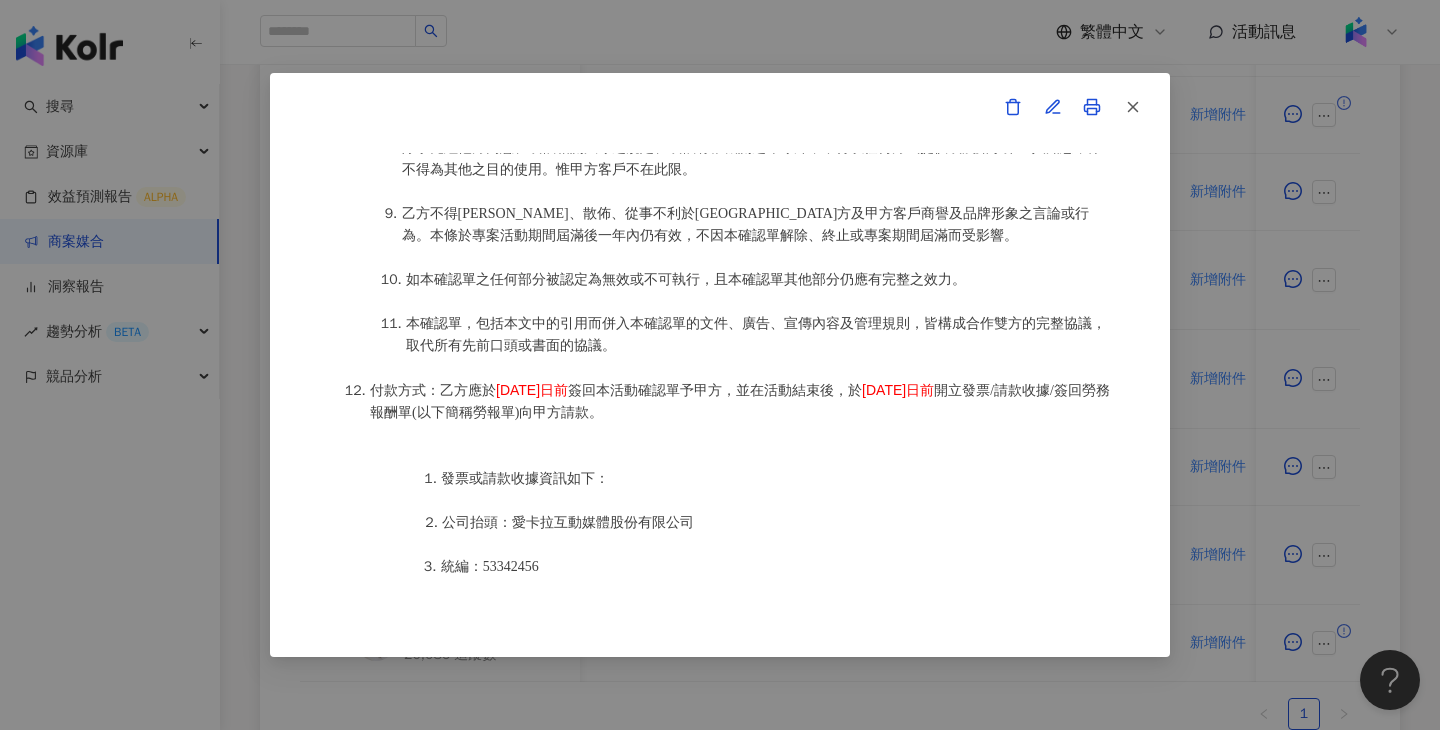 scroll, scrollTop: 1972, scrollLeft: 0, axis: vertical 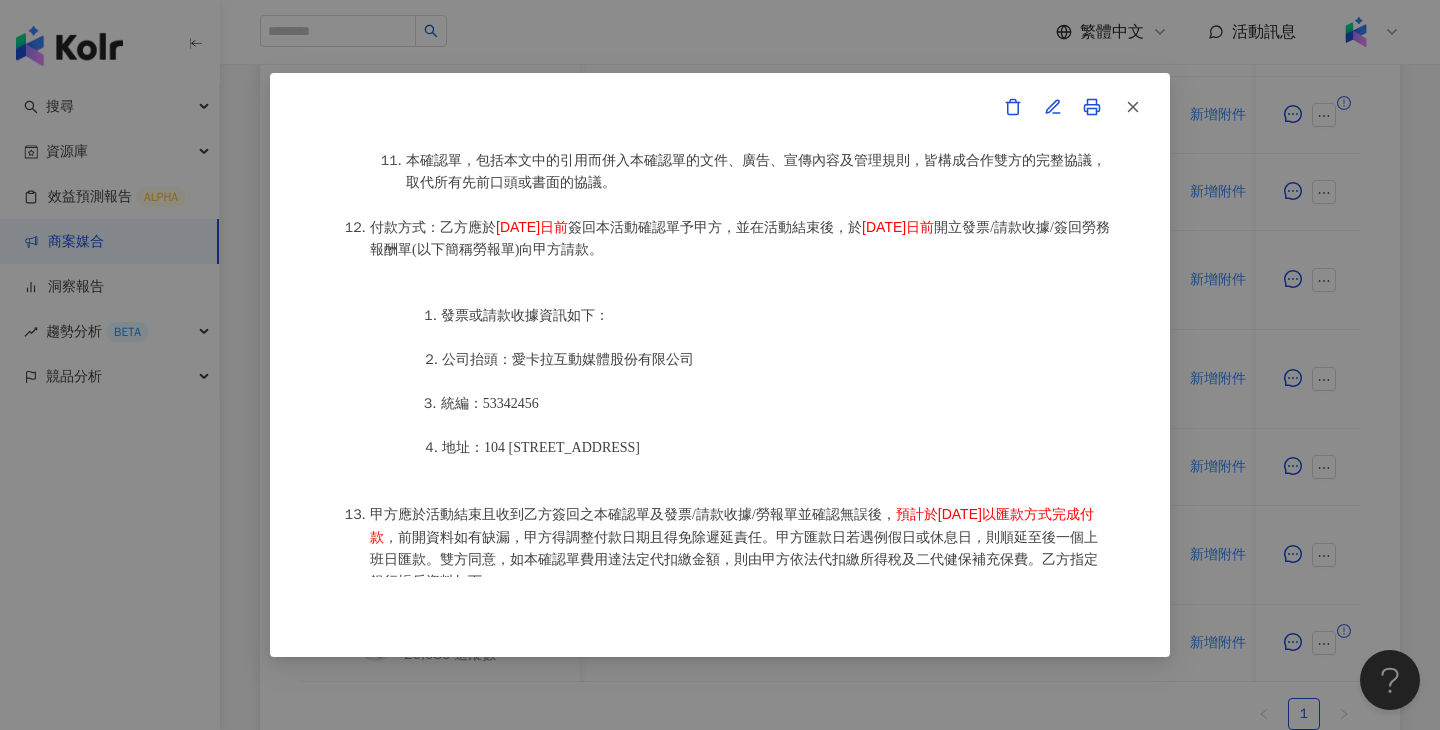 drag, startPoint x: 604, startPoint y: 242, endPoint x: 492, endPoint y: 250, distance: 112.28535 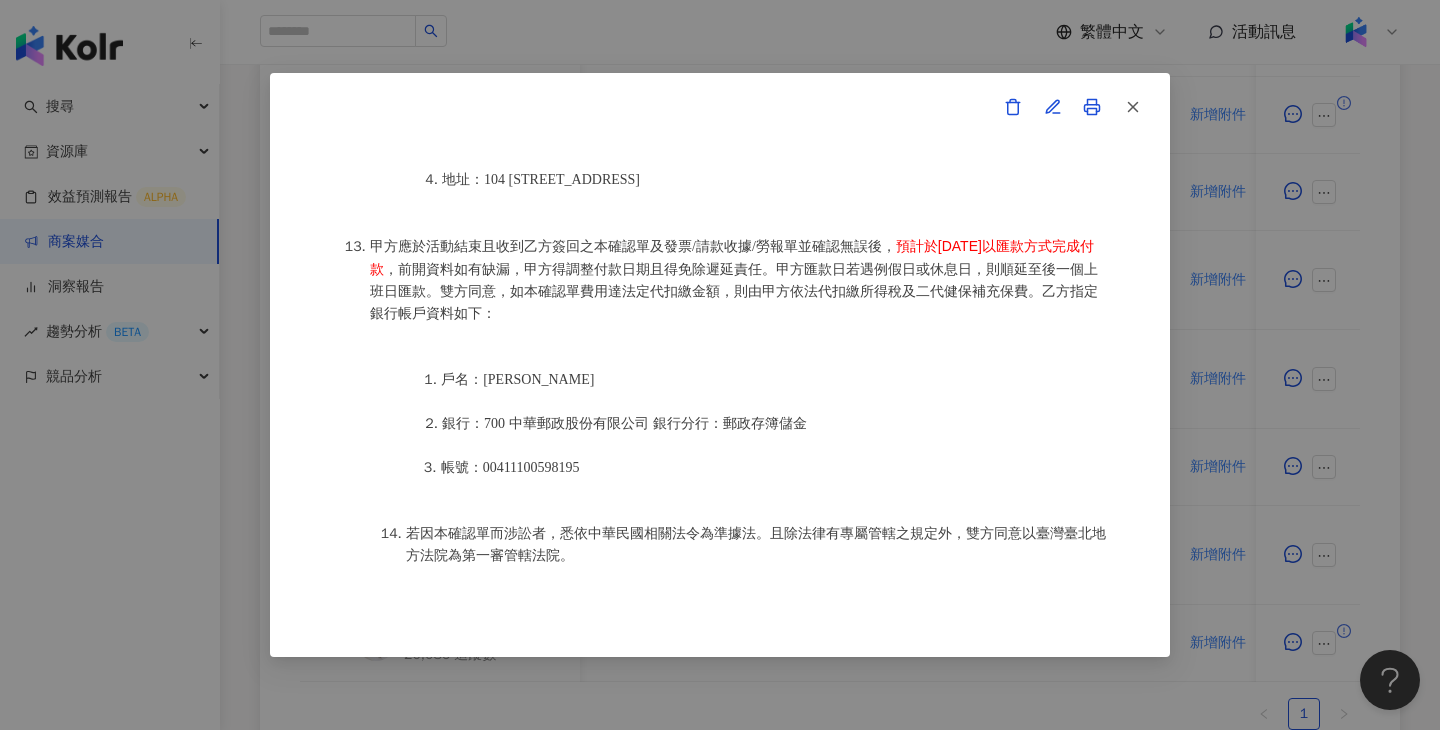 drag, startPoint x: 454, startPoint y: 285, endPoint x: 913, endPoint y: 262, distance: 459.5759 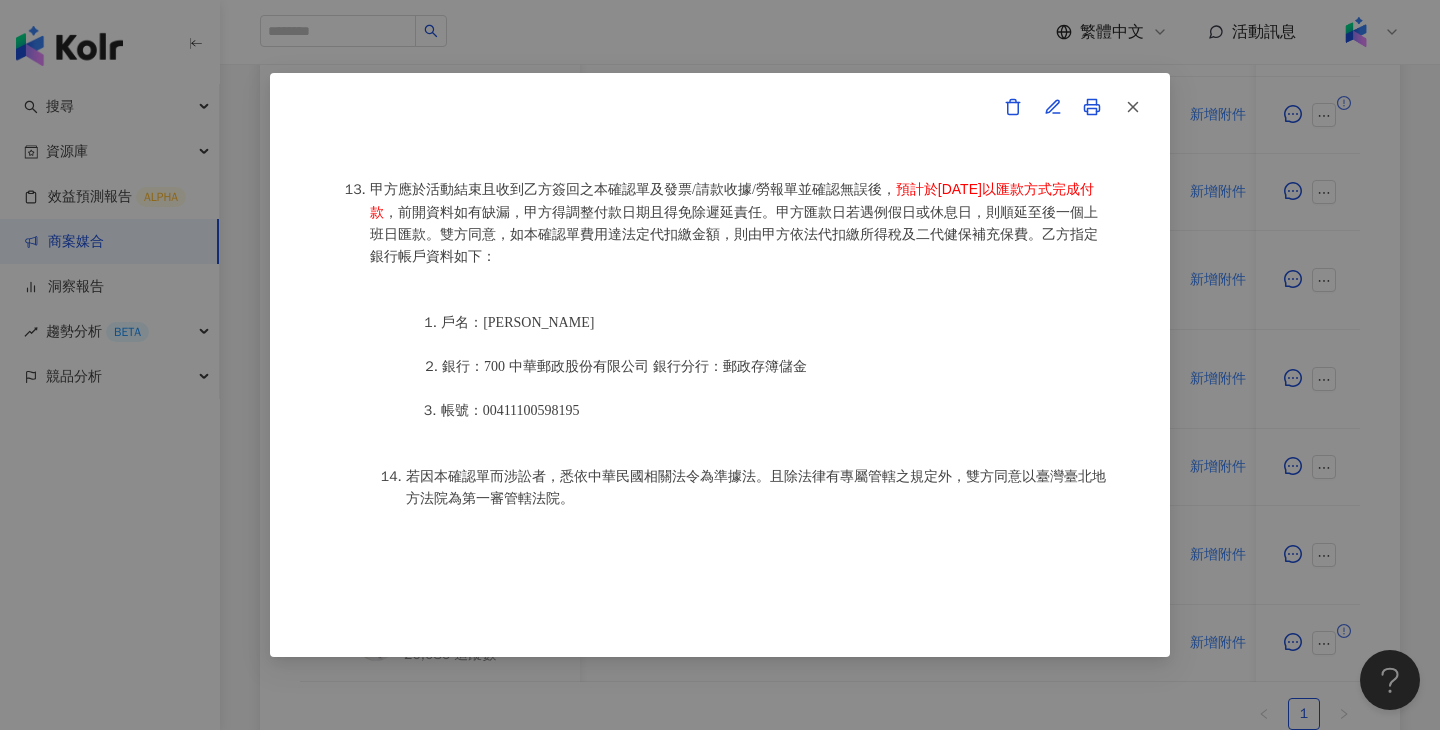 scroll, scrollTop: 2469, scrollLeft: 0, axis: vertical 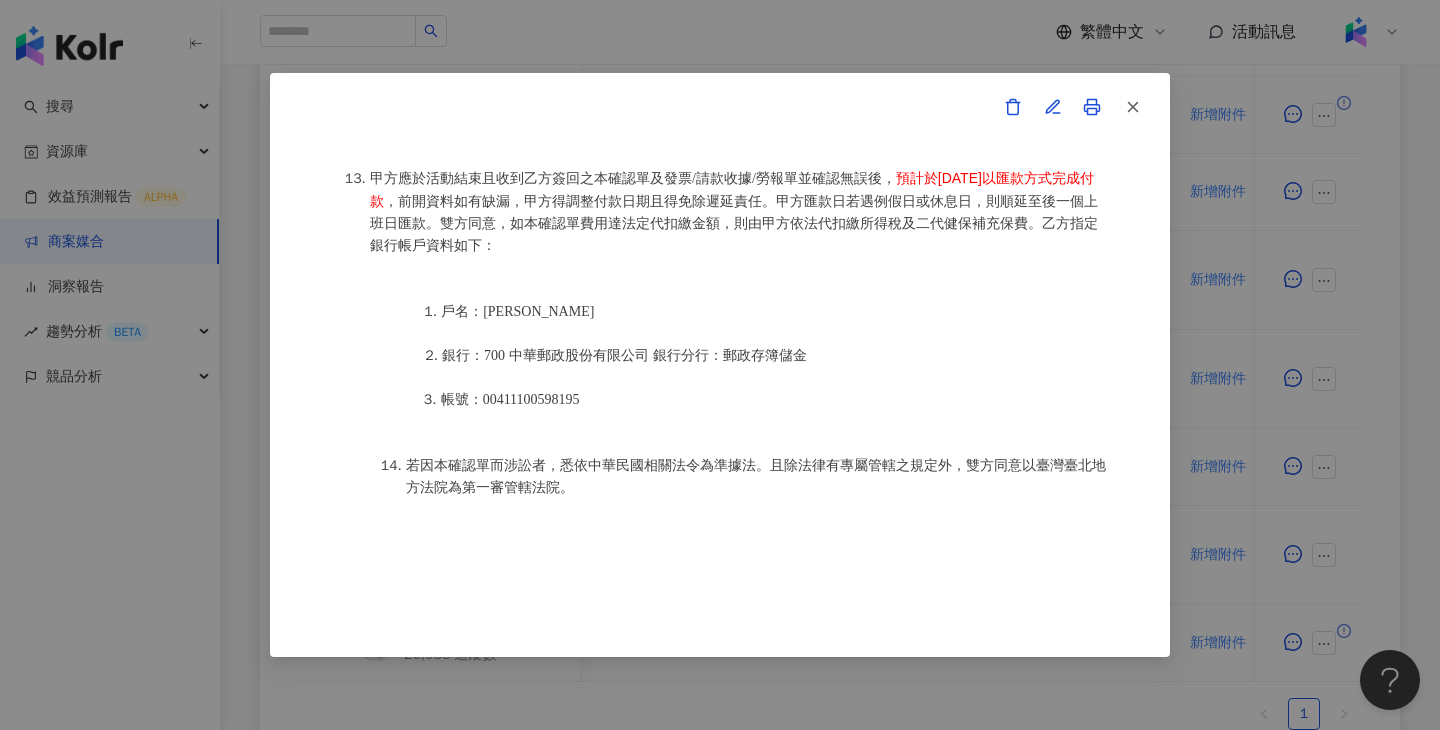 click on "活動確認單
約定雙方
甲方名稱：愛卡拉互動媒體股份有限公司
甲方負責人：程世嘉
甲方統一編號：53342456
甲方地址：104 台北市中山區南京東路二段167號8樓
甲方專案負責人：鄭采妮
甲方專案負責人電話：02 8768 1110
甲方專案負責人 Email：isla.cheng@ikala.ai
乙方名稱：沈涵瑜
乙方地址：高雄市鼓山區美術北一街7號六樓
乙方統一編號/身分證字號：S225394421
專案活動期間：2025年09月24日至2025年10月10日
費用（新台幣，含稅)： 3500
約定條款
沈涵瑜(以下簡稱乙方)保證有權簽署本確認單，簽署後即表示上列專案合作人員接受與愛卡拉互動媒體股份有限公司(以下簡稱甲方)簽署之活動確認單，並同意執行雙方所約定之合作項目。
簽署本確認單後，雙方需遵從 統一生活_康是美_週年慶活動_202509_KOL合作 專案活動條件，不得取消確認單或中途終止。" at bounding box center [720, 365] 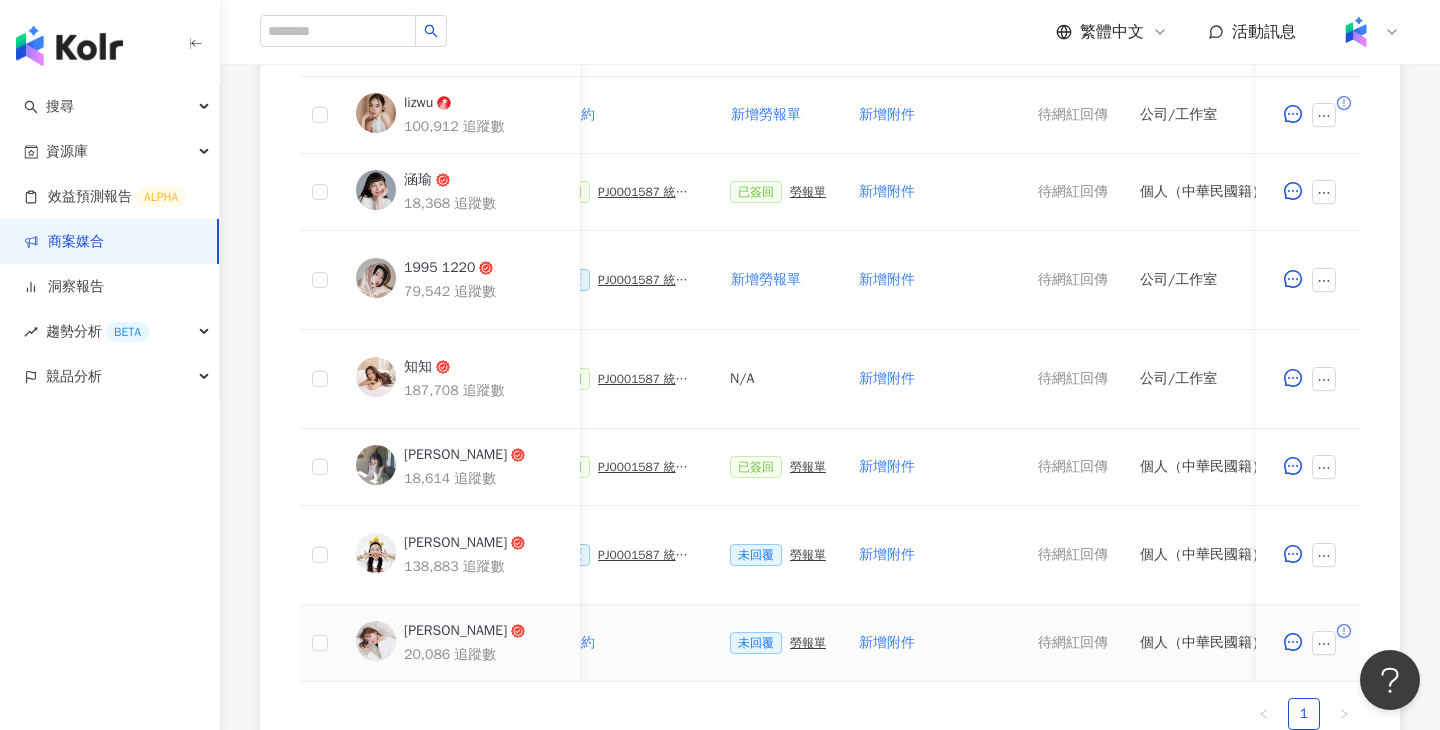 scroll, scrollTop: 0, scrollLeft: 792, axis: horizontal 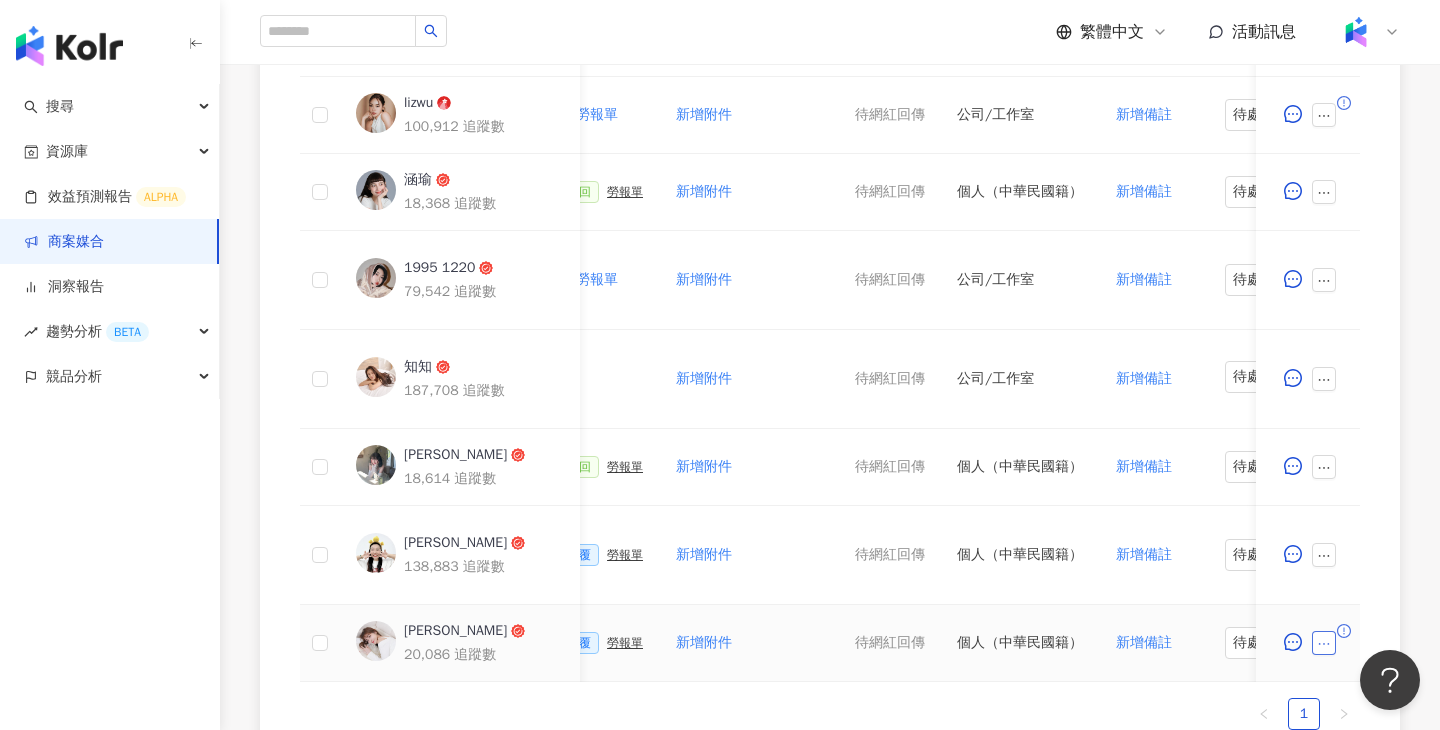 click 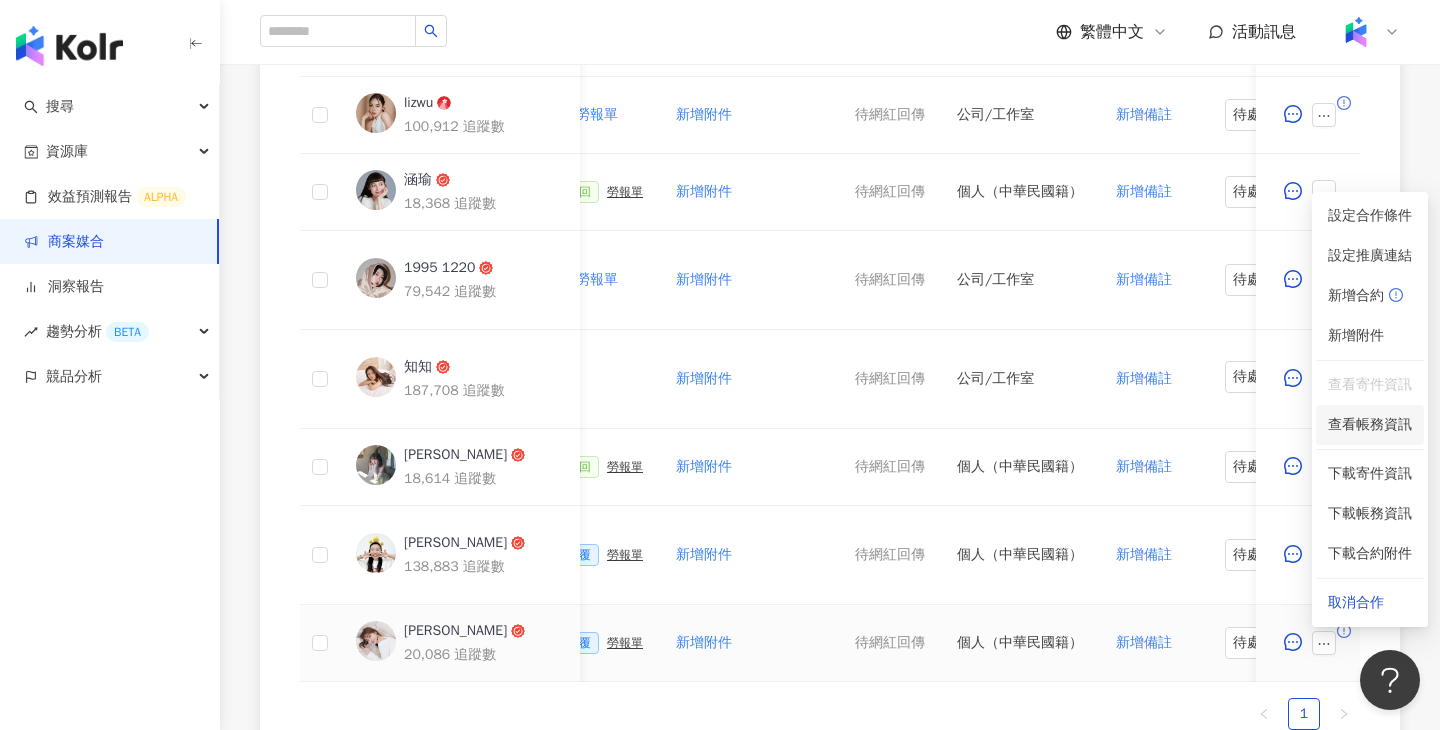 click on "查看帳務資訊" at bounding box center [1370, 425] 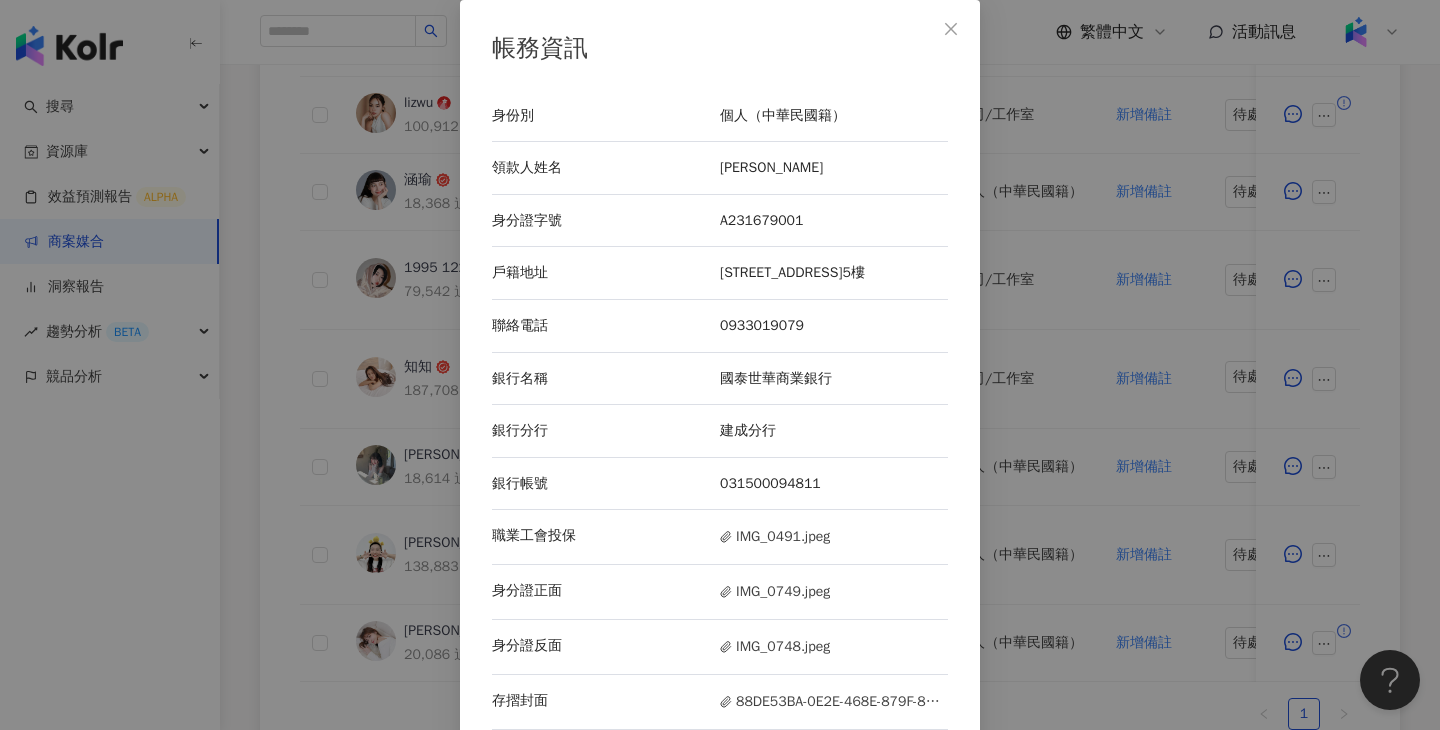 click on "A231679001" at bounding box center [834, 221] 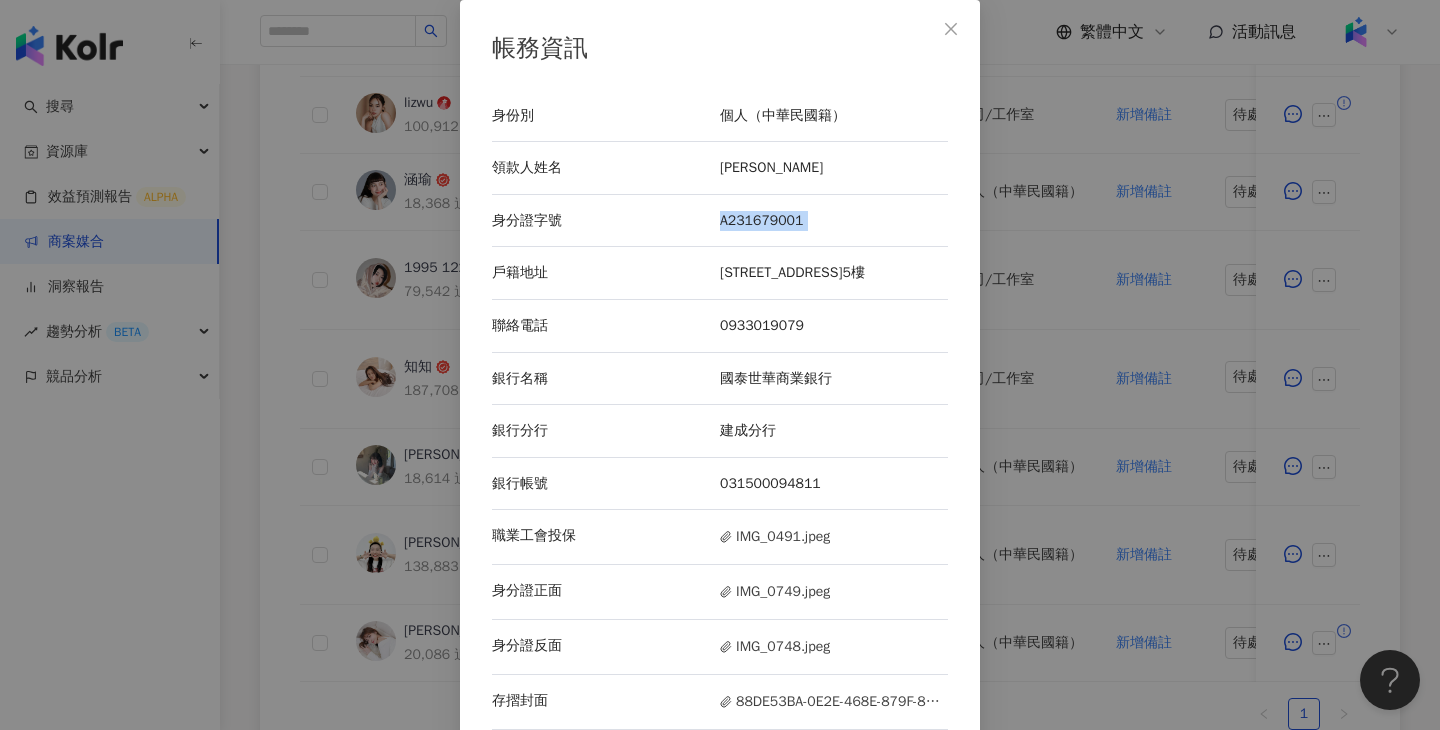 click on "A231679001" at bounding box center (834, 221) 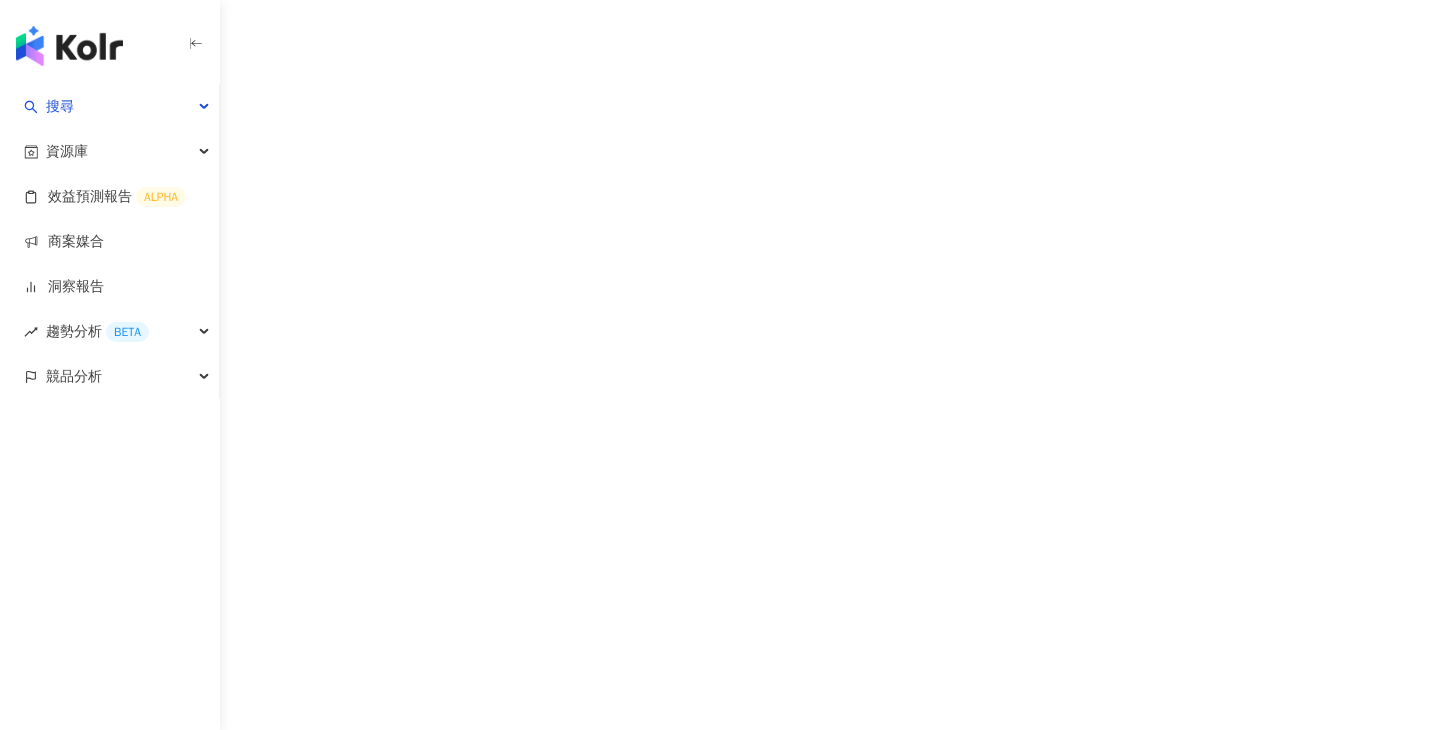 scroll, scrollTop: 0, scrollLeft: 0, axis: both 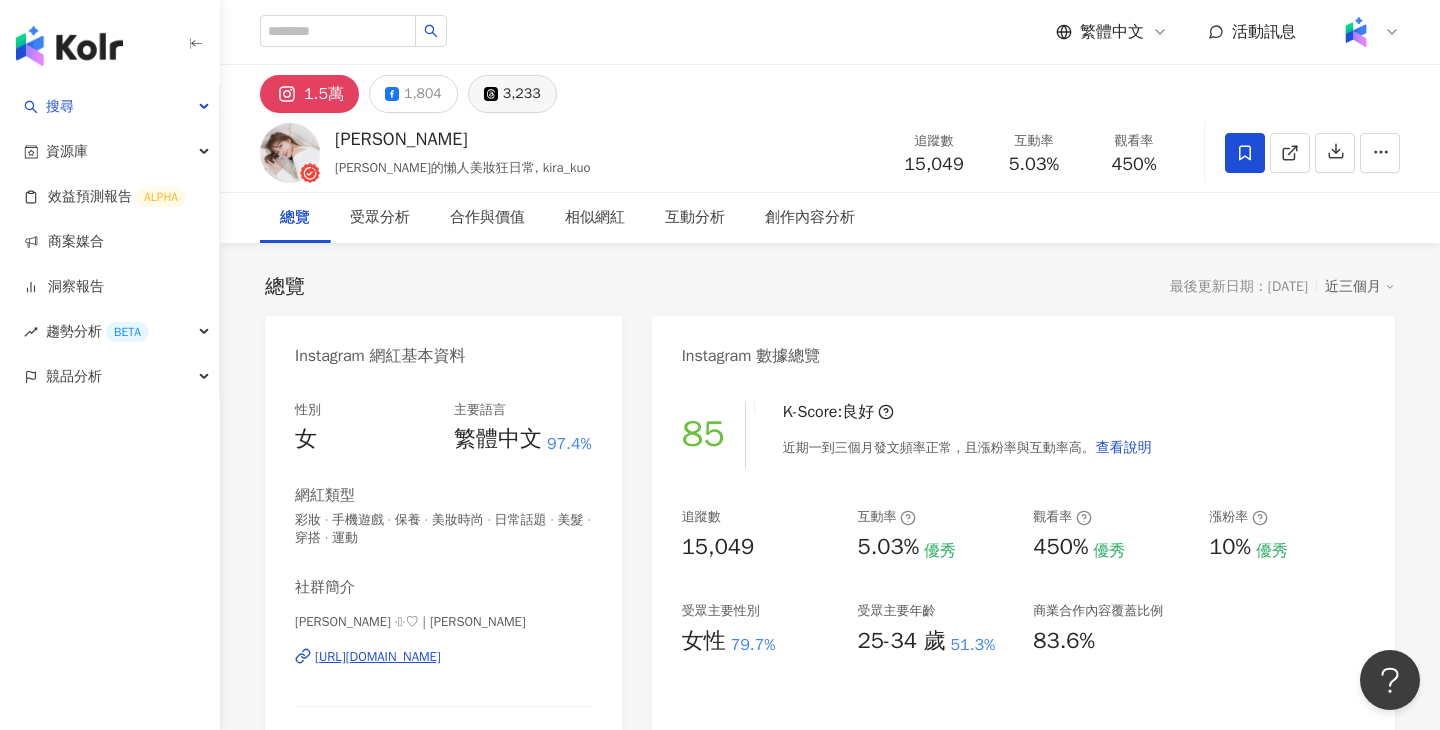 click on "3,233" at bounding box center (512, 94) 